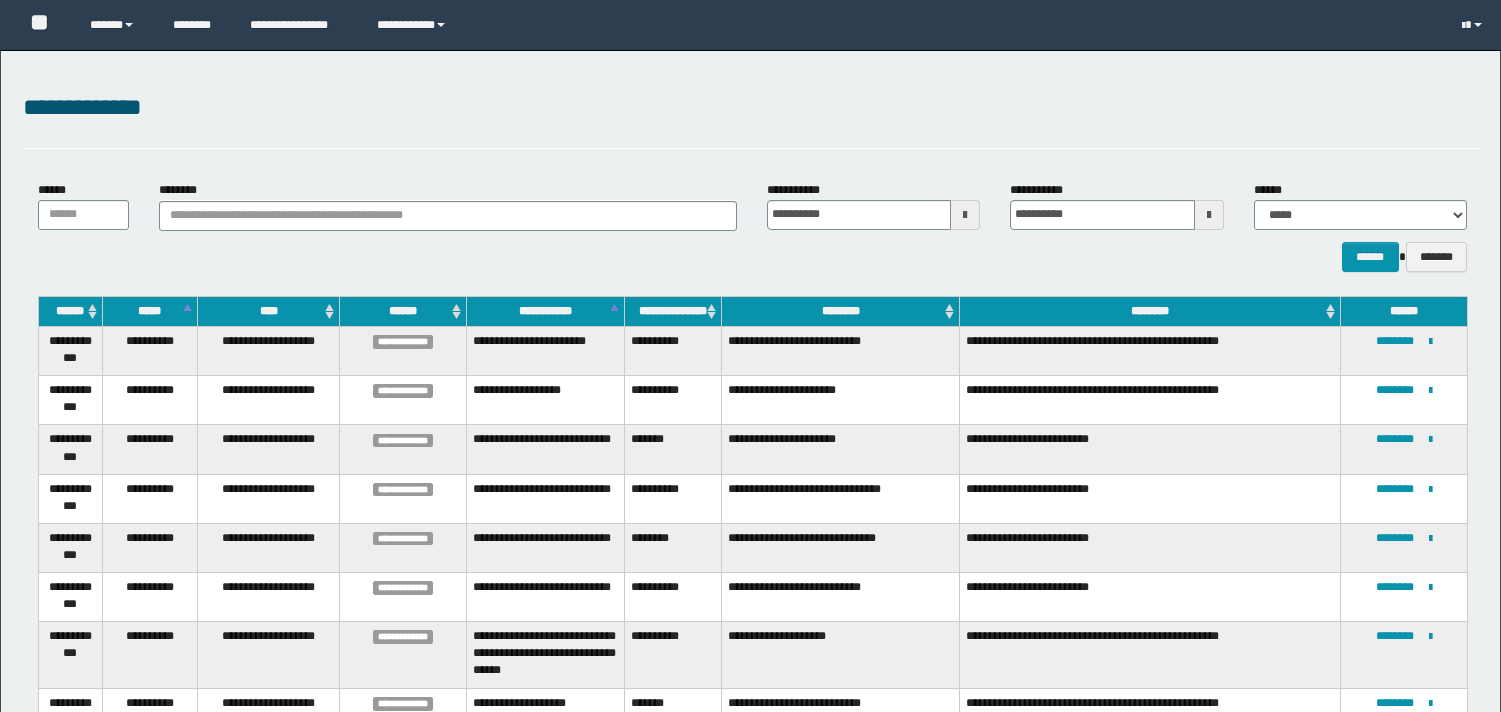 scroll, scrollTop: 232, scrollLeft: 0, axis: vertical 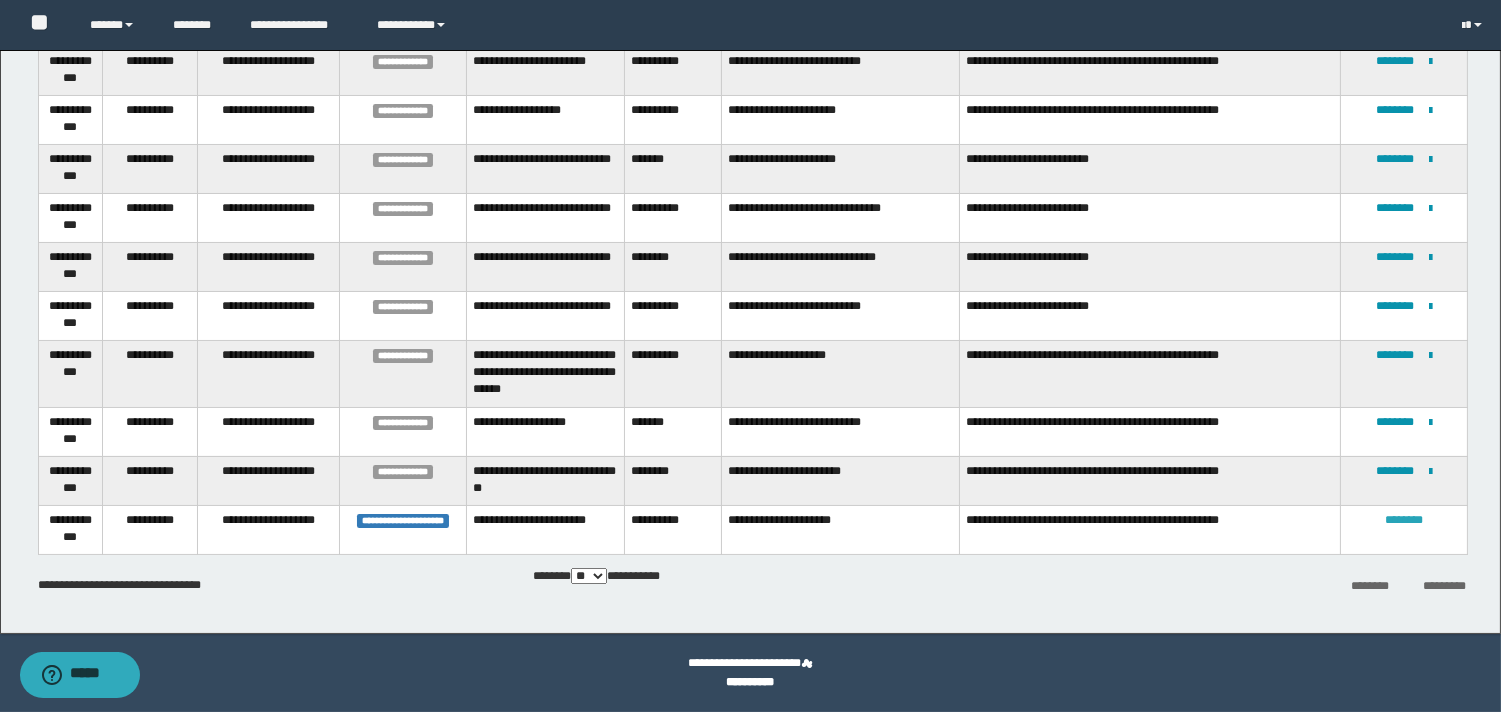 click on "********" at bounding box center (1404, 520) 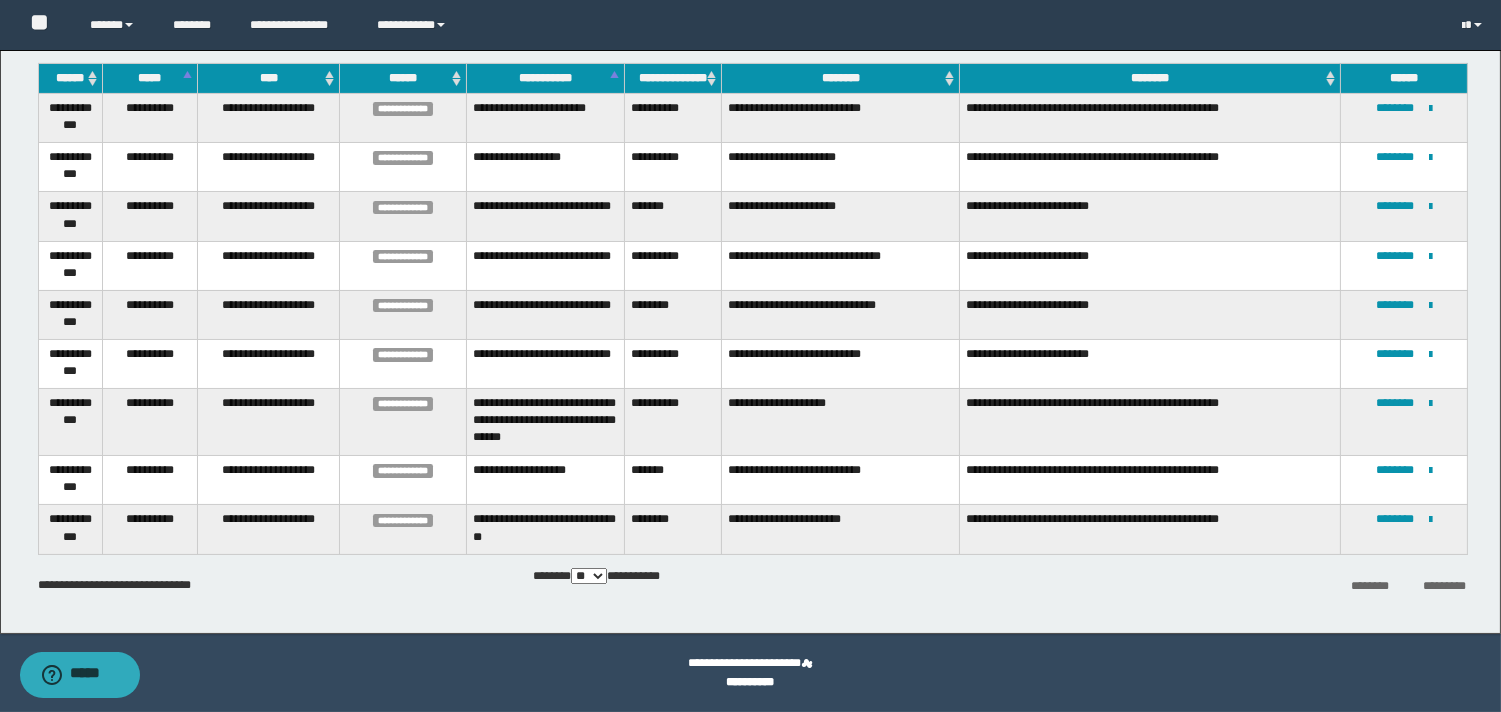 scroll, scrollTop: 232, scrollLeft: 0, axis: vertical 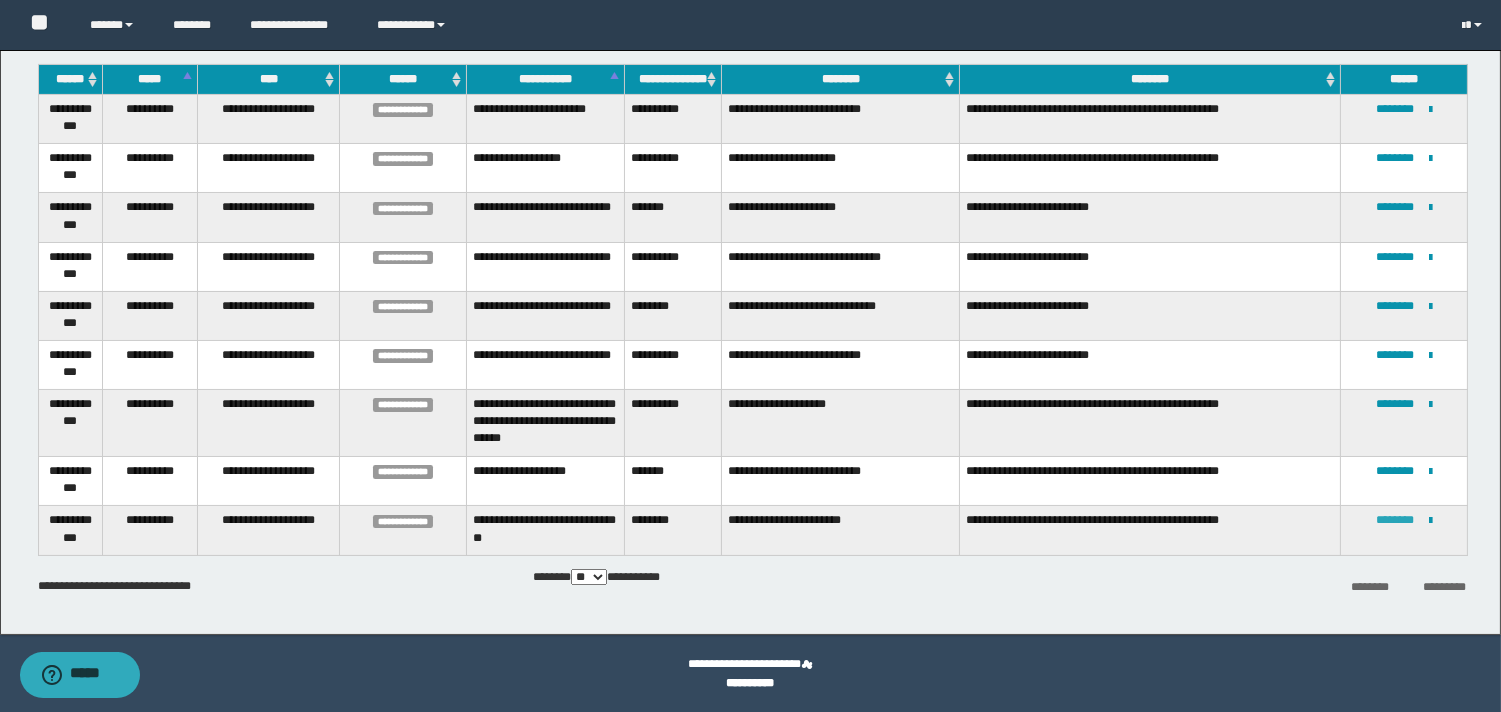 click on "********" at bounding box center (1395, 520) 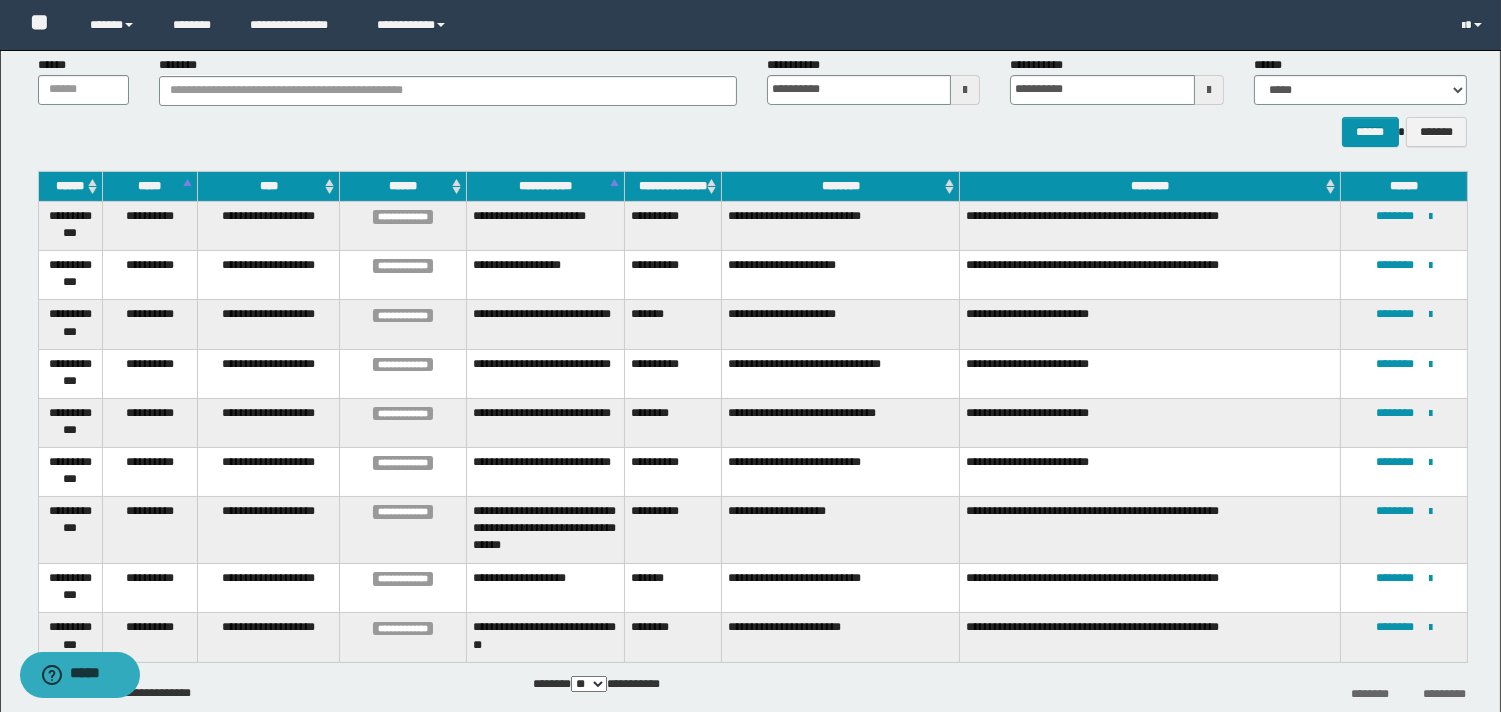 scroll, scrollTop: 232, scrollLeft: 0, axis: vertical 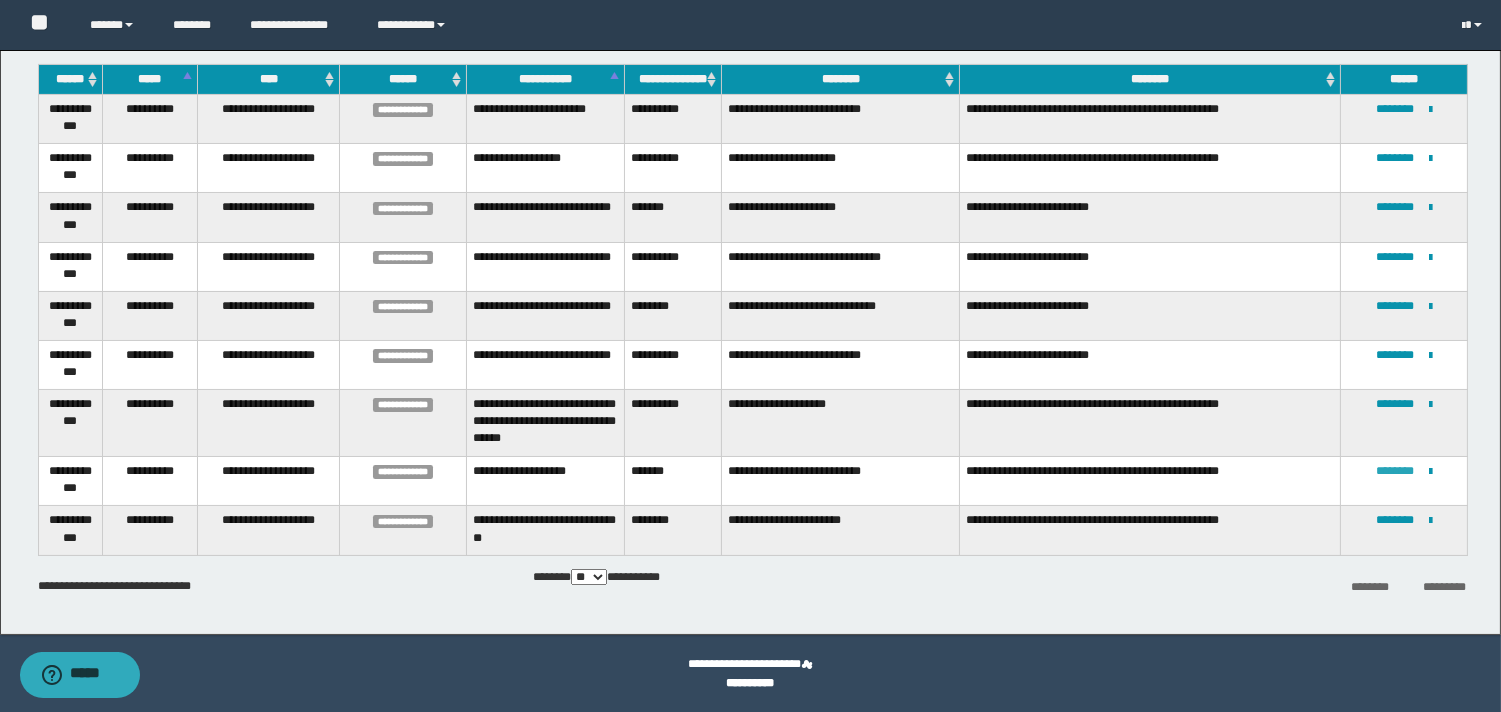 click on "********" at bounding box center [1395, 471] 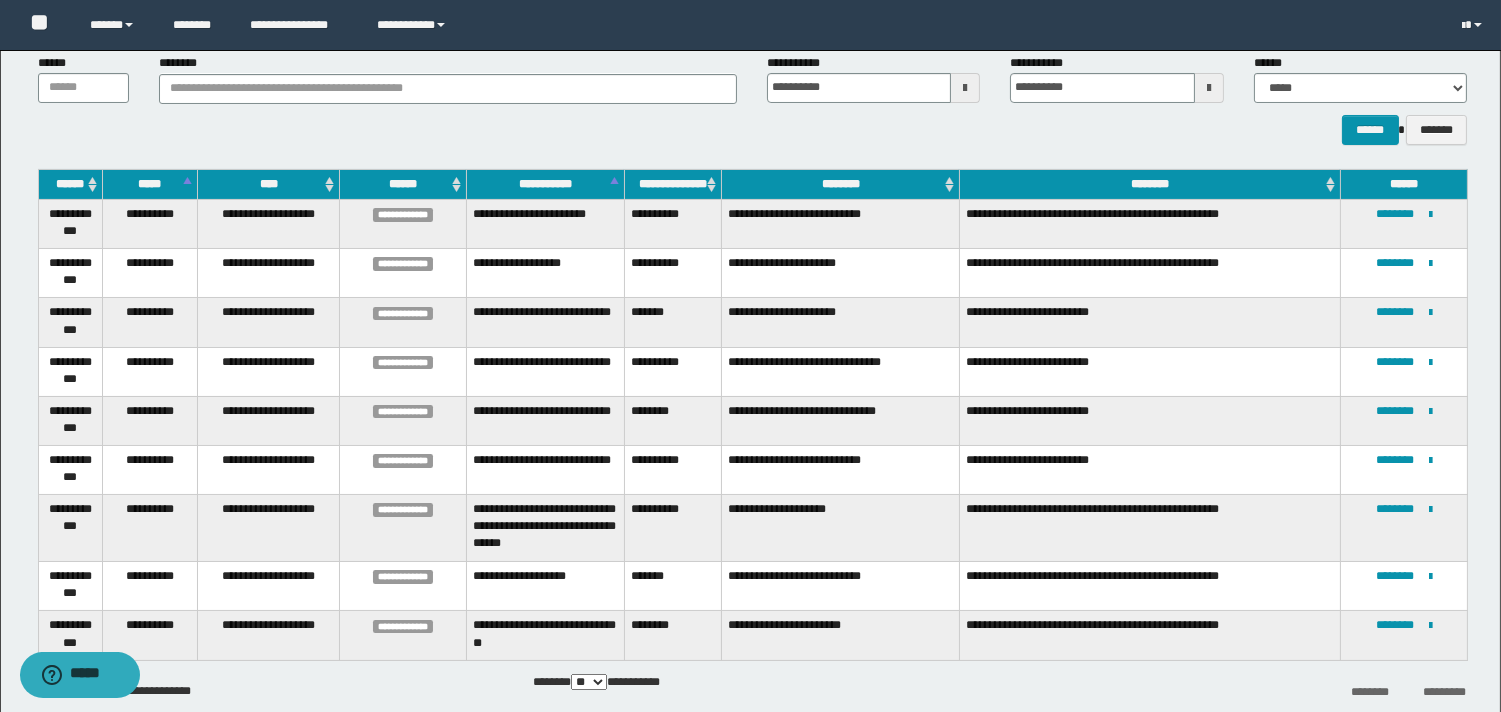 scroll, scrollTop: 232, scrollLeft: 0, axis: vertical 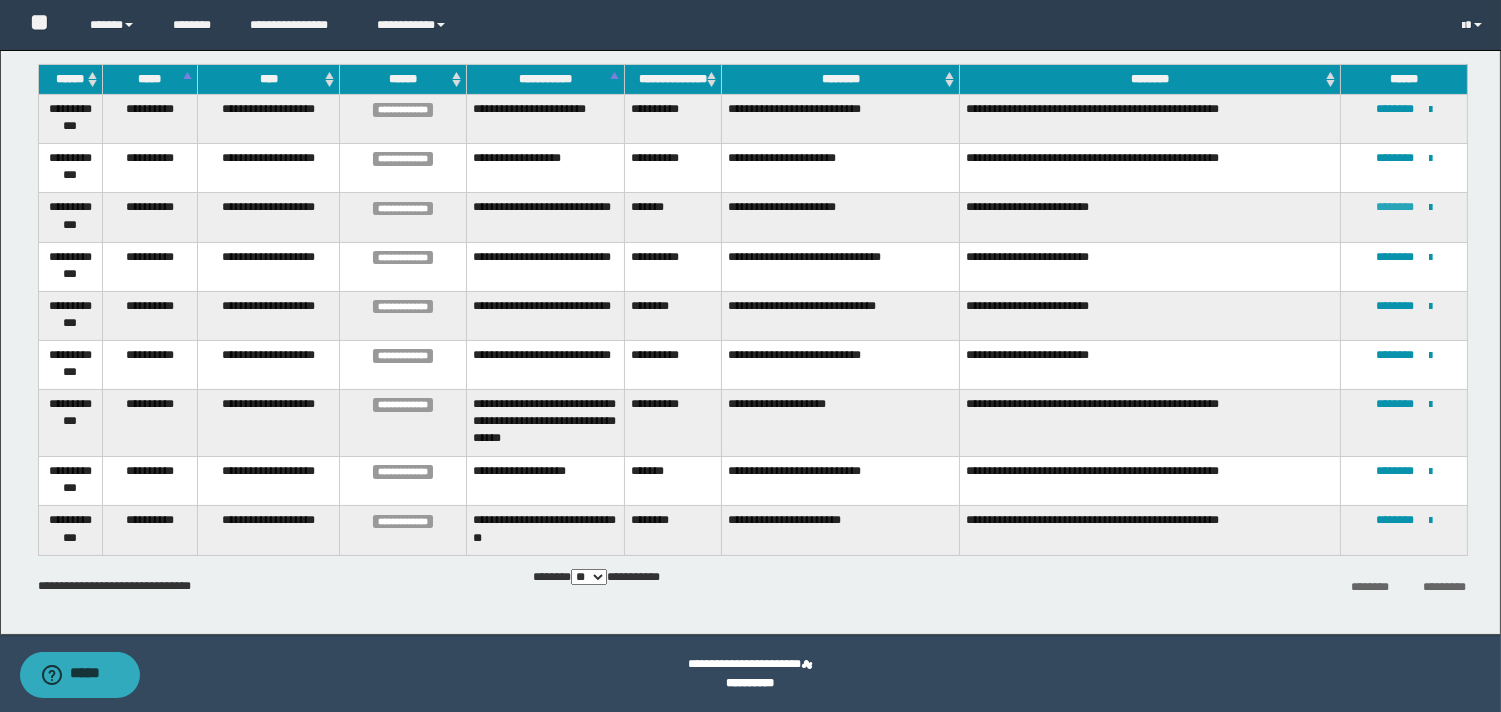 click on "********" at bounding box center (1395, 207) 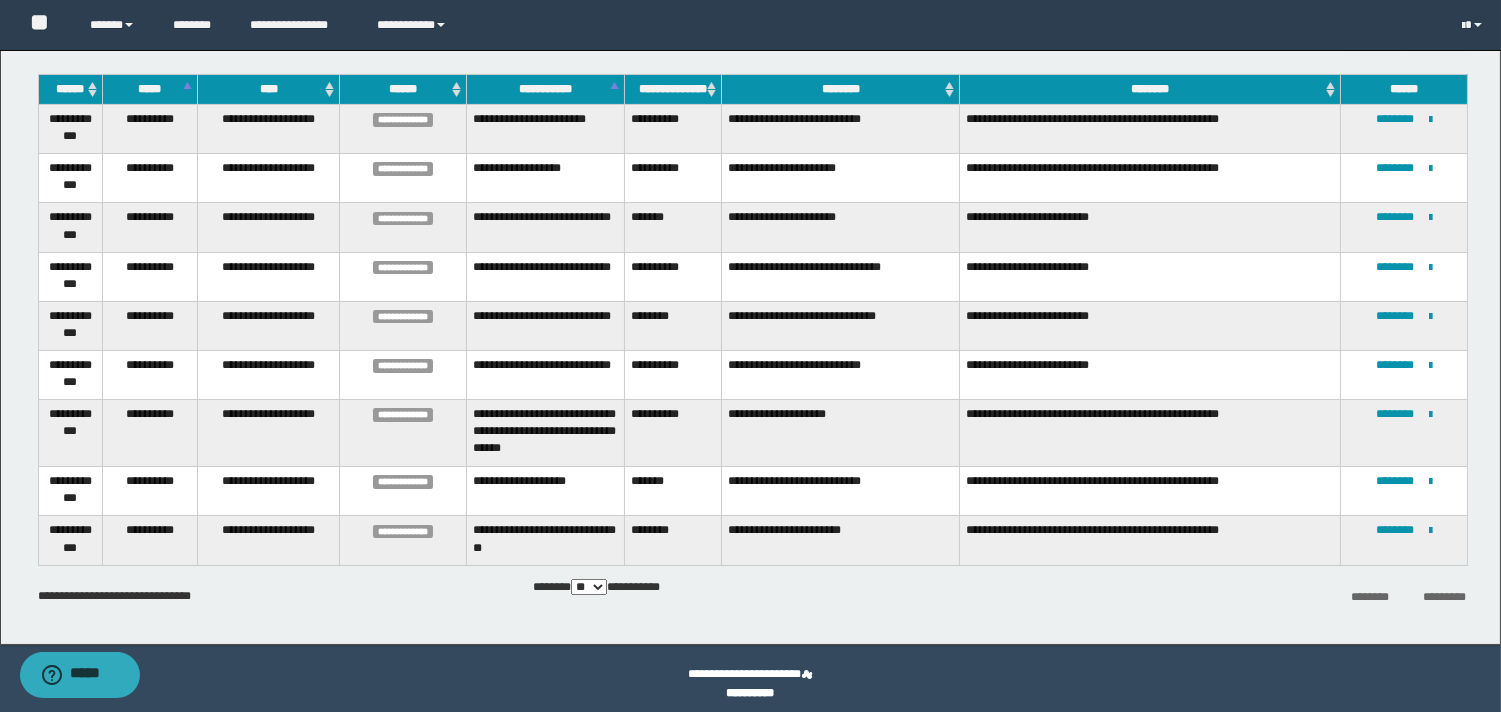 scroll, scrollTop: 232, scrollLeft: 0, axis: vertical 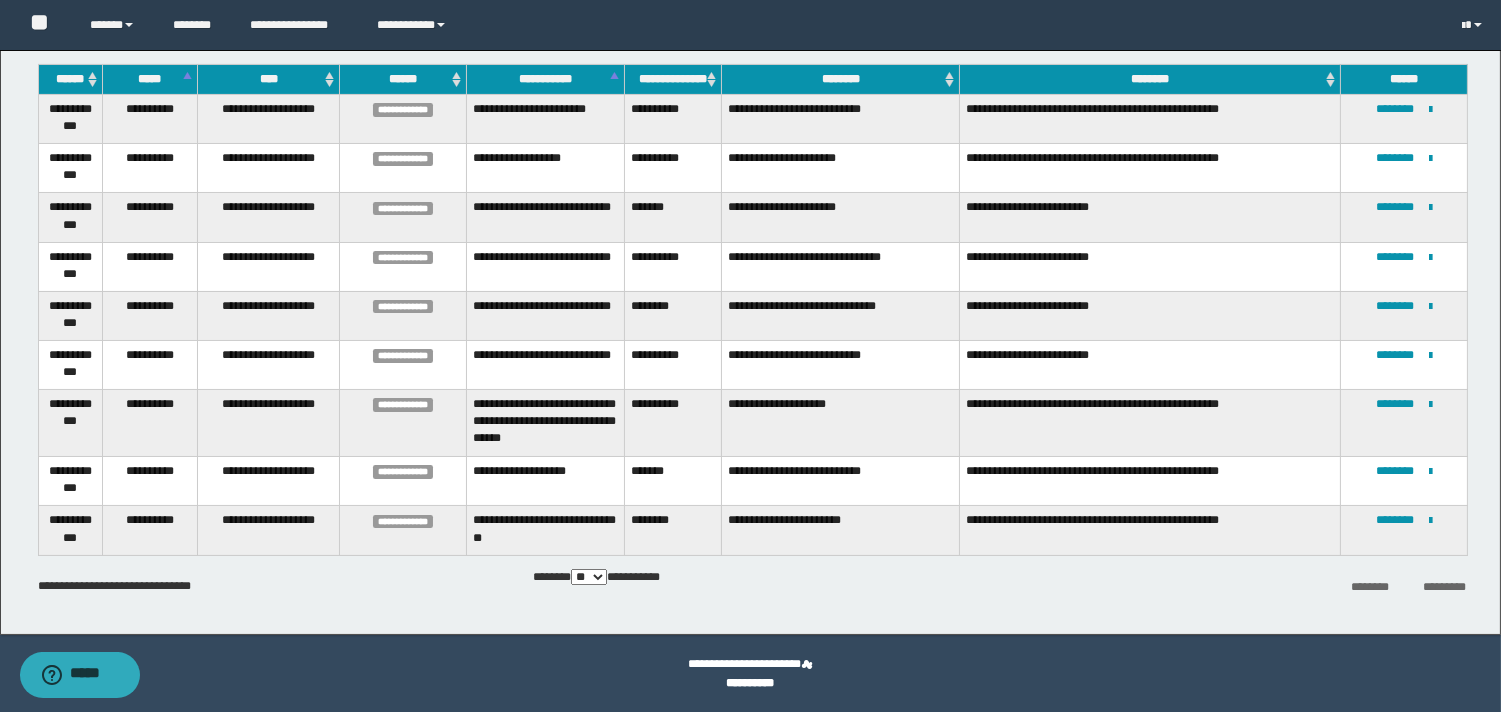 click on "**********" at bounding box center (545, 315) 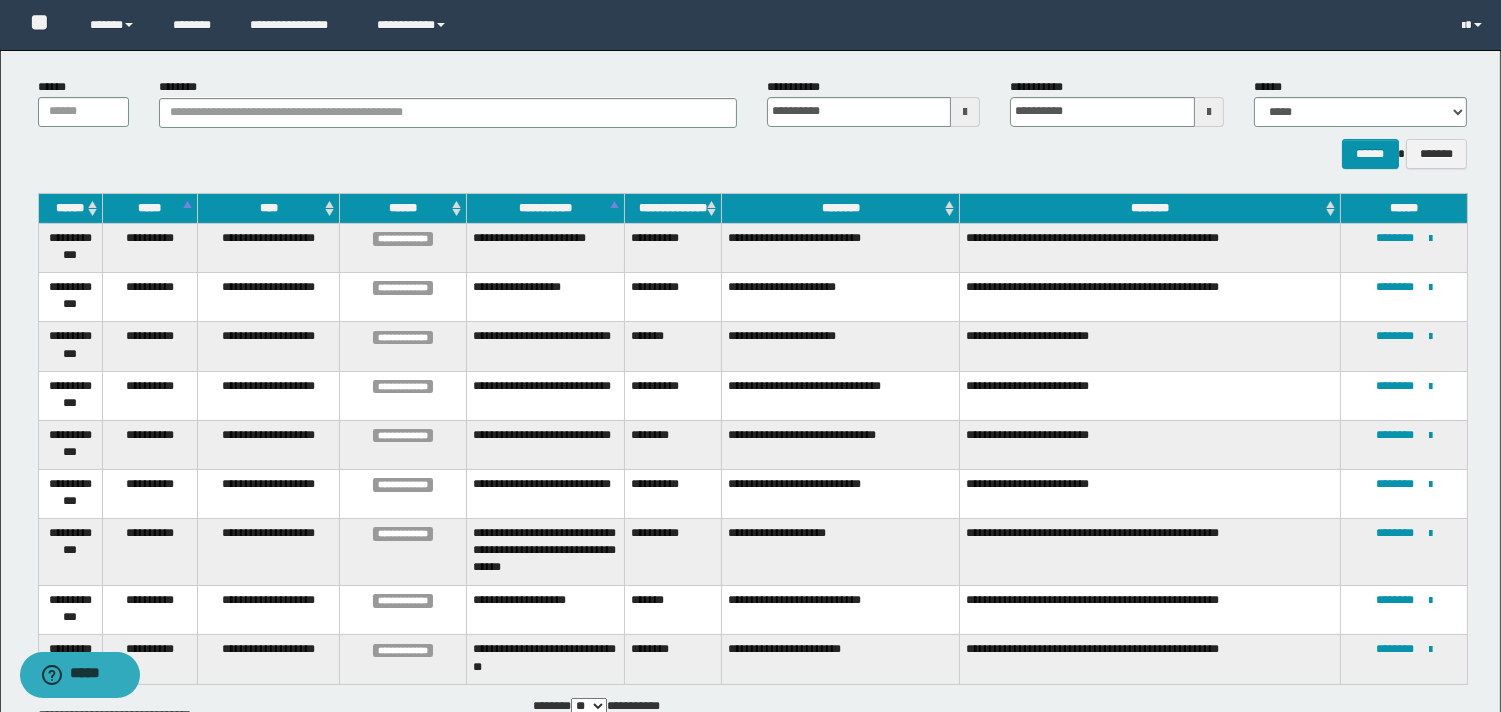 scroll, scrollTop: 0, scrollLeft: 0, axis: both 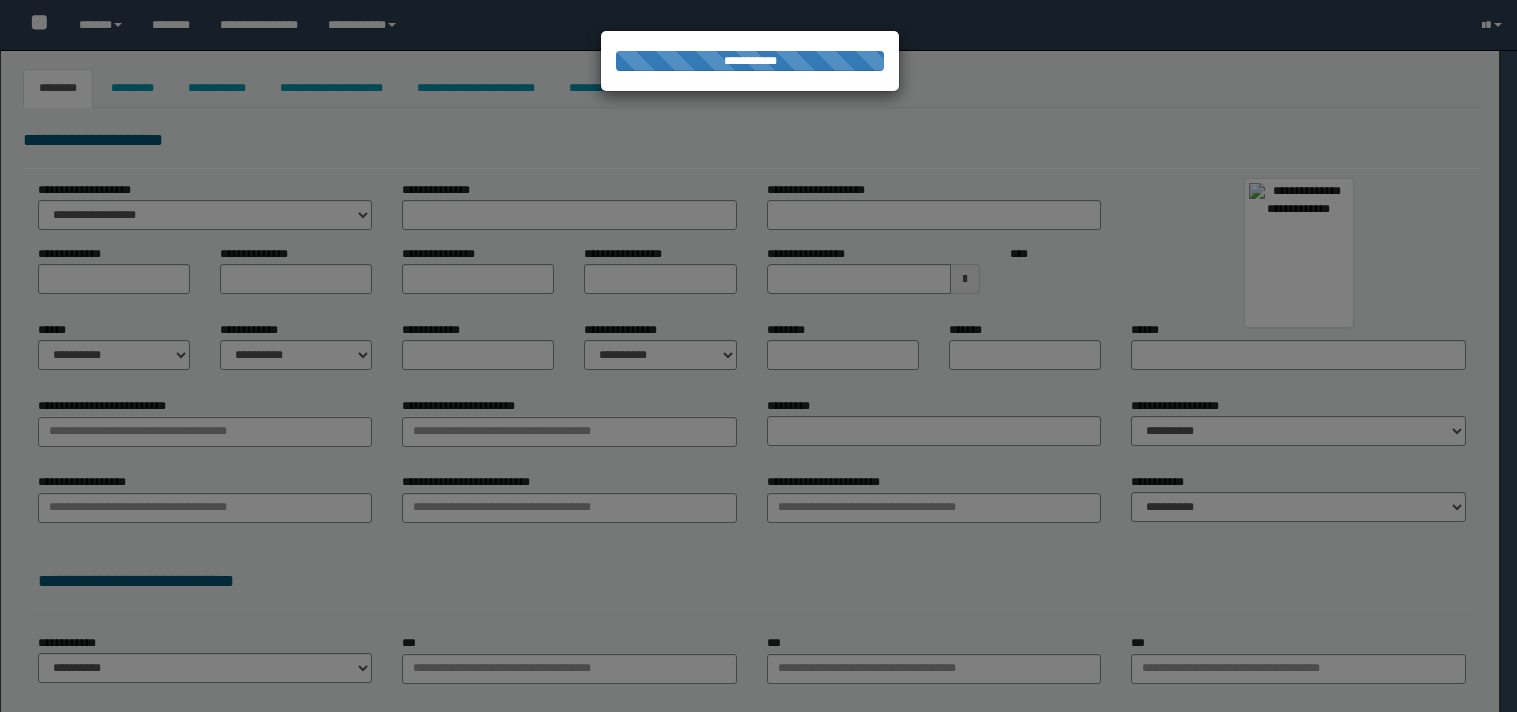 select on "***" 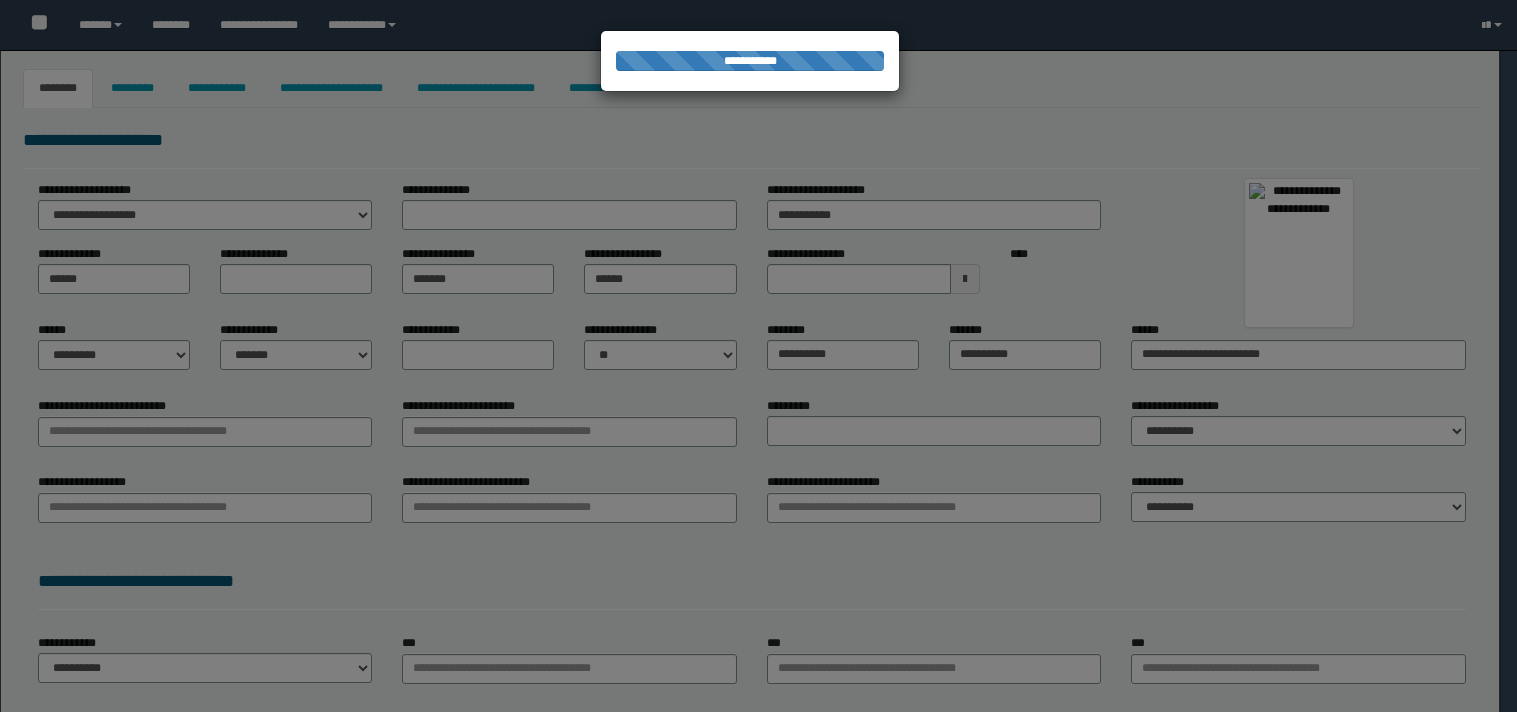 type on "*********" 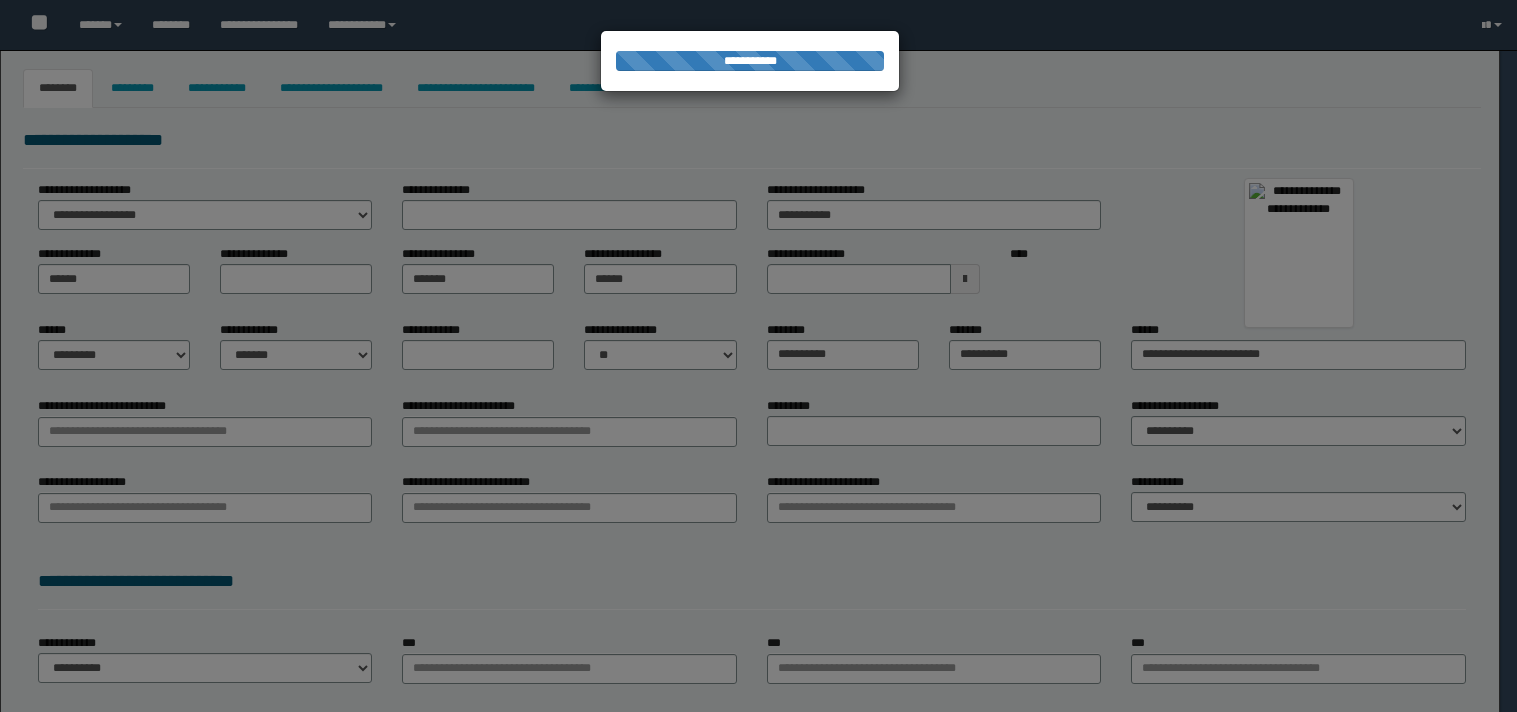 type on "**********" 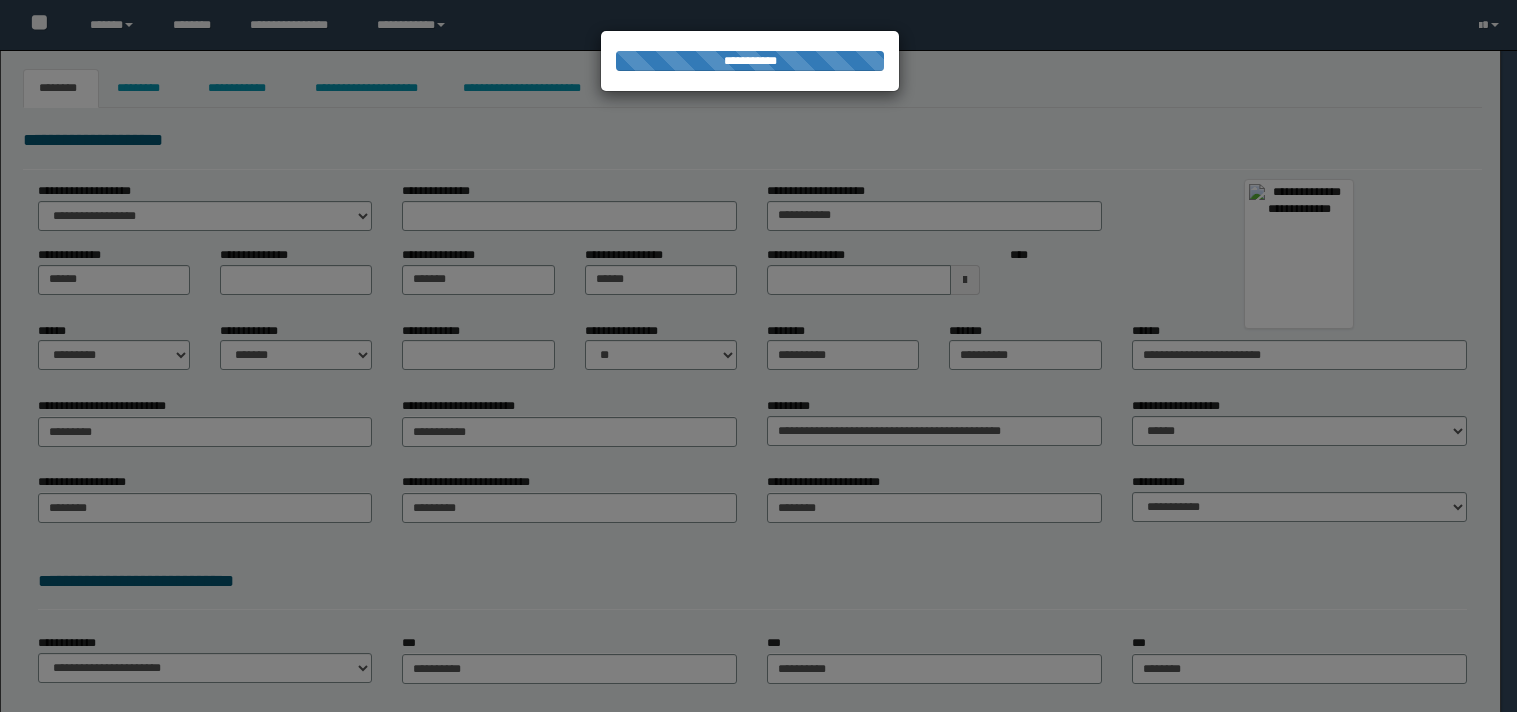 scroll, scrollTop: 0, scrollLeft: 0, axis: both 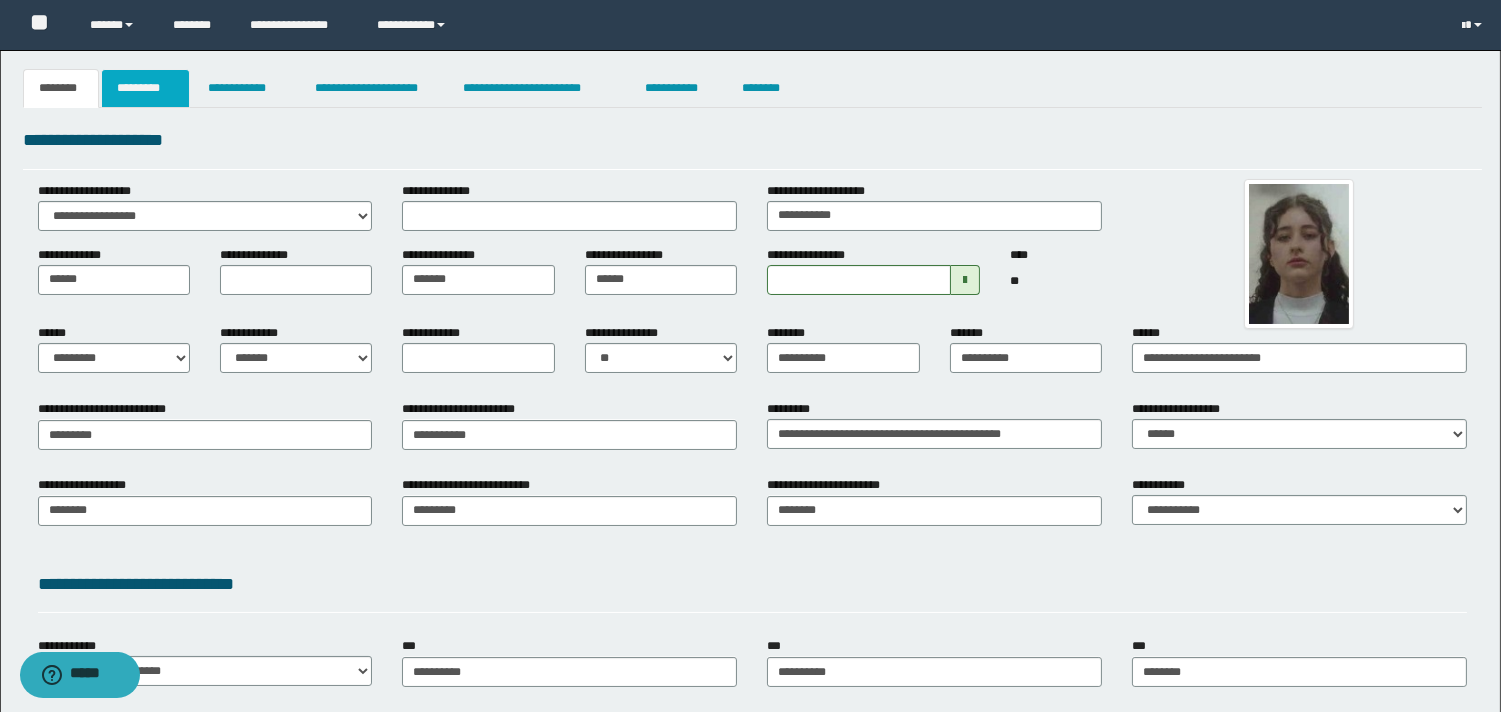 click on "*********" at bounding box center (145, 88) 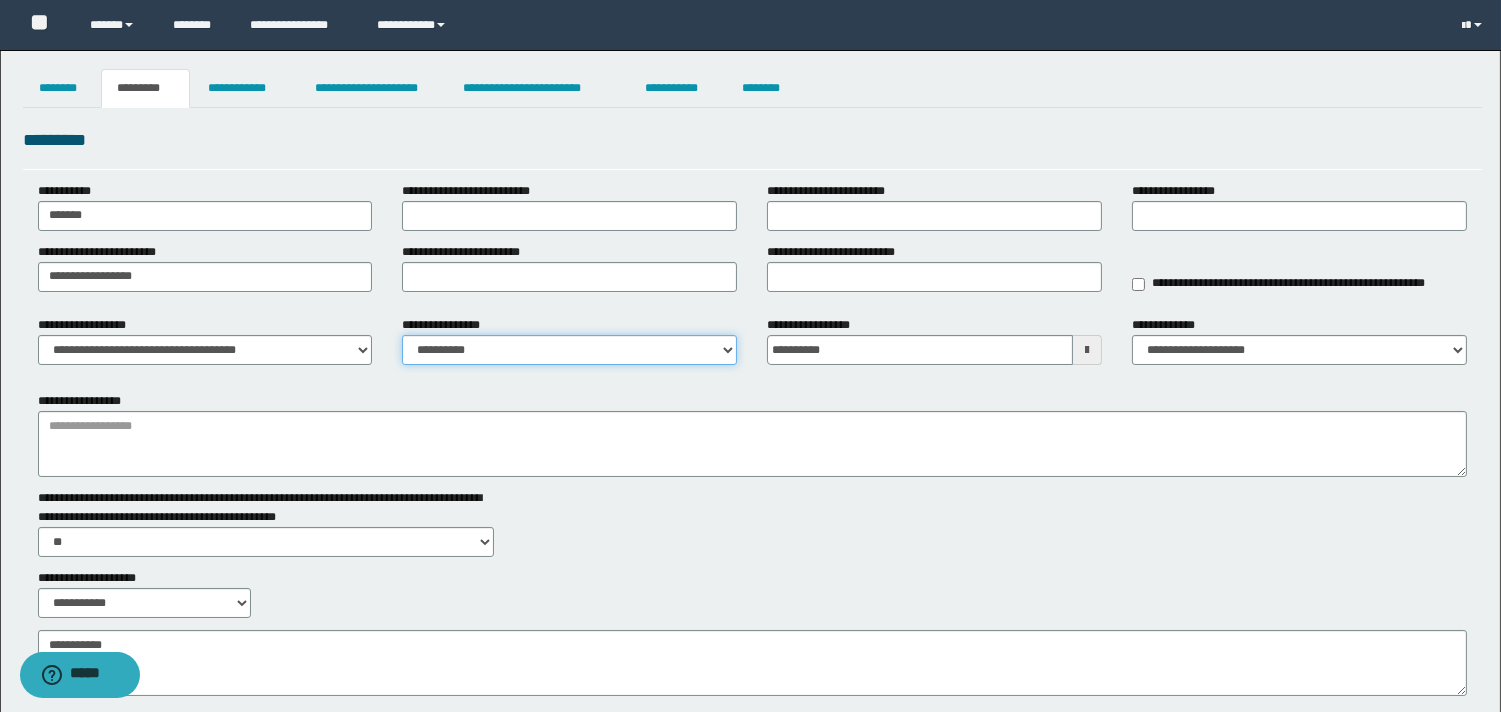 click on "**********" at bounding box center [569, 350] 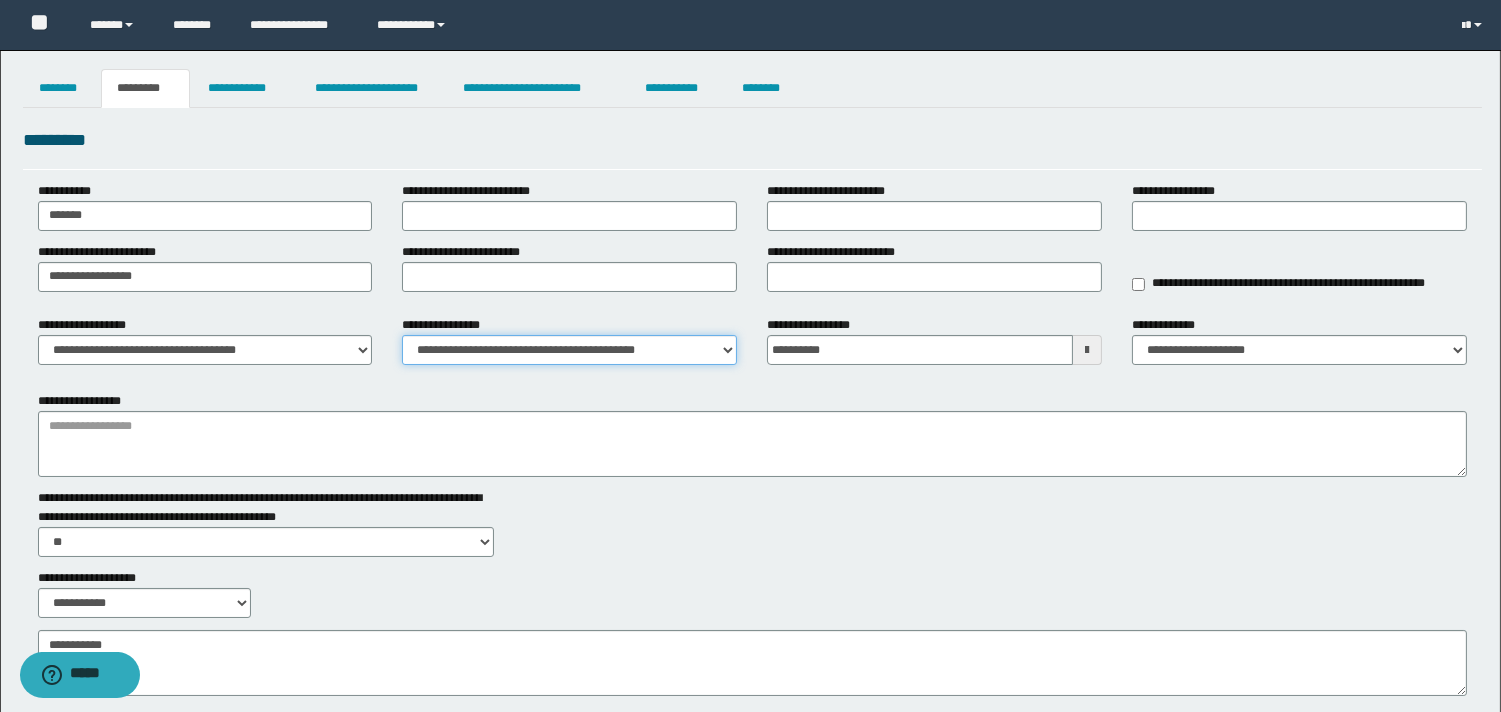 click on "**********" at bounding box center (569, 350) 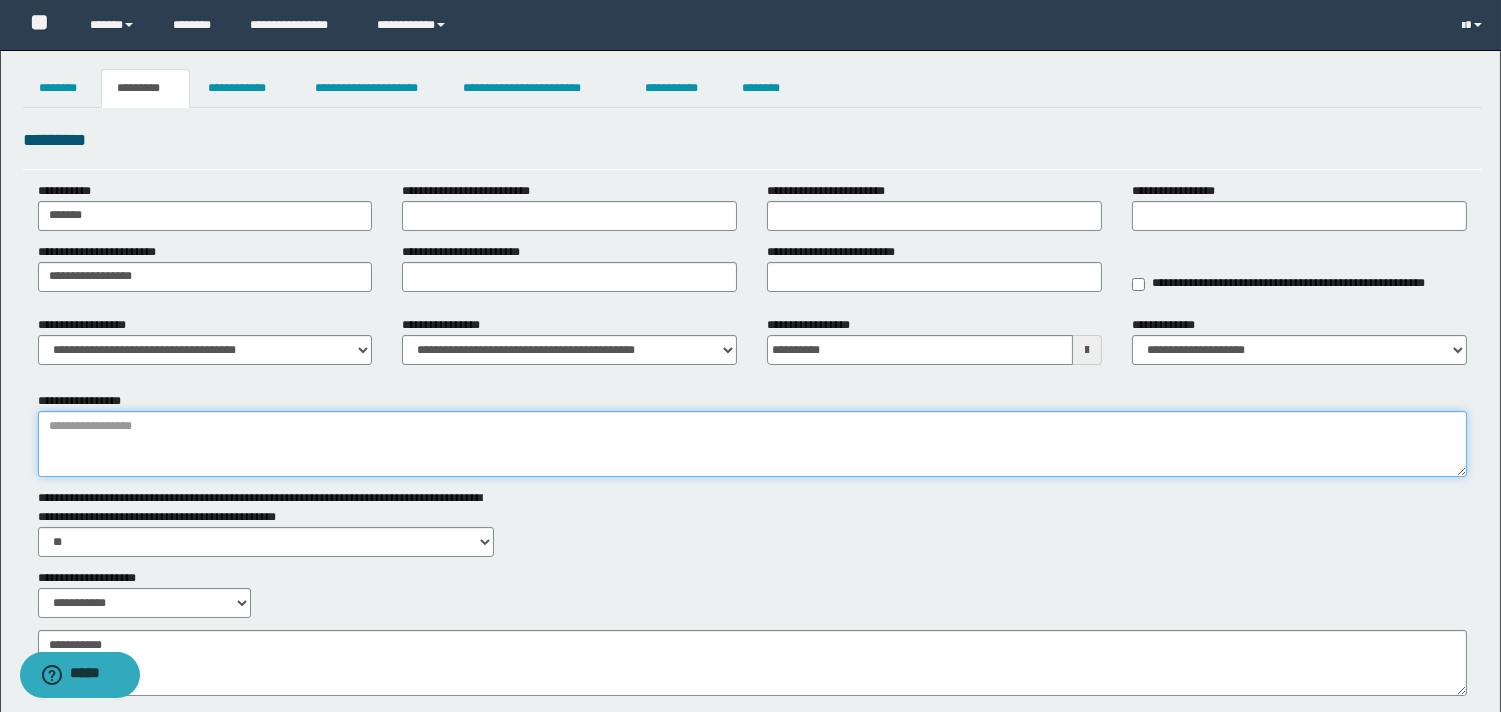 click on "**********" at bounding box center [752, 444] 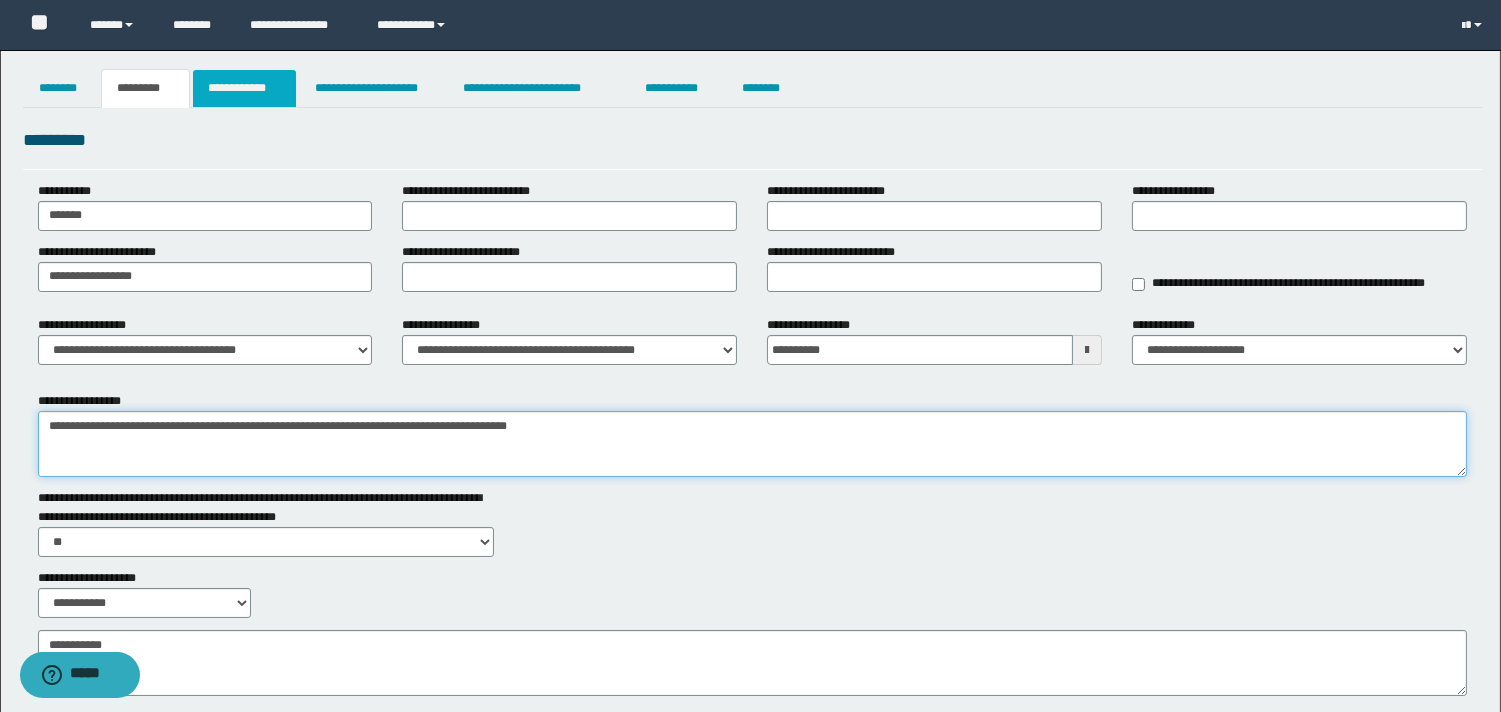 type on "**********" 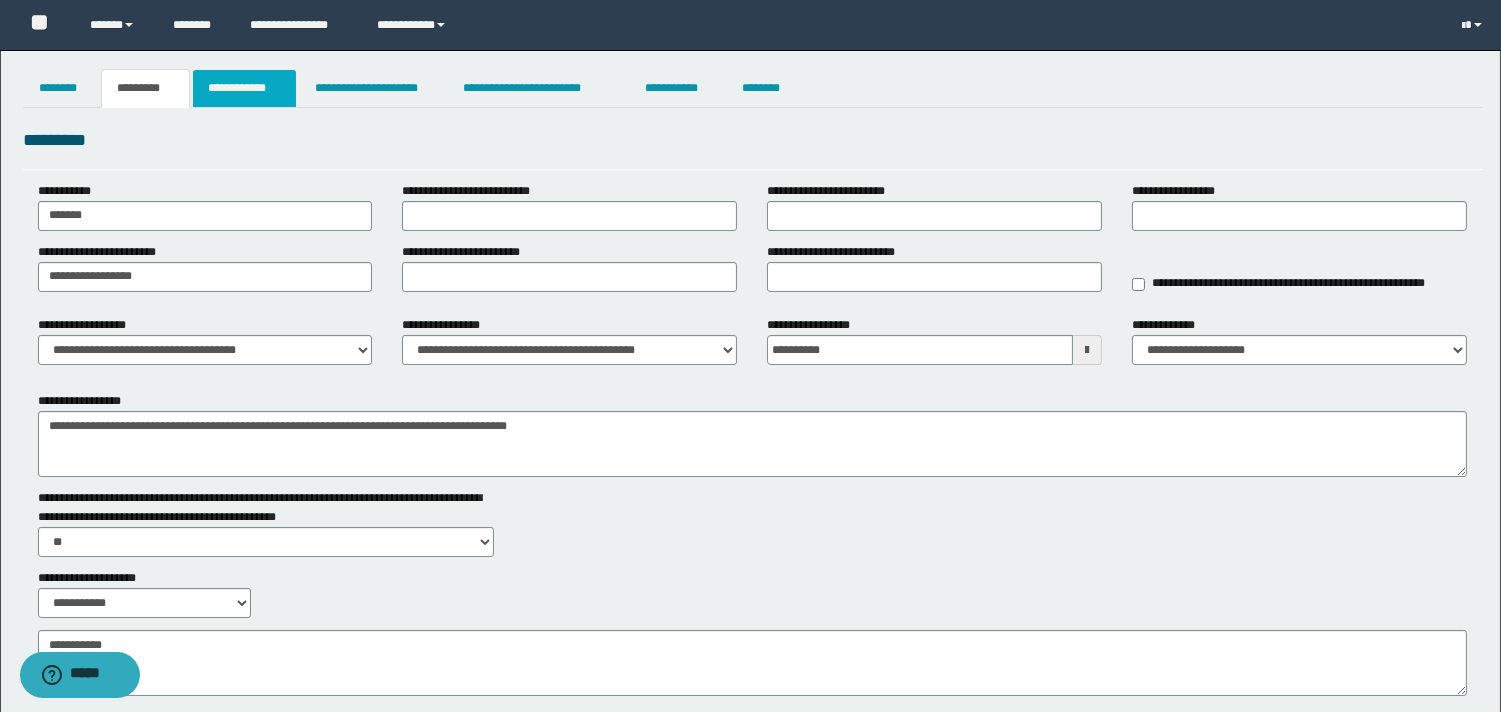 click on "**********" at bounding box center [244, 88] 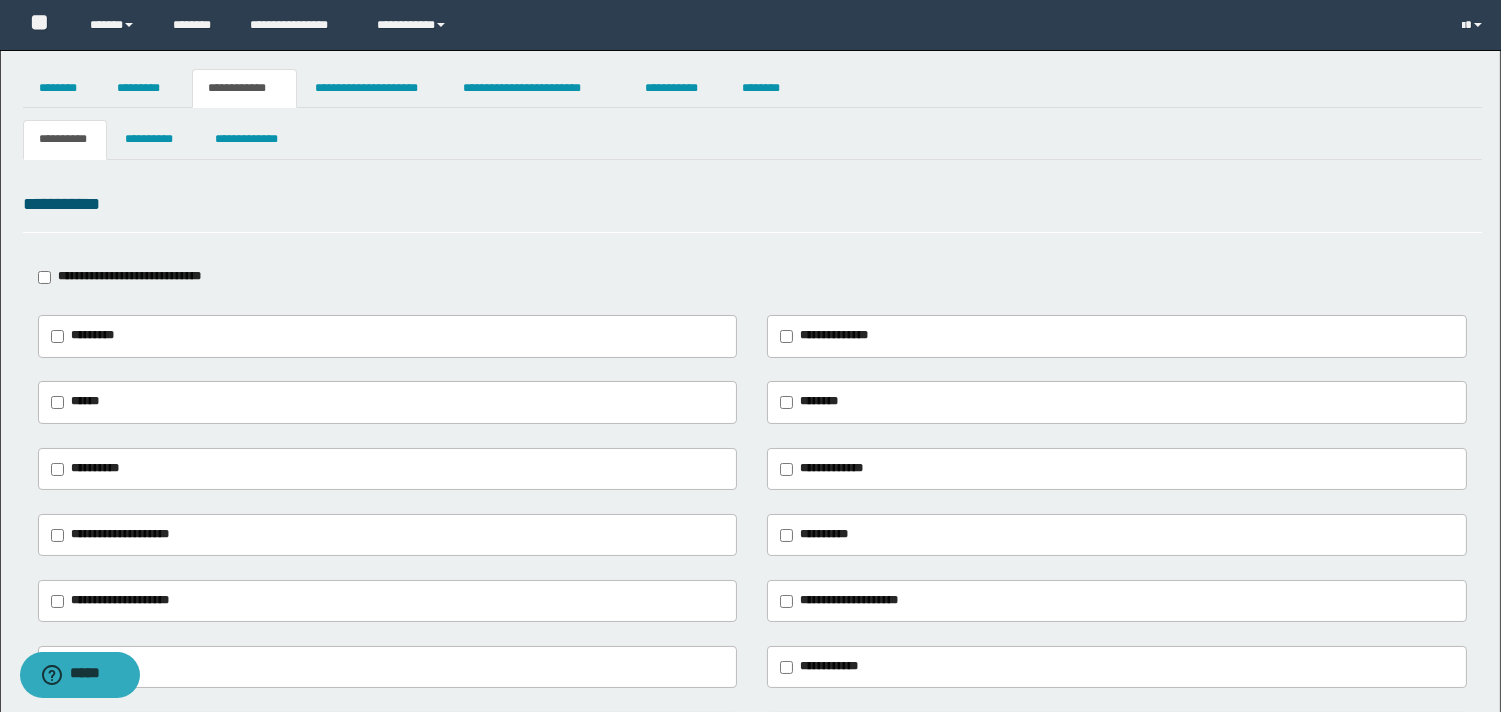 click on "**********" at bounding box center (752, 502) 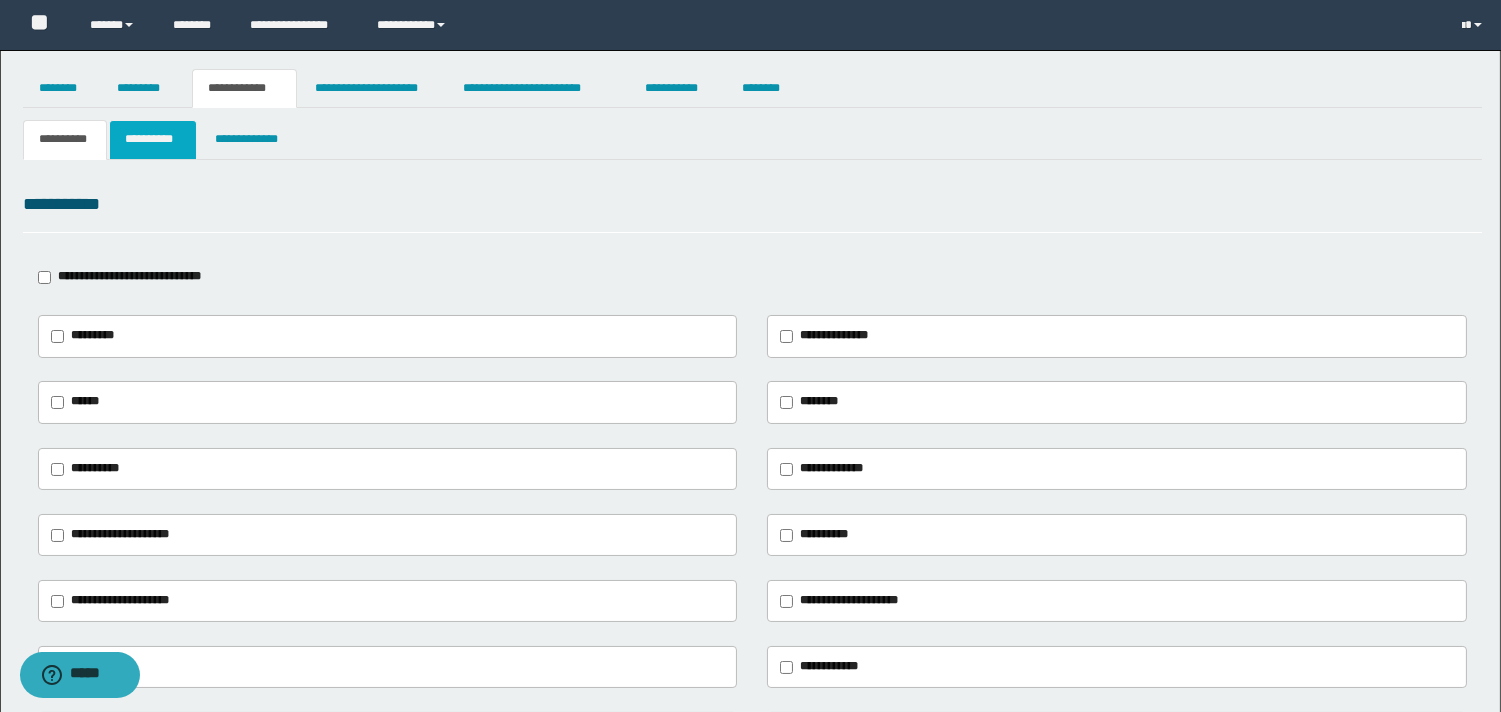click on "**********" at bounding box center (153, 139) 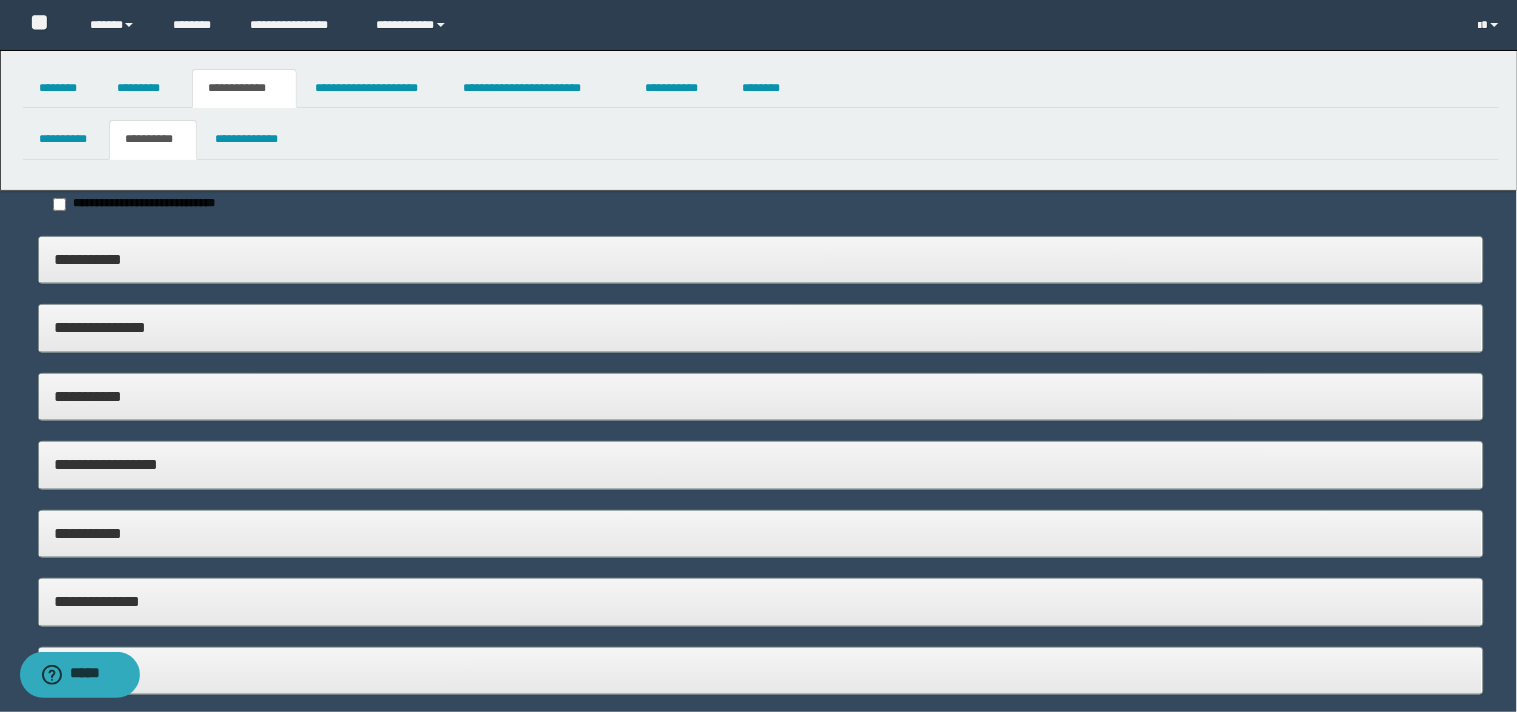 type on "*****" 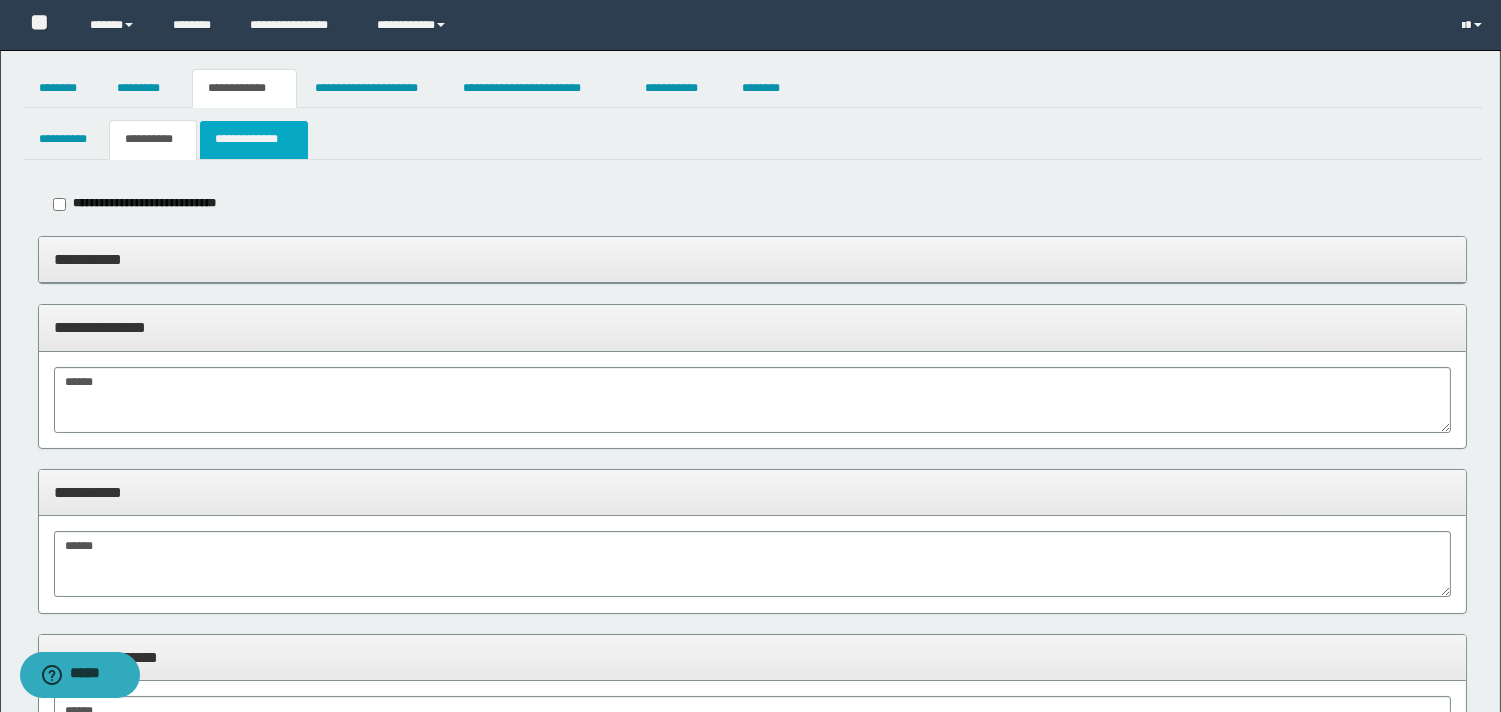 click on "**********" at bounding box center (253, 139) 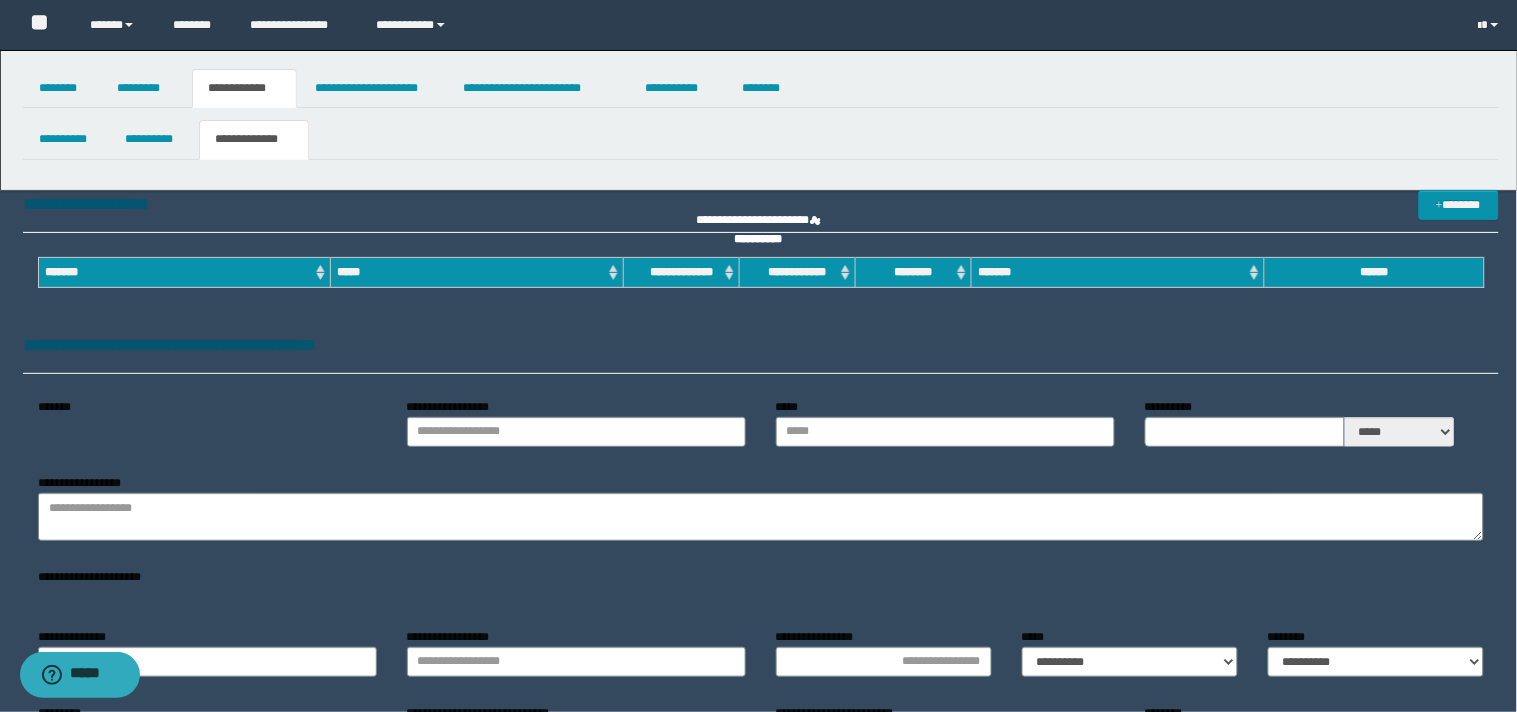 type on "**********" 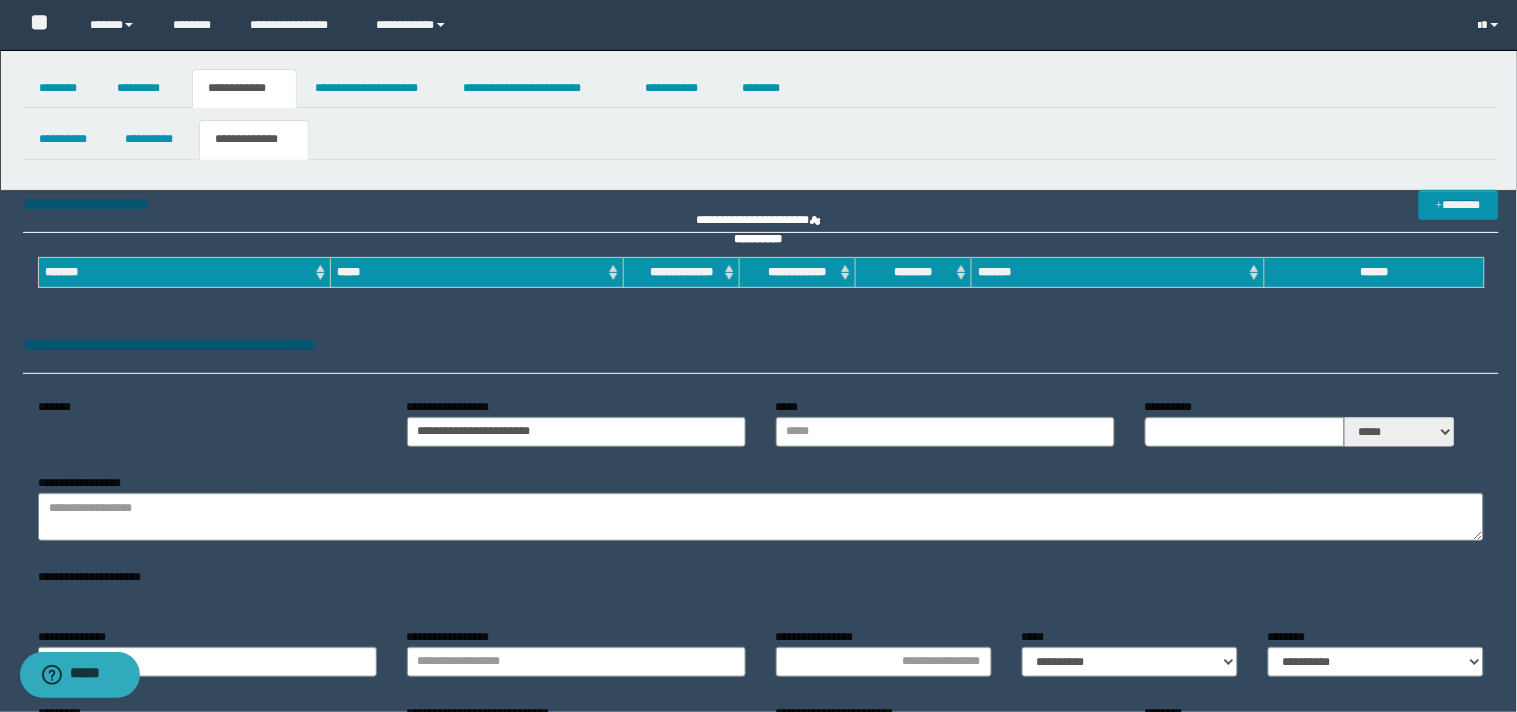 type on "*********" 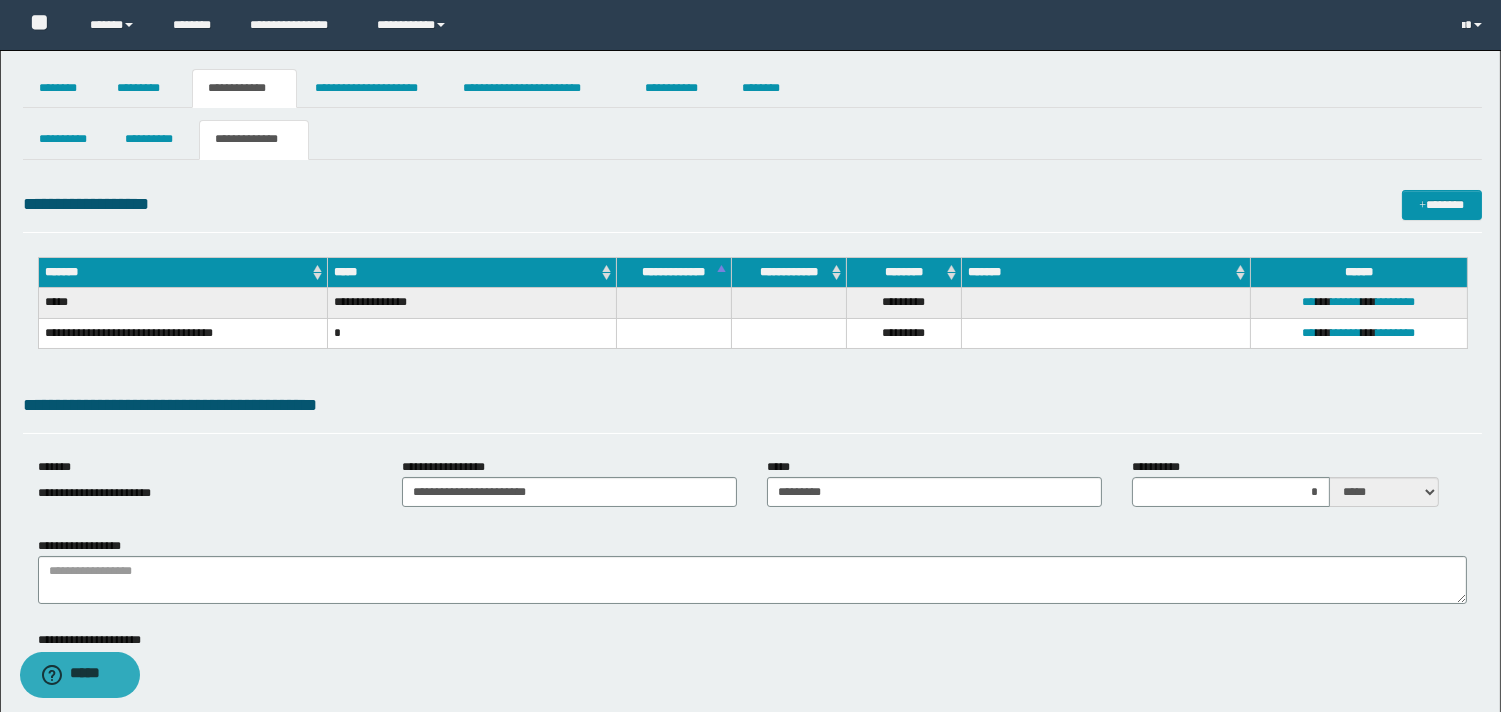 click on "**********" at bounding box center [94, 493] 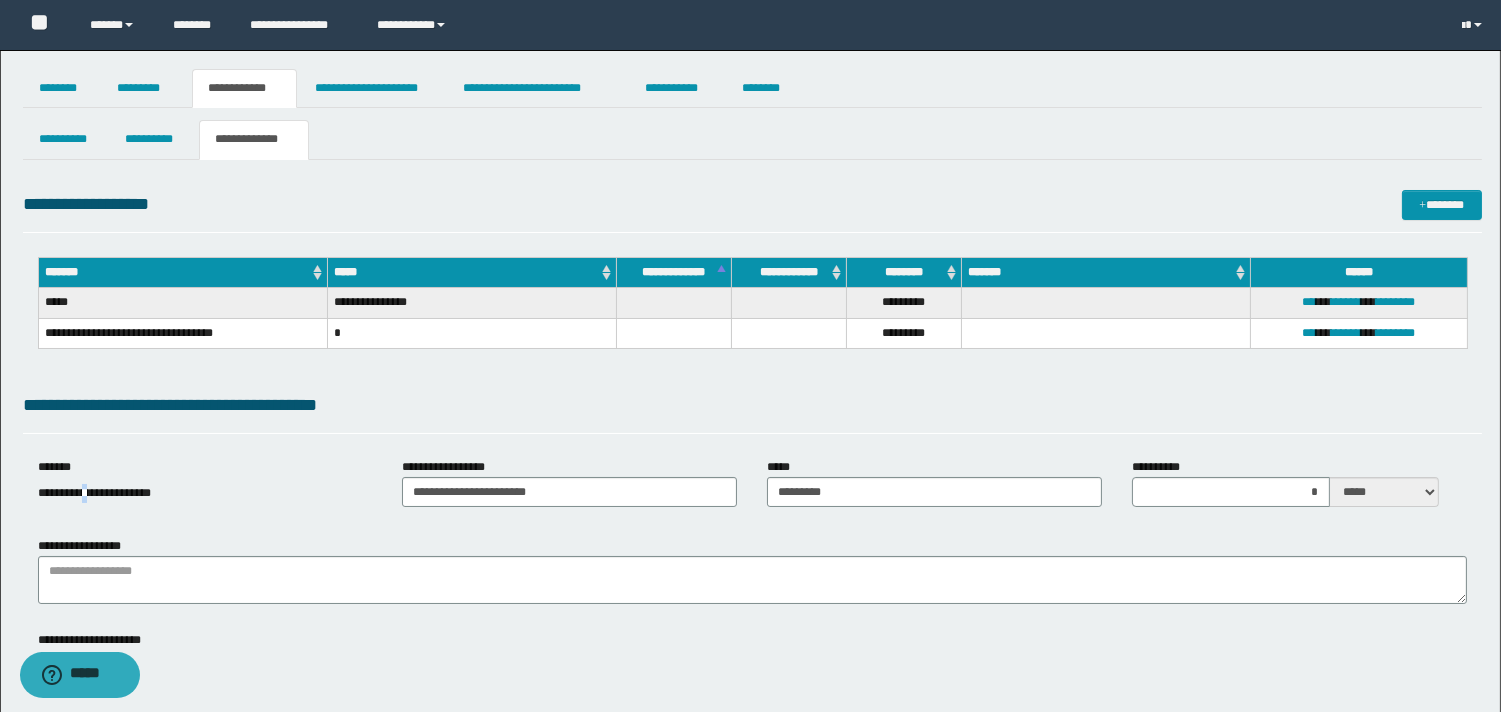 click on "**********" at bounding box center (94, 493) 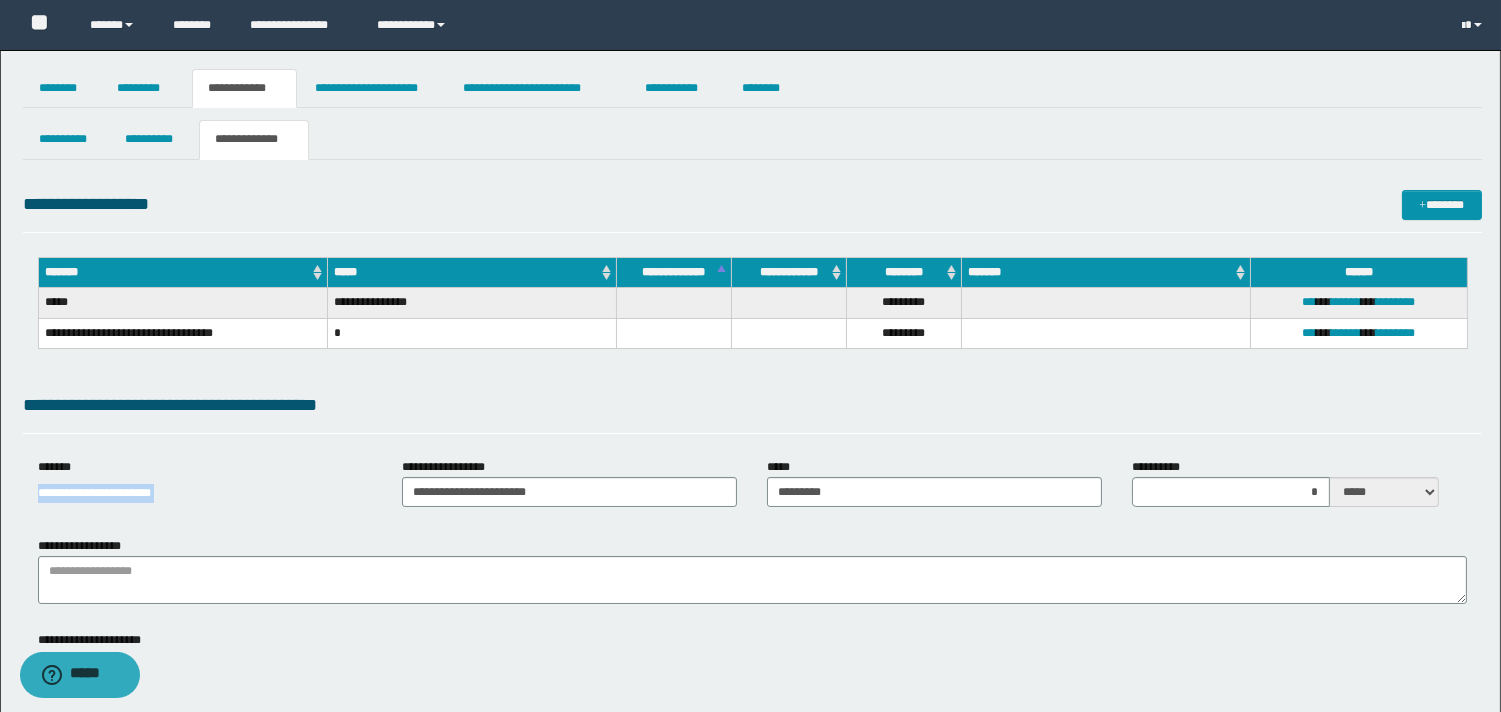 click on "**********" at bounding box center (94, 493) 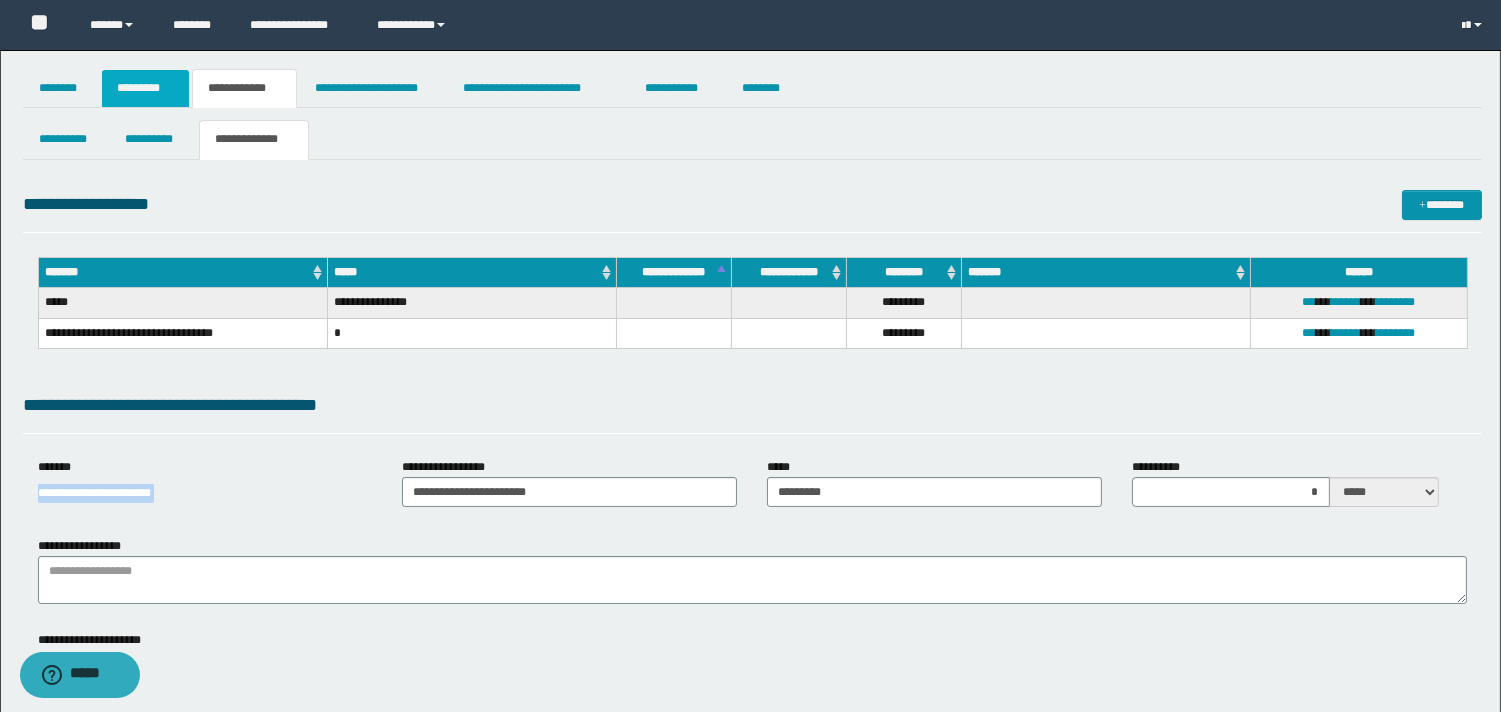 click on "*********" at bounding box center (145, 88) 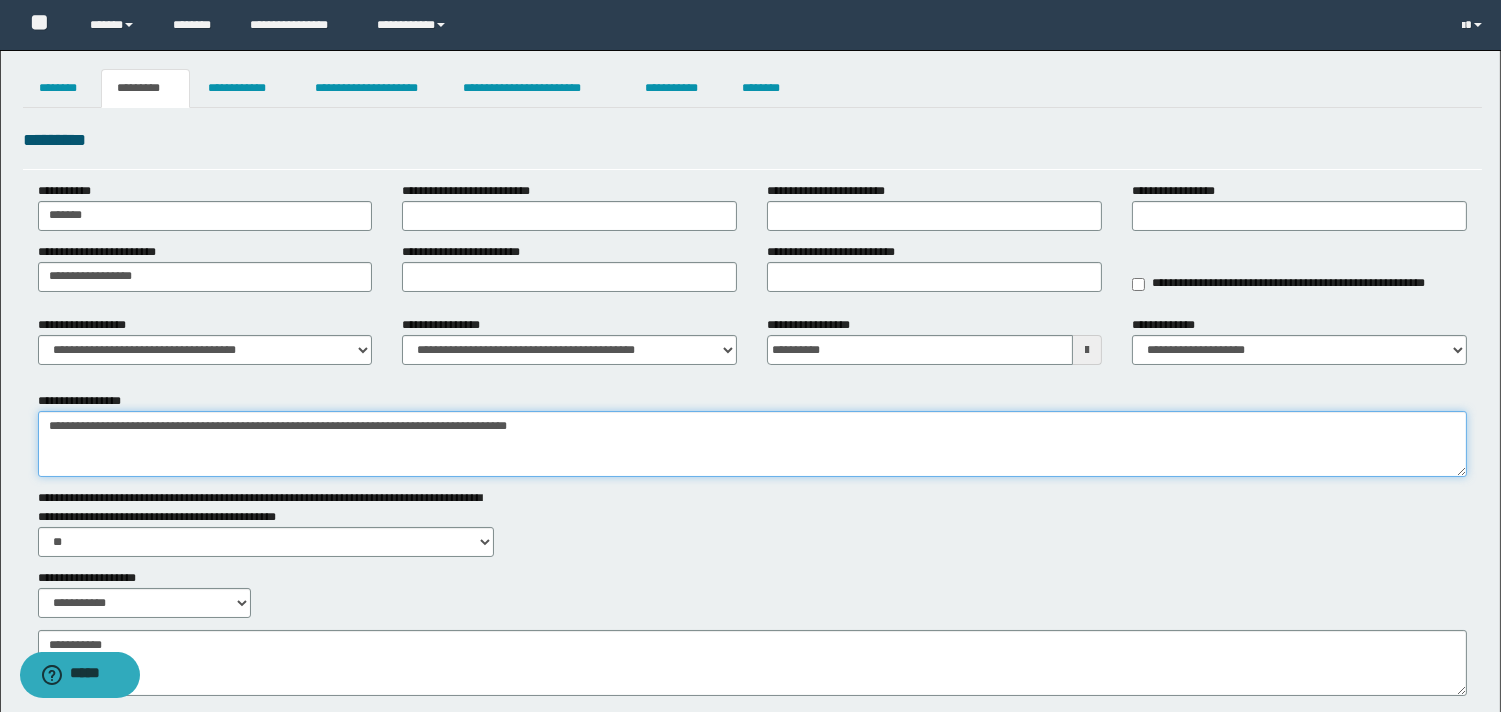 click on "**********" at bounding box center (752, 444) 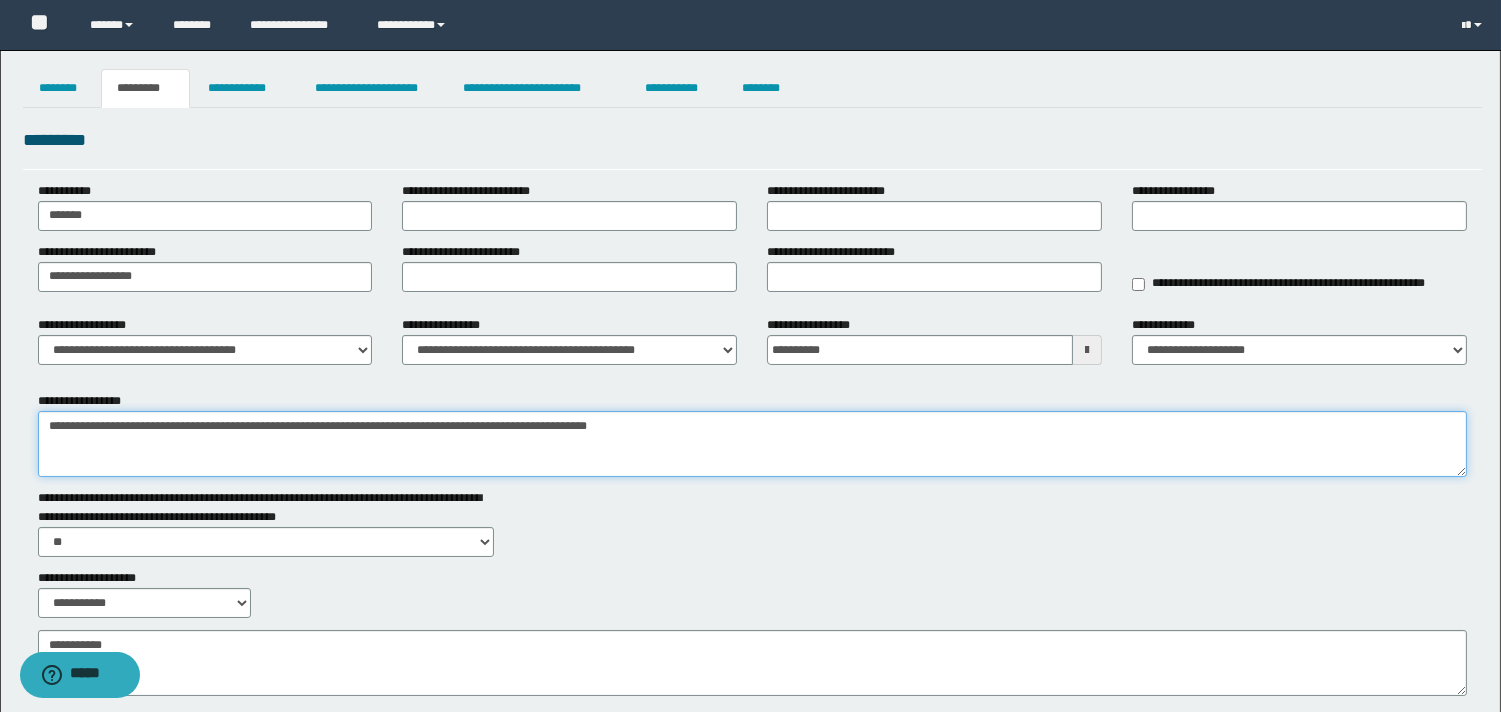 click on "**********" at bounding box center (752, 444) 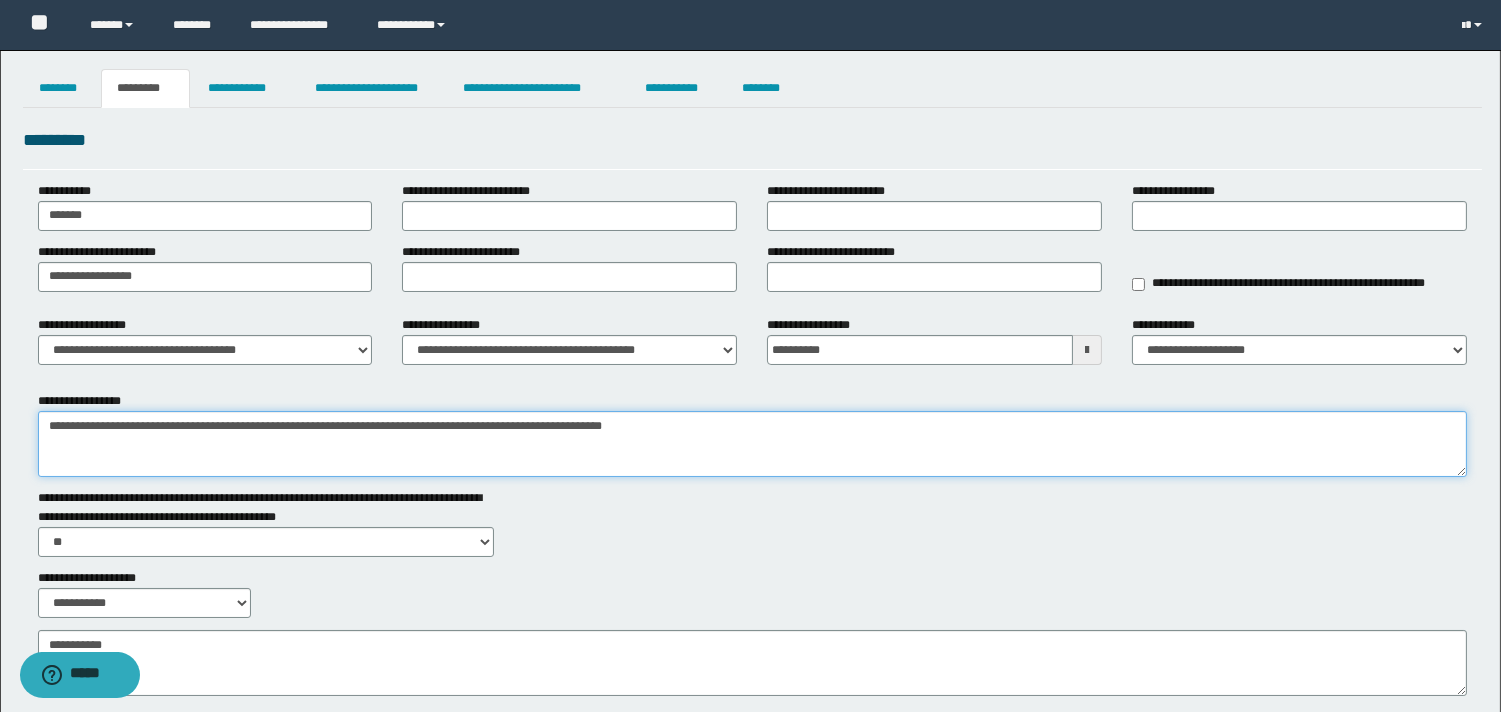 type on "**********" 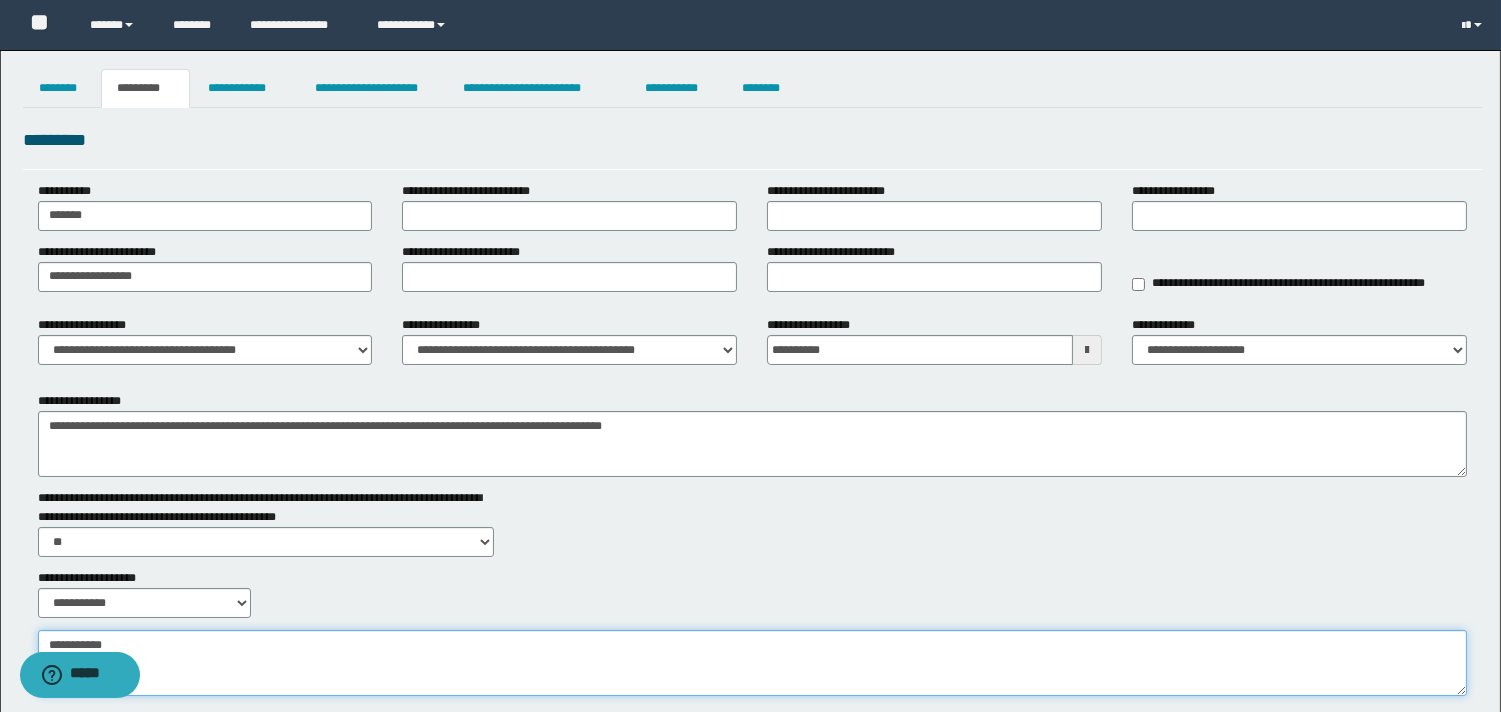 click on "**********" at bounding box center (752, 663) 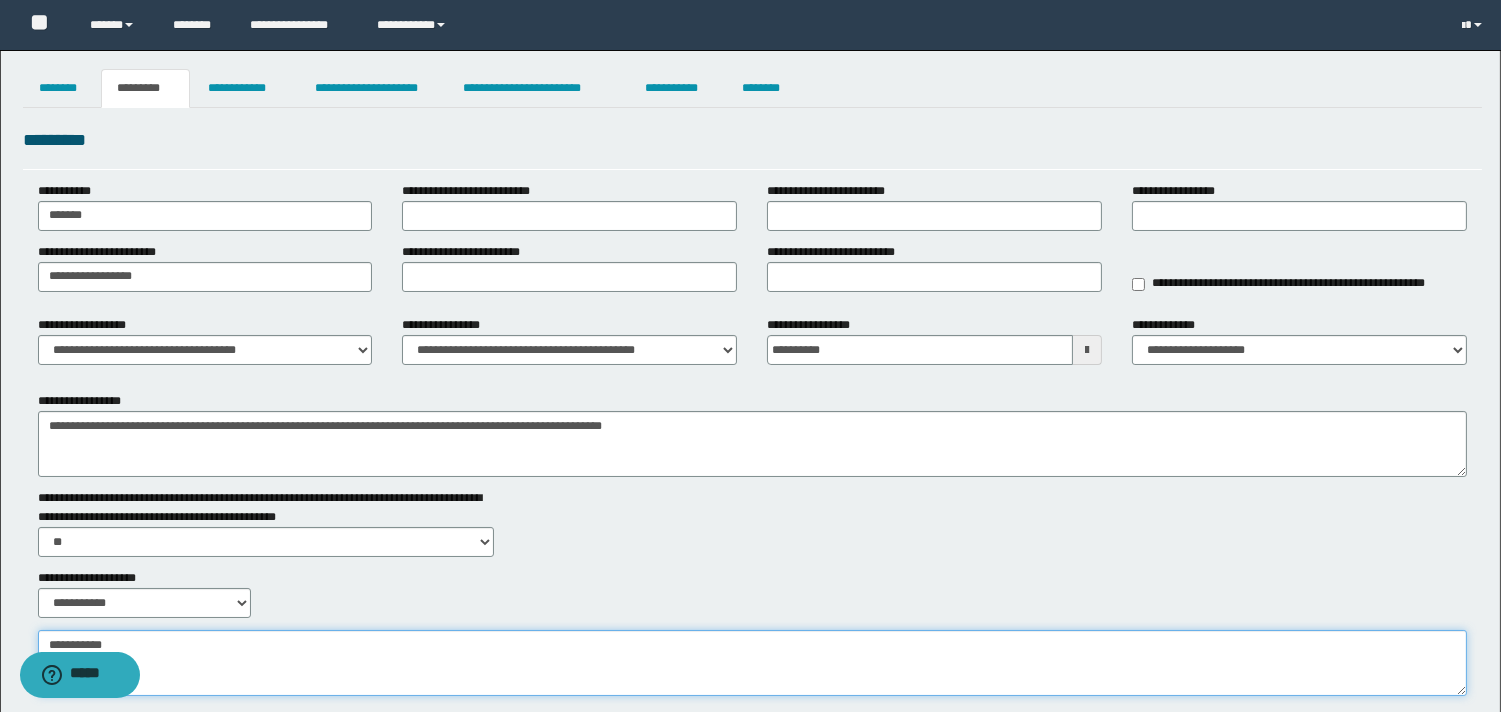 paste on "**********" 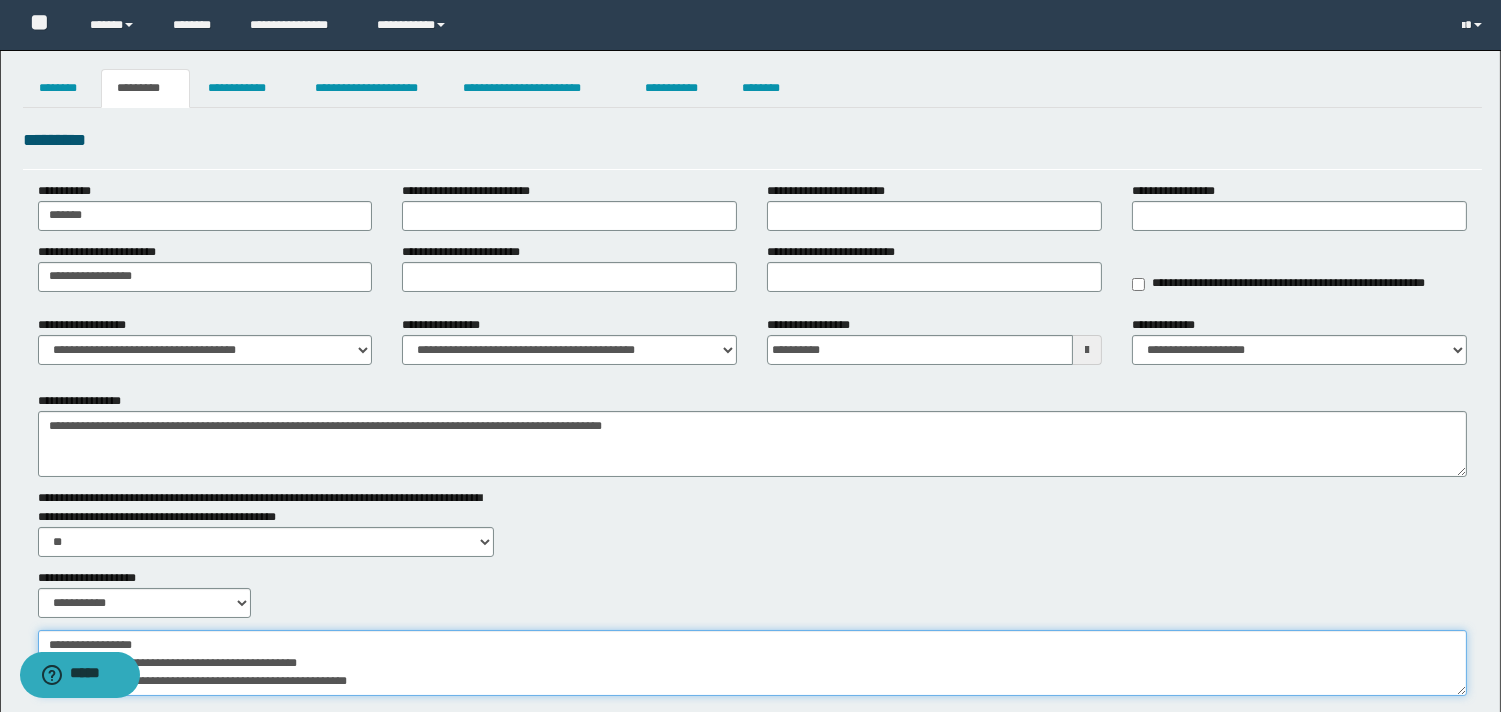 scroll, scrollTop: 30, scrollLeft: 0, axis: vertical 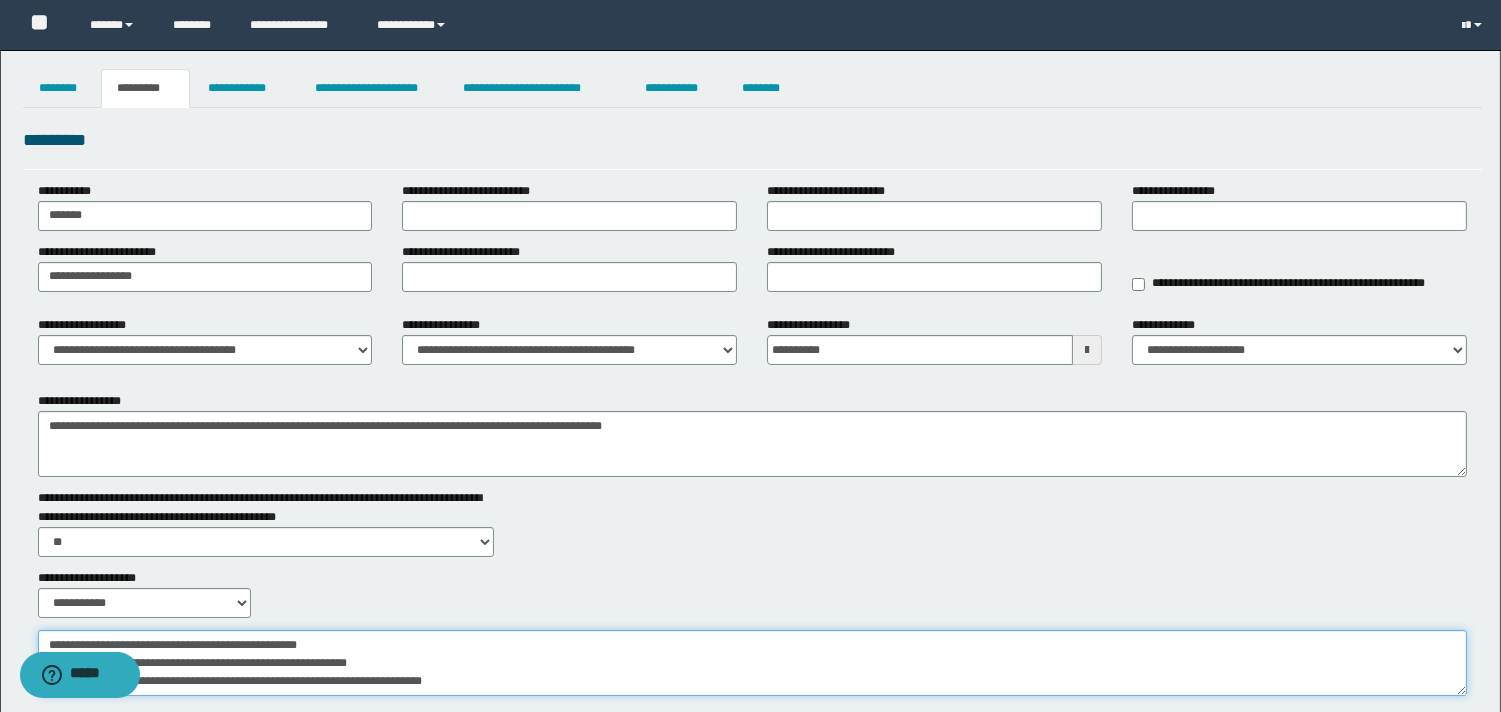 click on "**********" at bounding box center [752, 663] 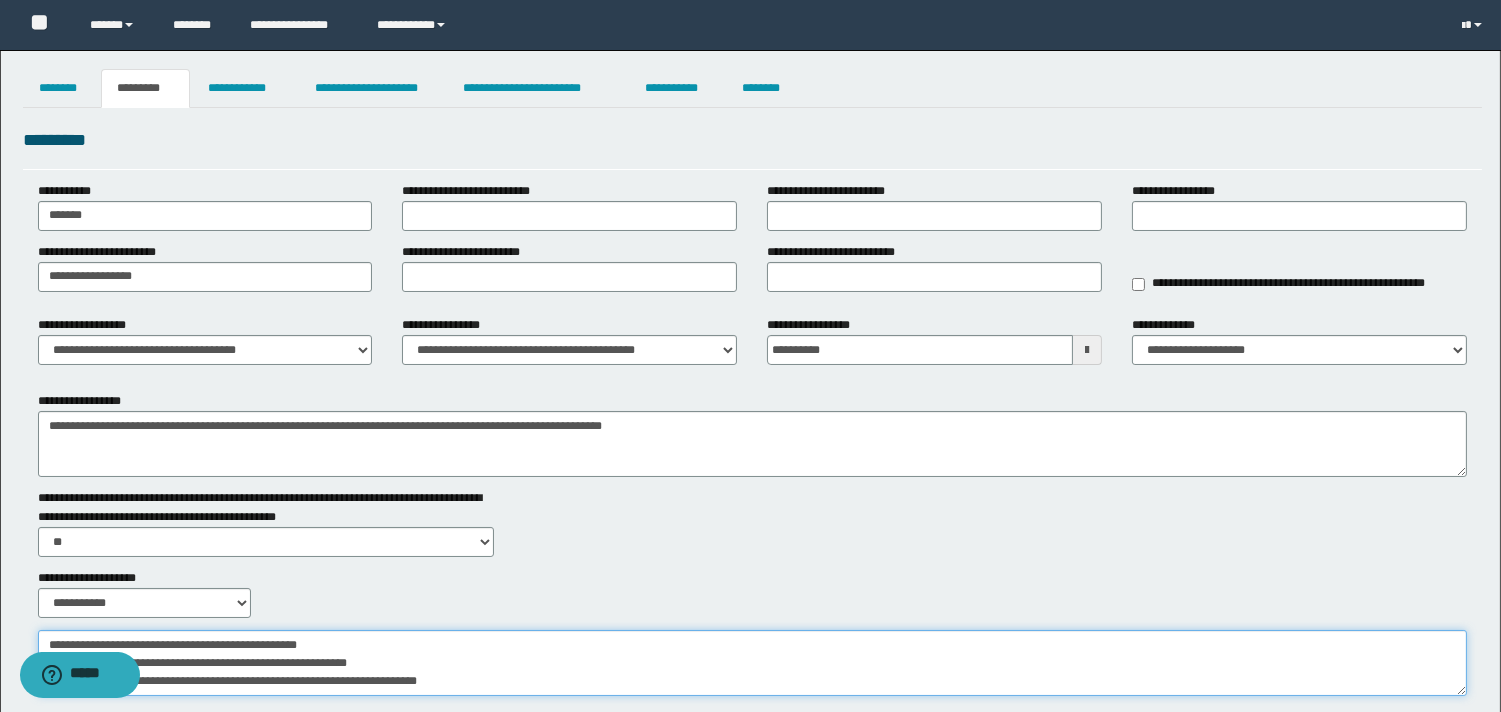 scroll, scrollTop: 17, scrollLeft: 0, axis: vertical 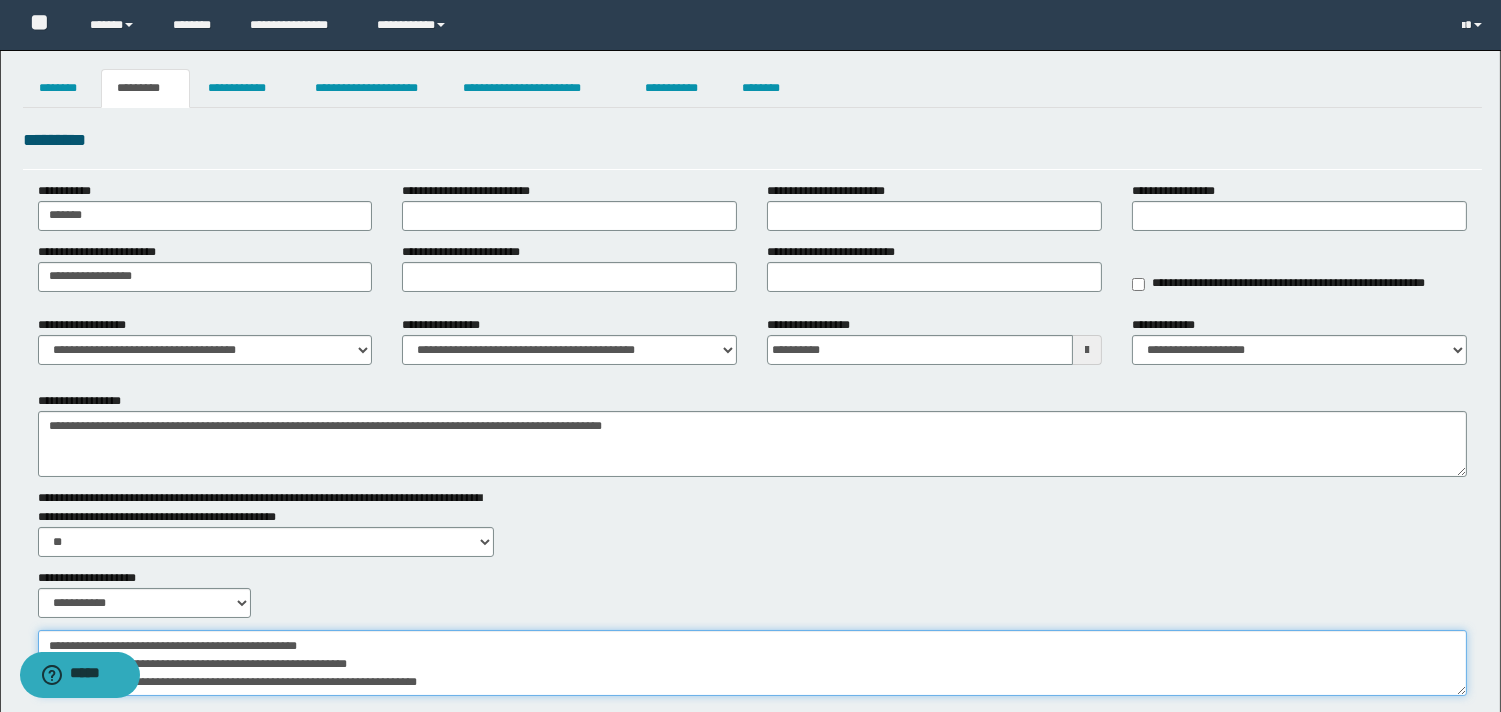 type on "**********" 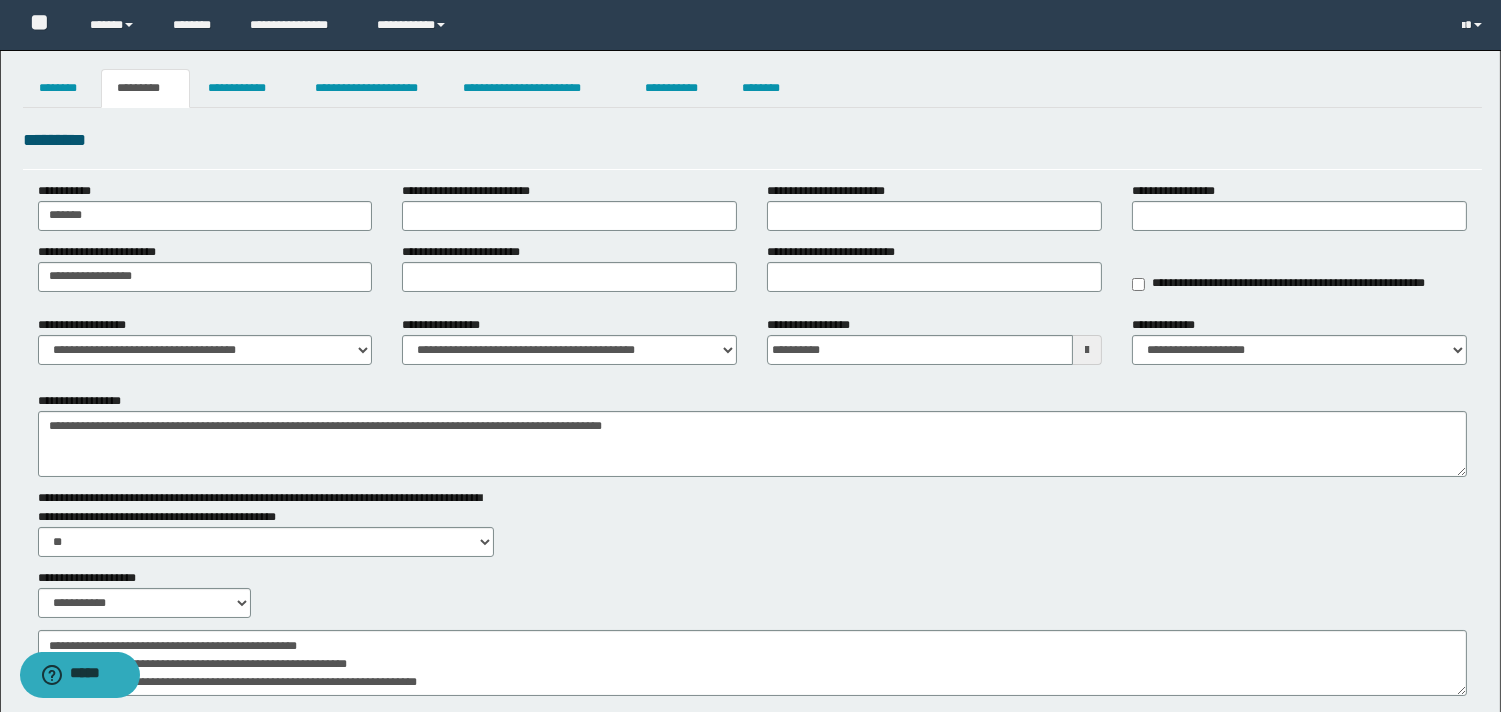 click on "**********" at bounding box center [205, 340] 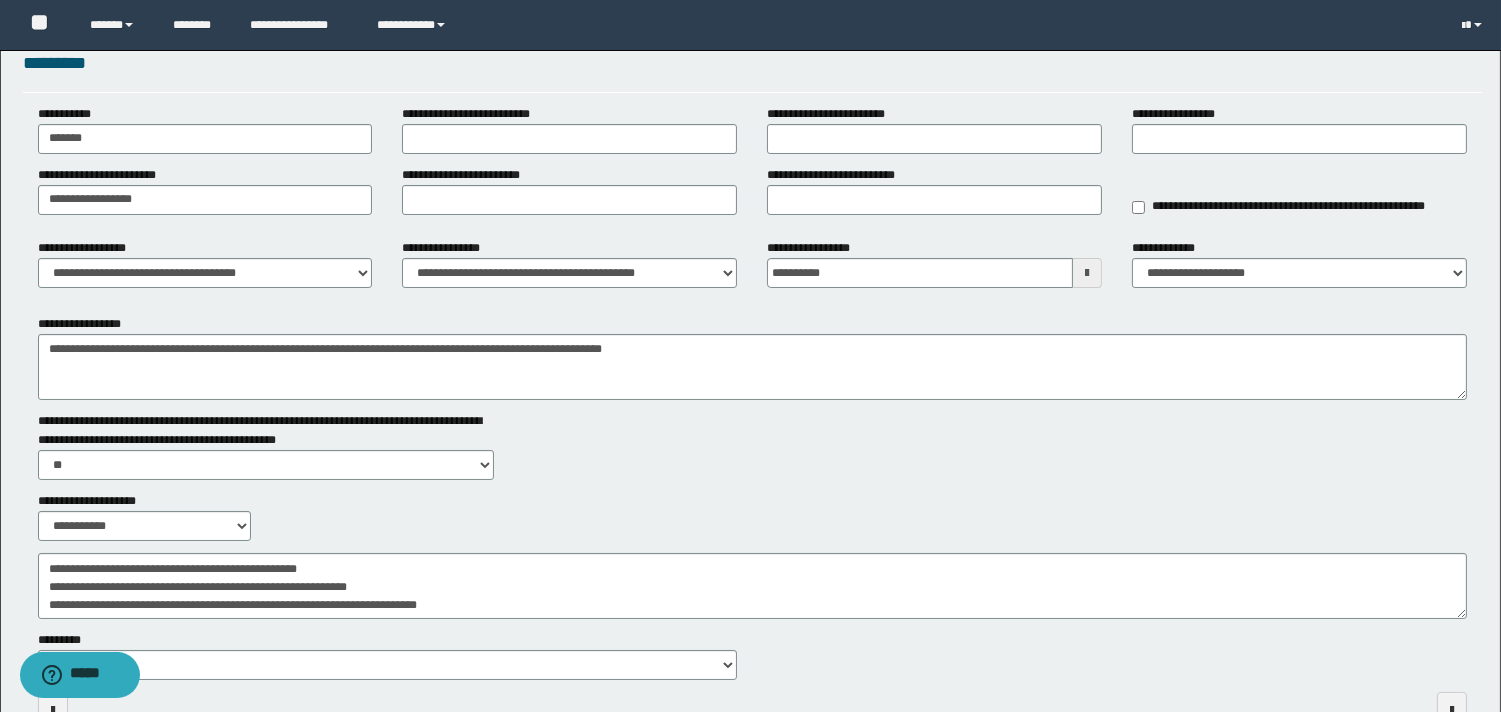 scroll, scrollTop: 200, scrollLeft: 0, axis: vertical 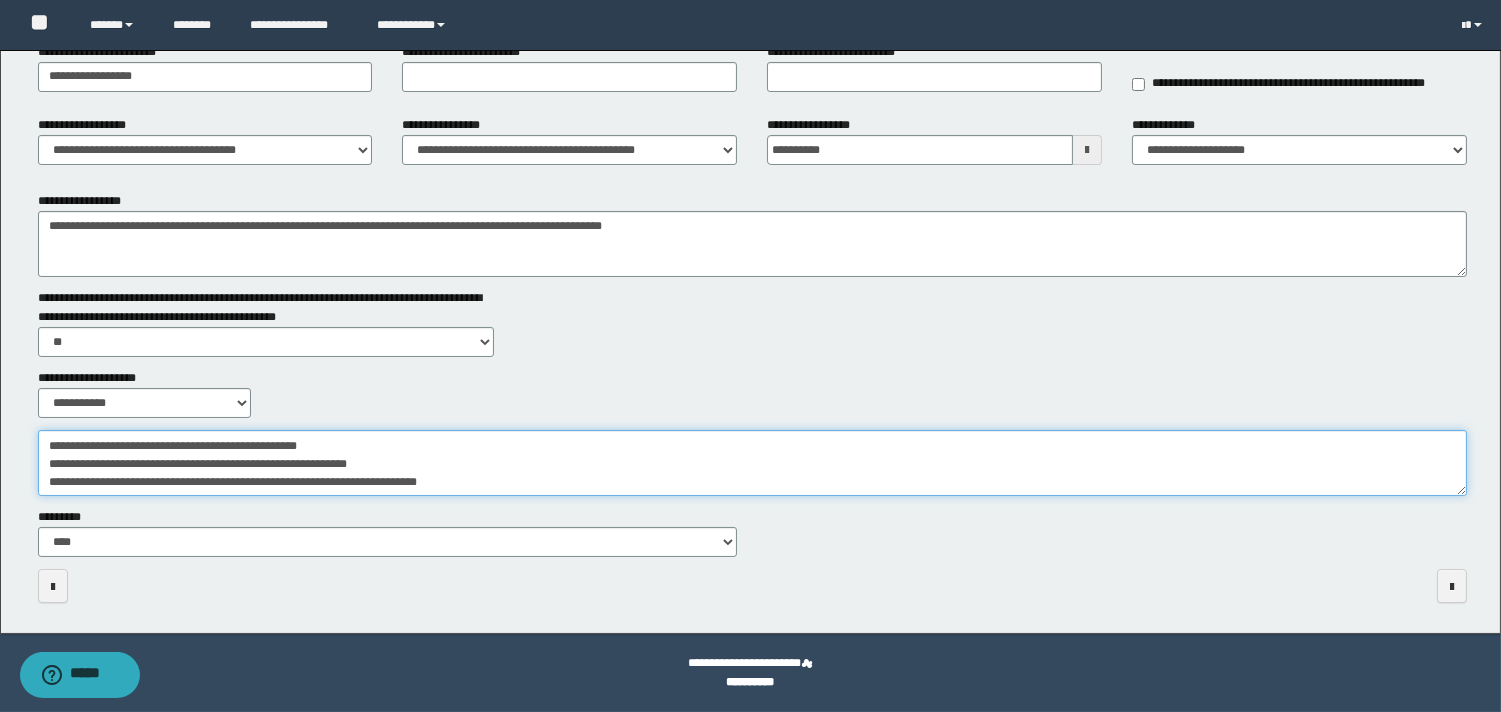 click on "**********" at bounding box center (752, 463) 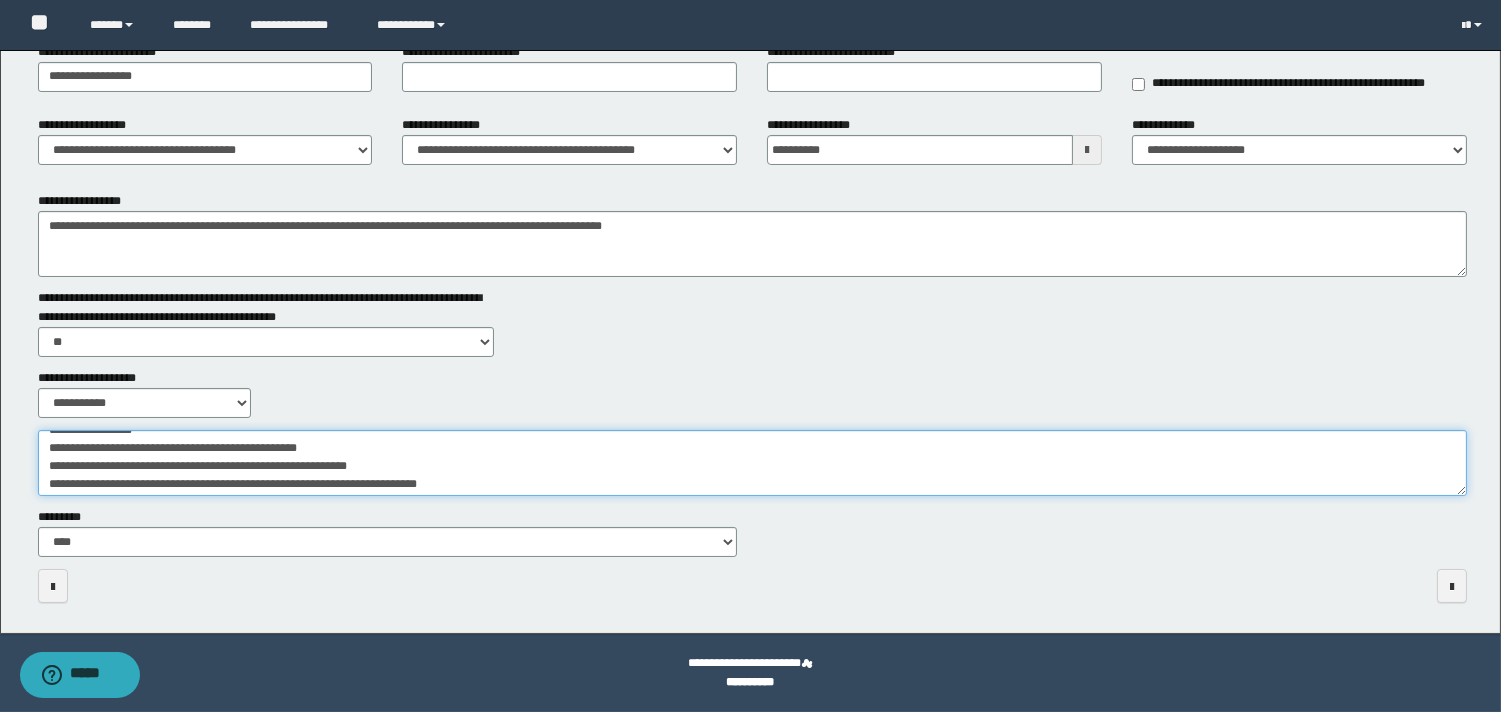 scroll, scrollTop: 17, scrollLeft: 0, axis: vertical 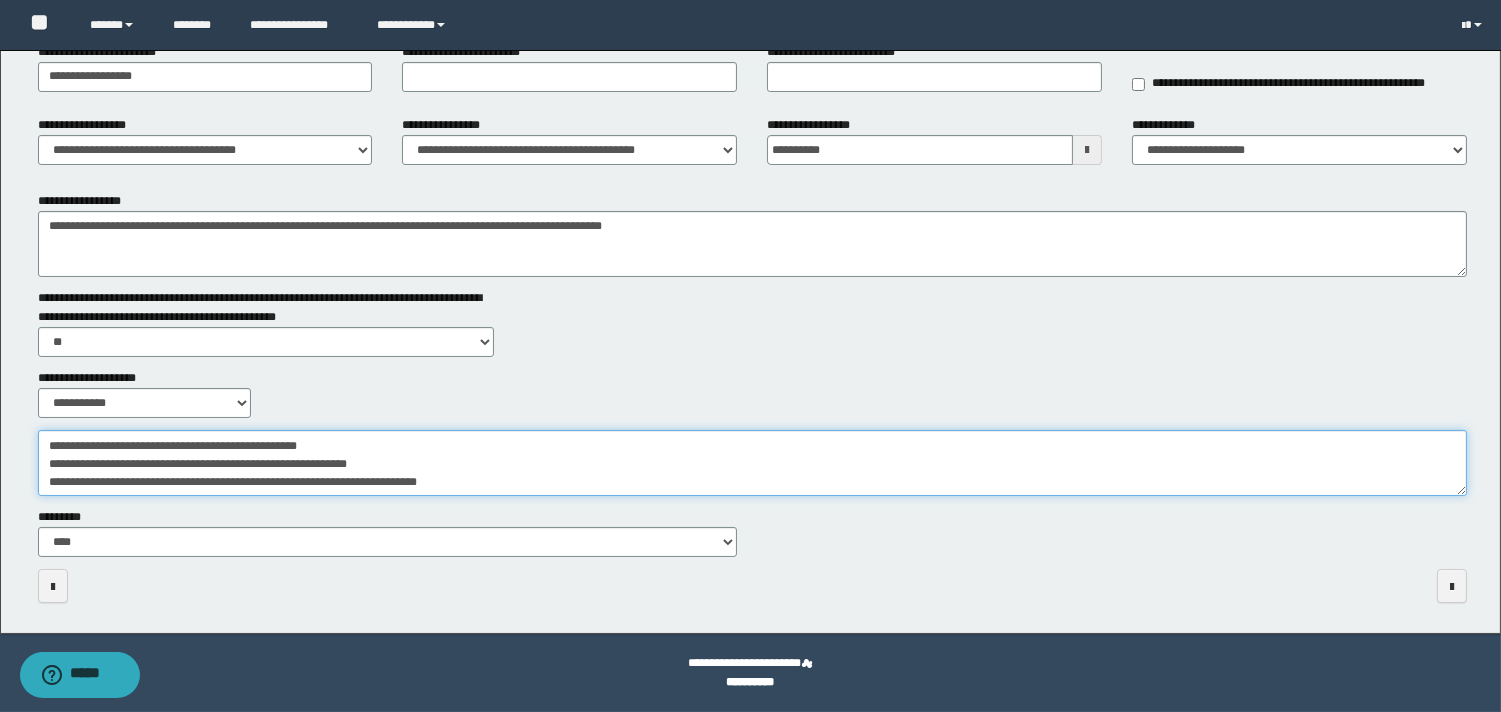click on "**********" at bounding box center (752, 463) 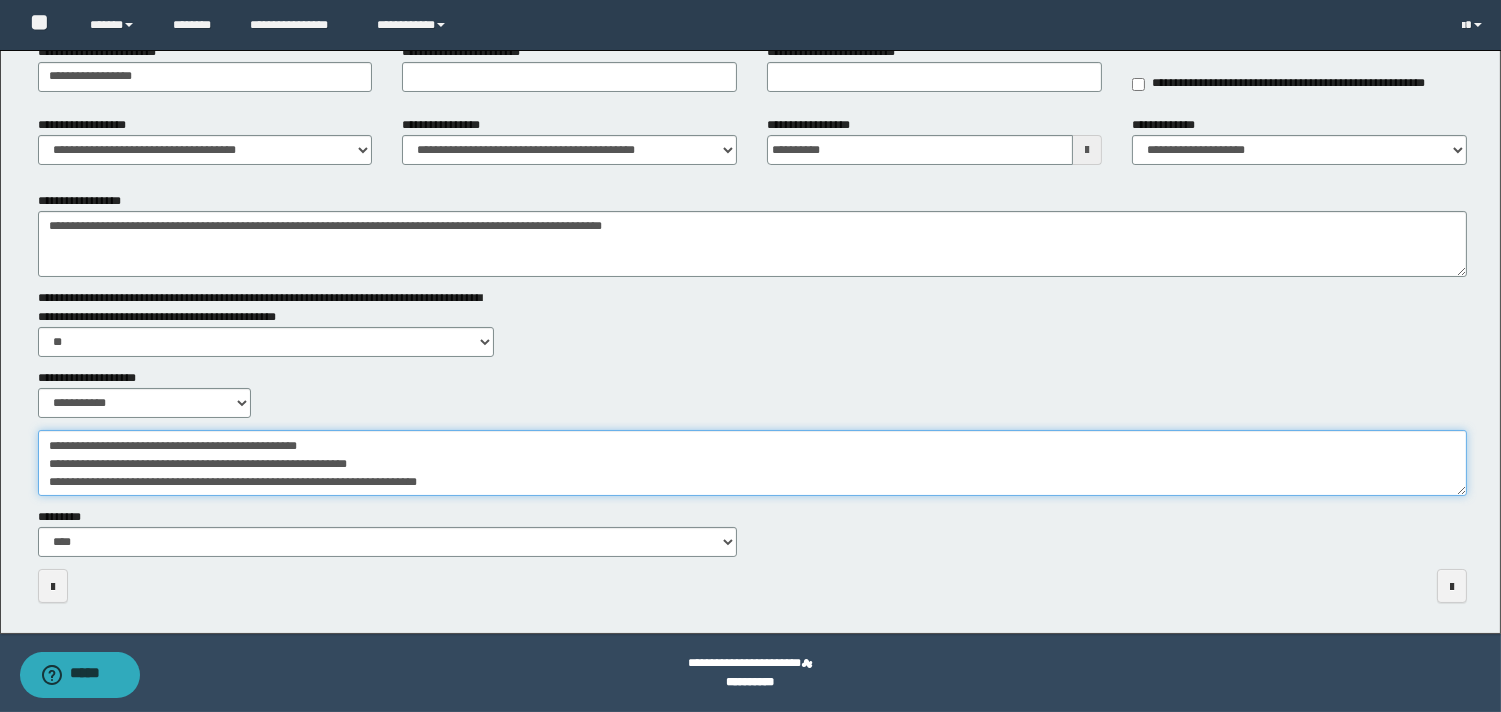 click on "**********" at bounding box center (752, 463) 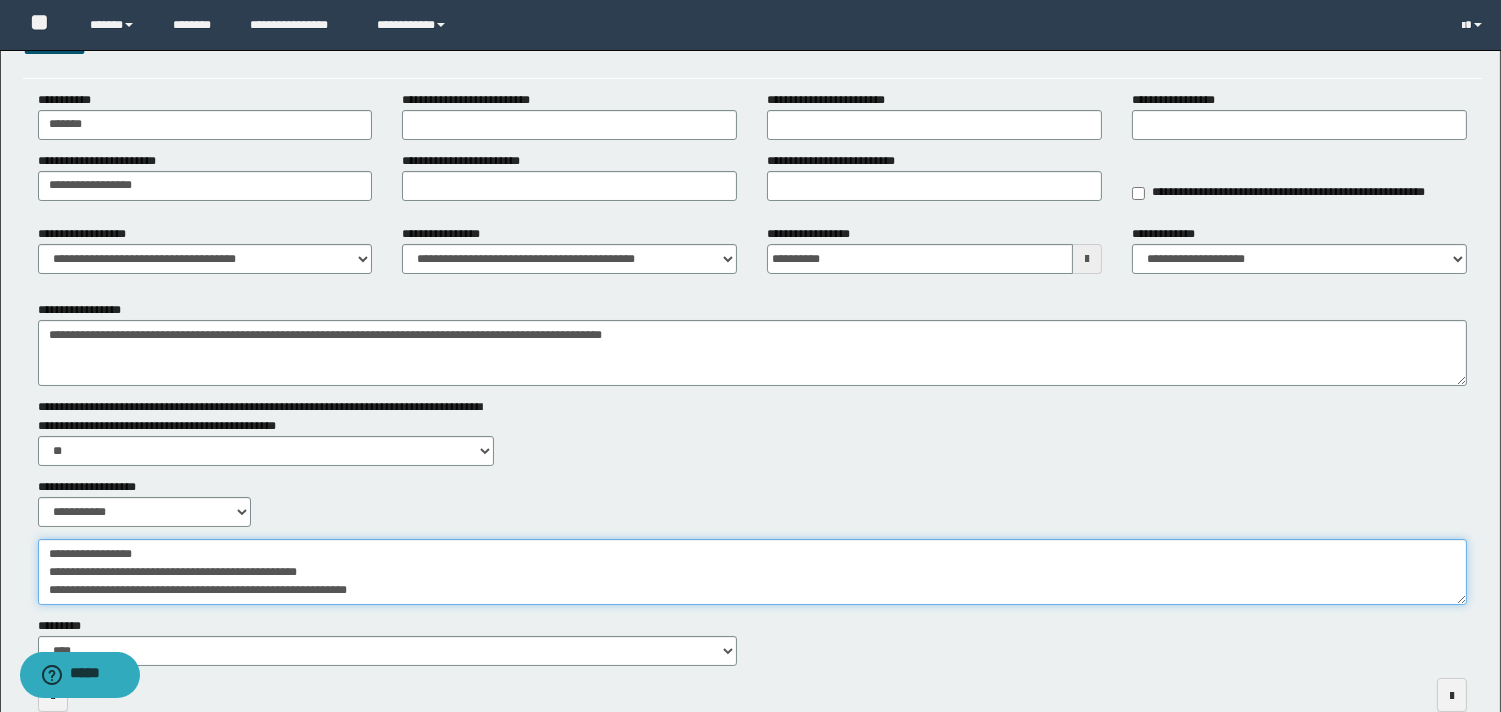 scroll, scrollTop: 0, scrollLeft: 0, axis: both 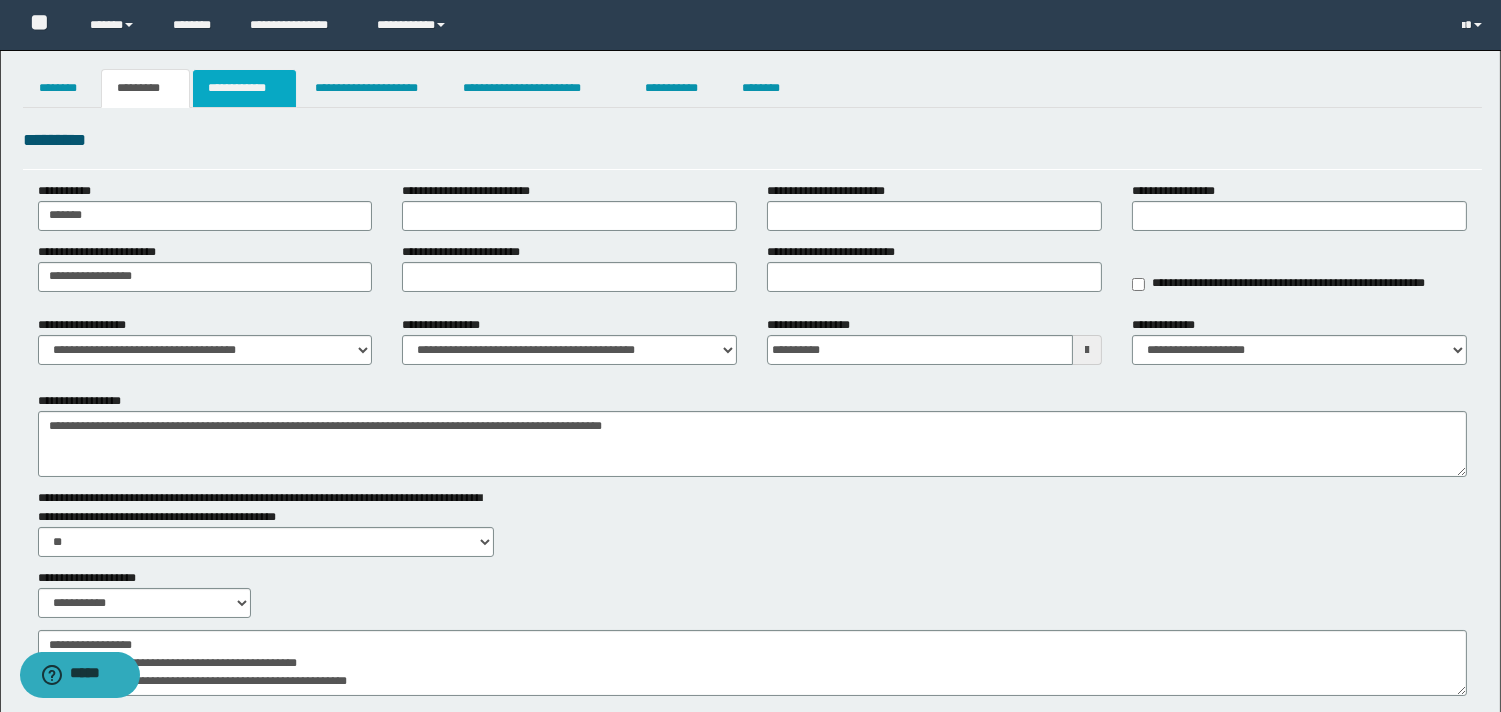 click on "**********" at bounding box center (244, 88) 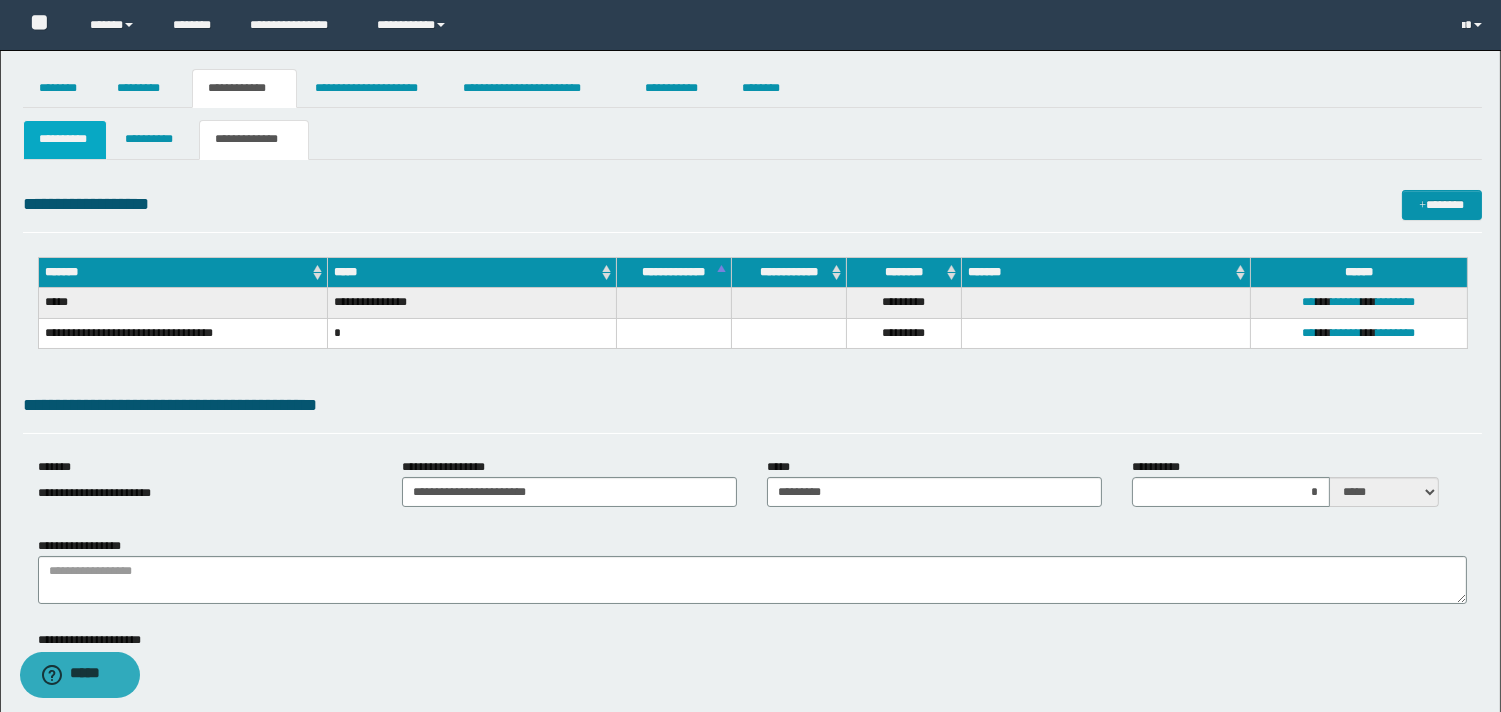 click on "**********" at bounding box center (65, 139) 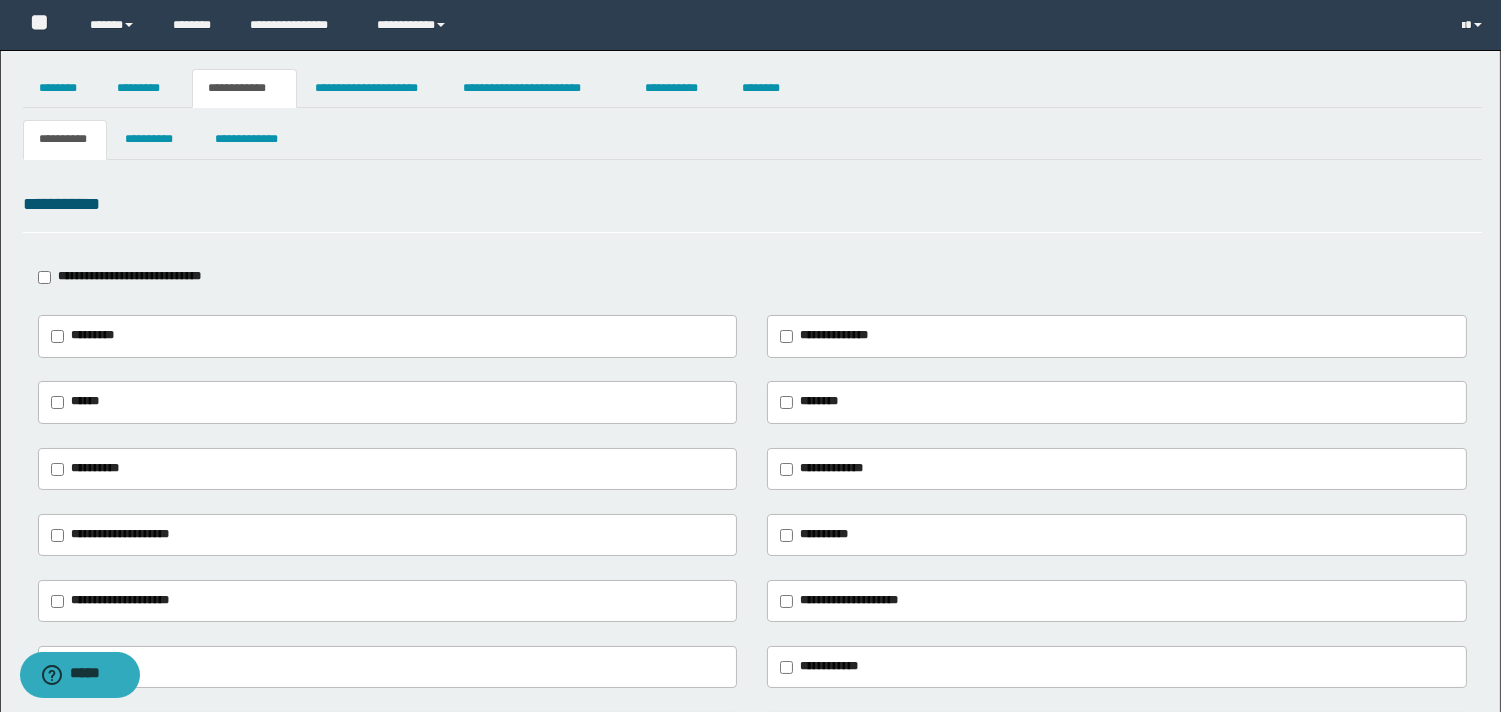 click on "*********" at bounding box center (92, 335) 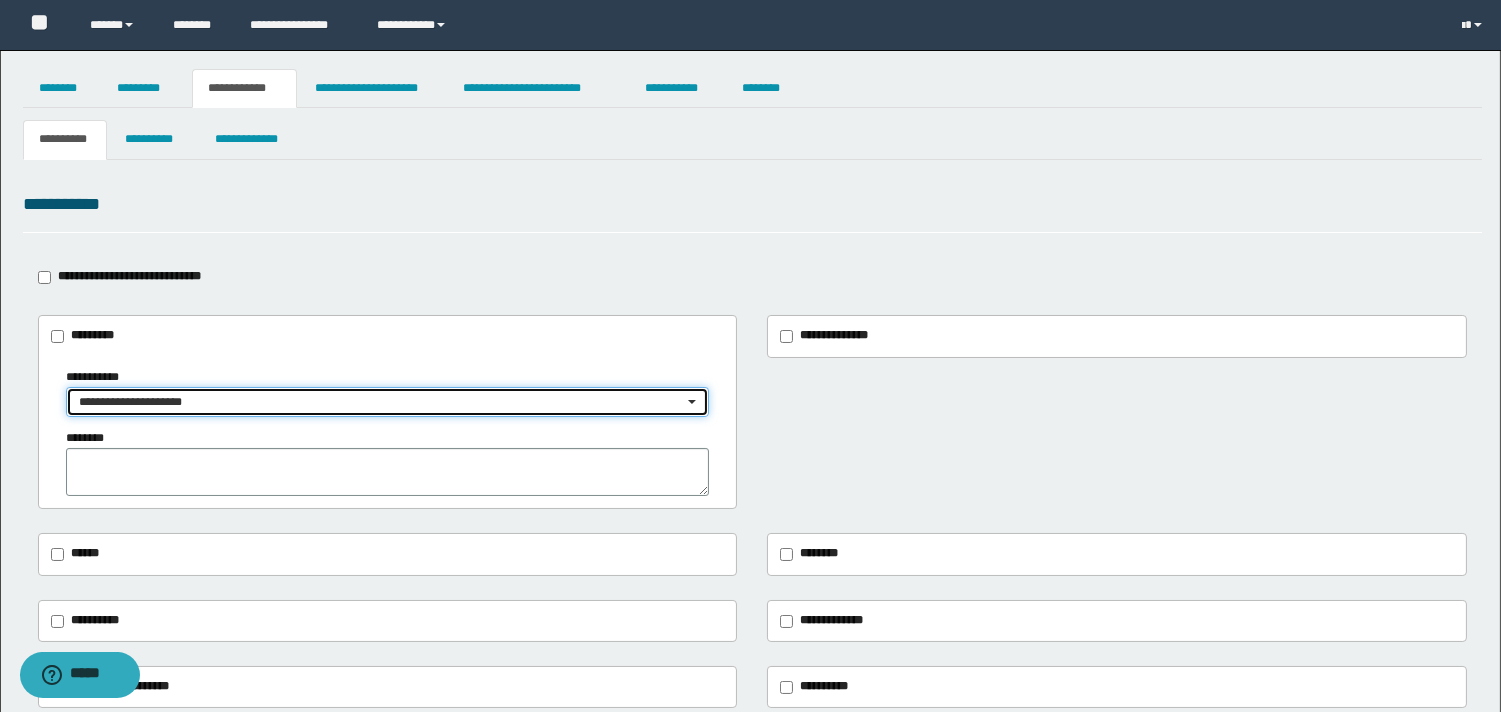 click on "**********" at bounding box center [381, 402] 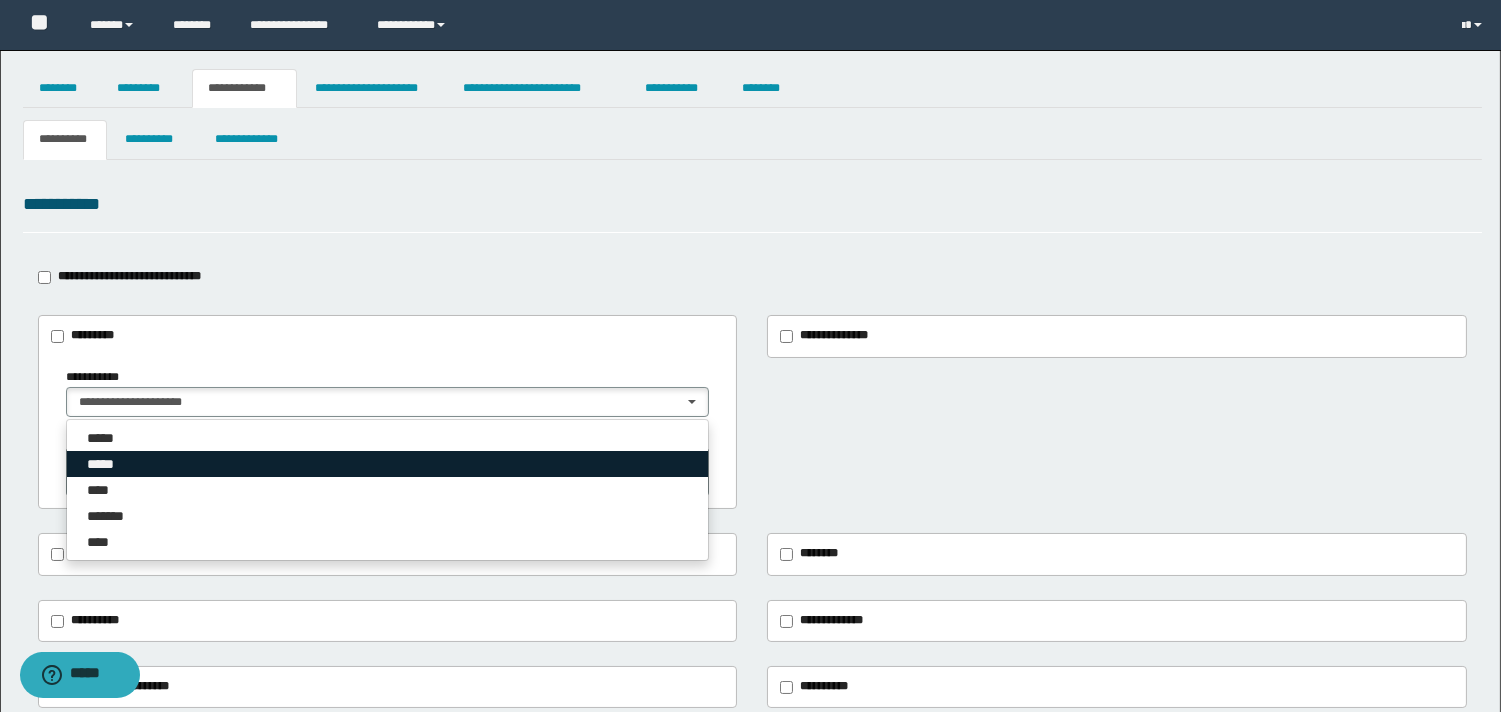click on "*****" at bounding box center [387, 464] 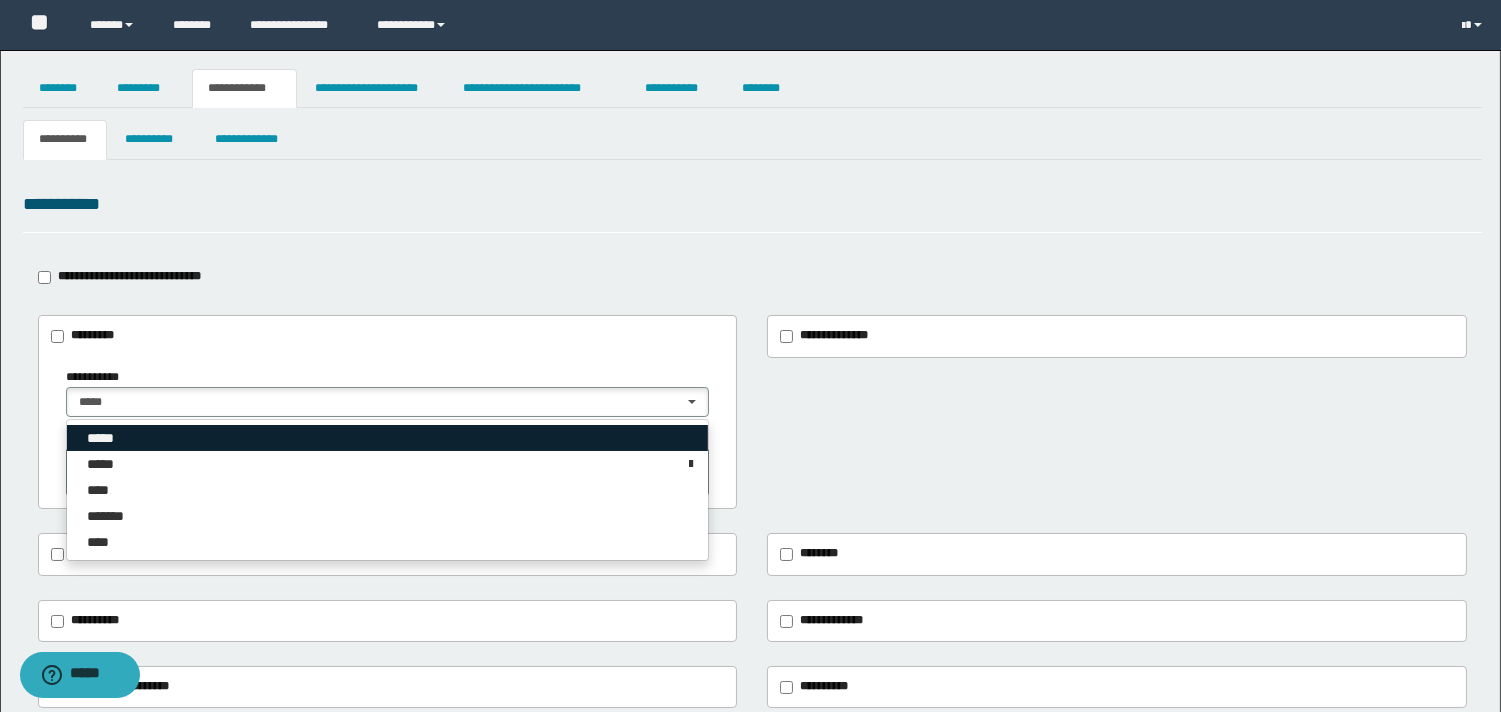 click on "*****" at bounding box center (387, 438) 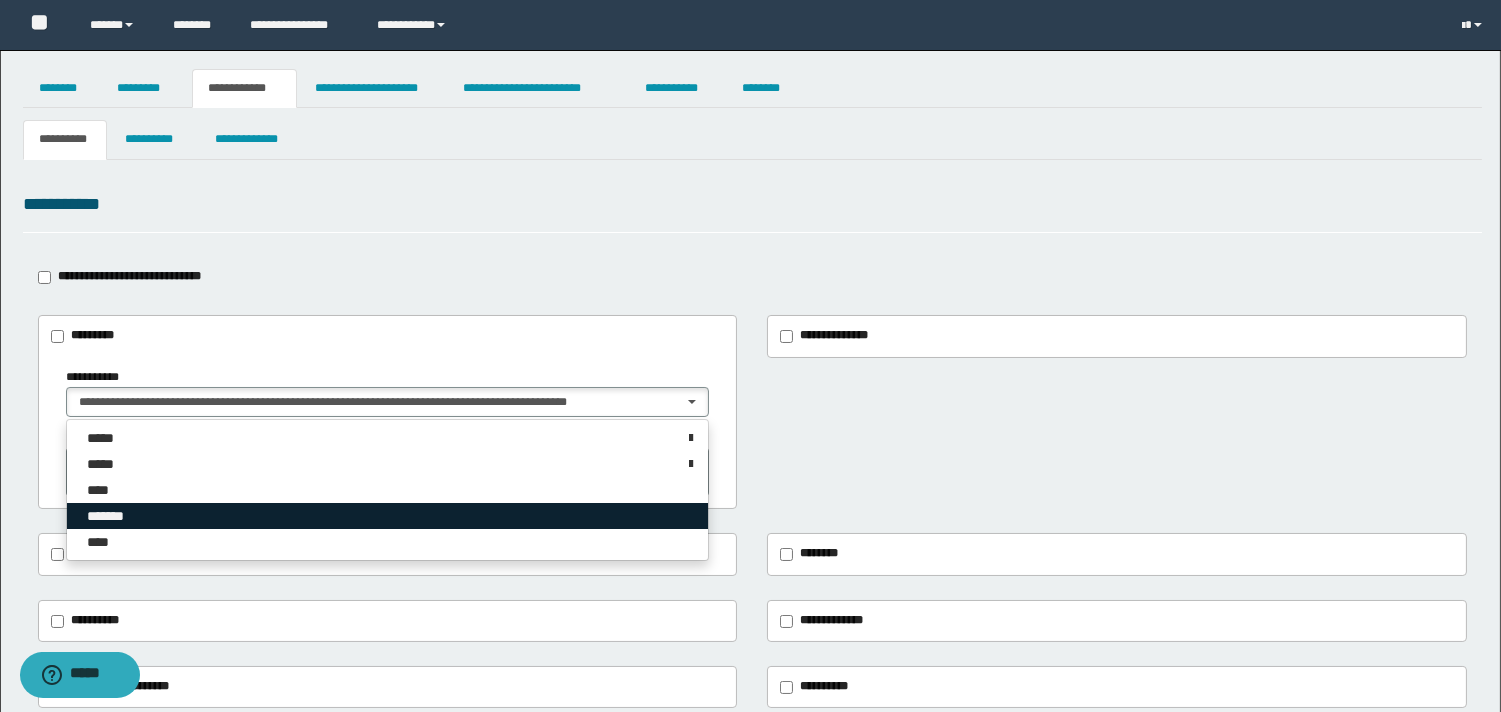 click on "*******" at bounding box center [387, 516] 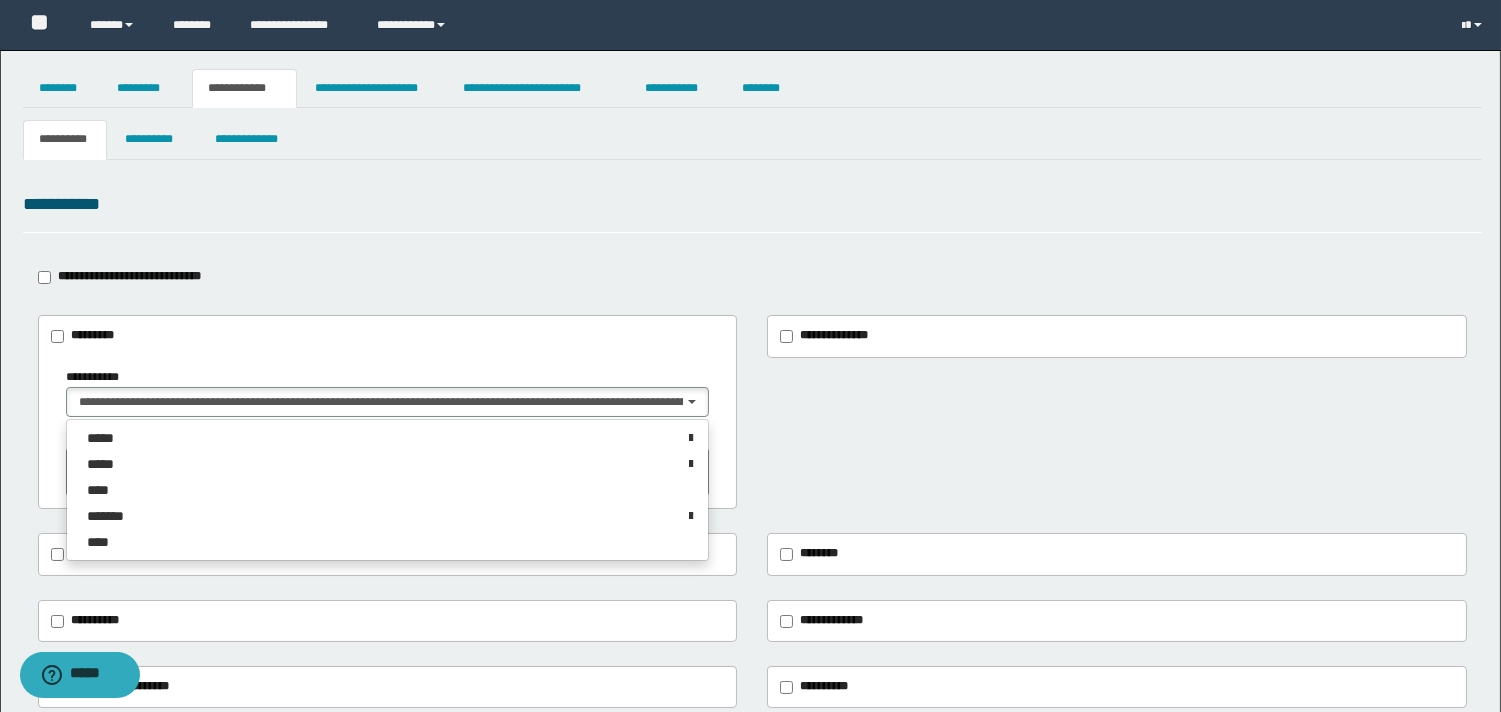 click on "**********" at bounding box center (752, 211) 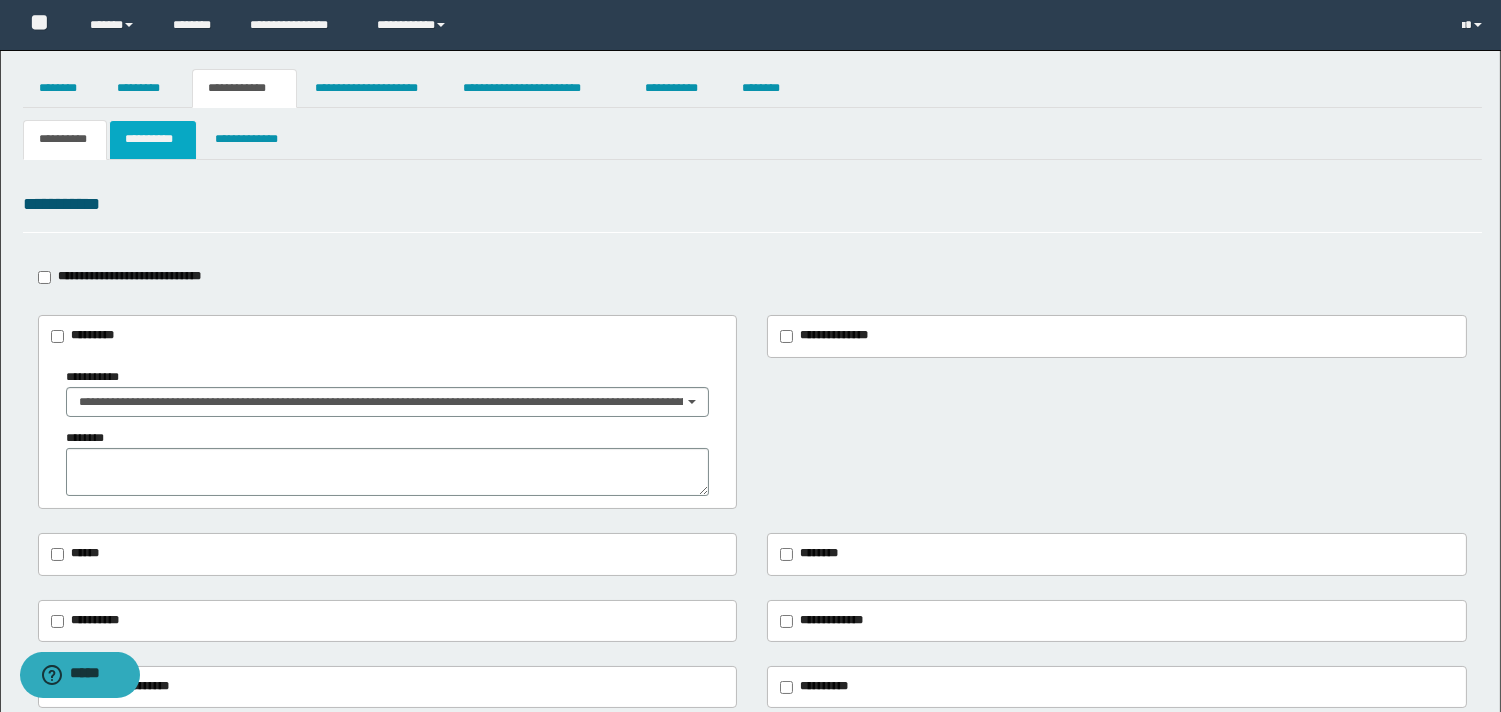 click on "**********" at bounding box center (153, 139) 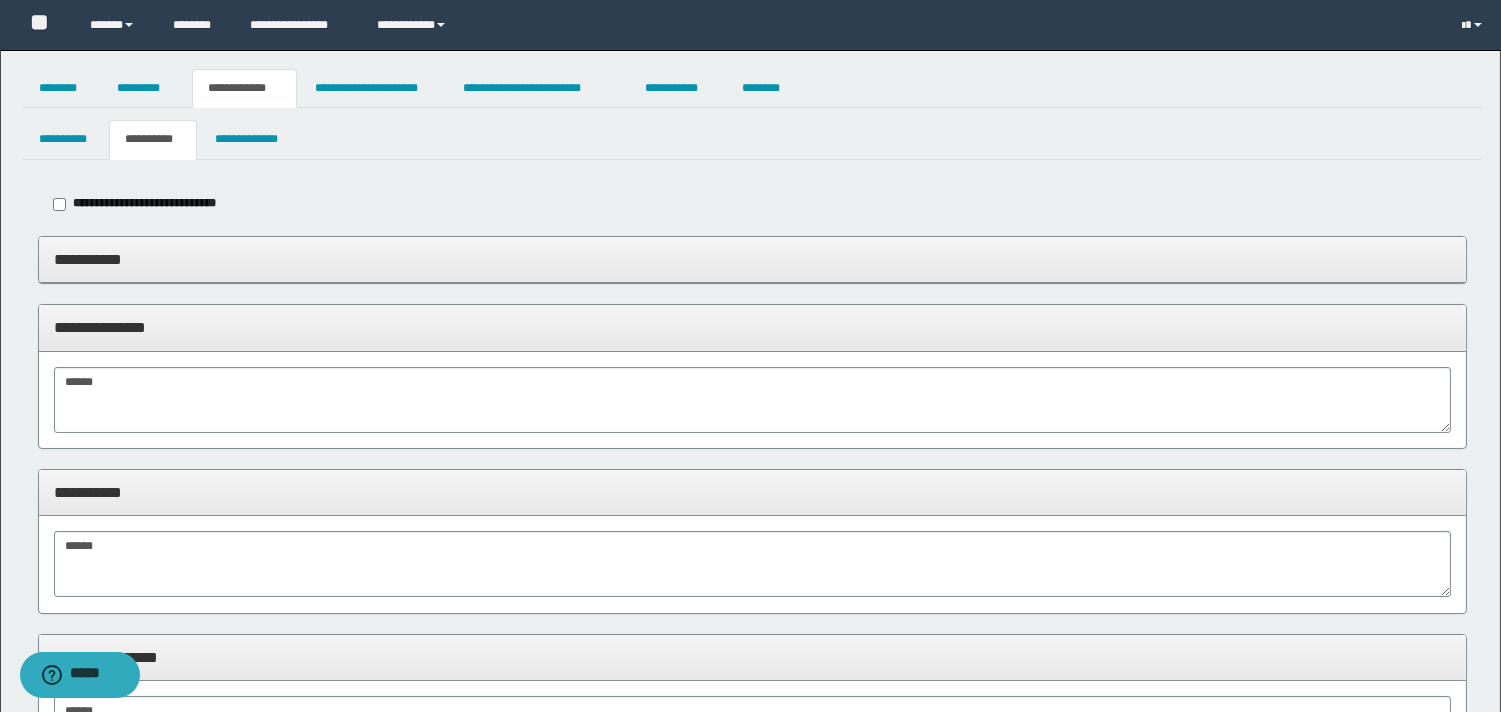 click on "**********" at bounding box center (752, 259) 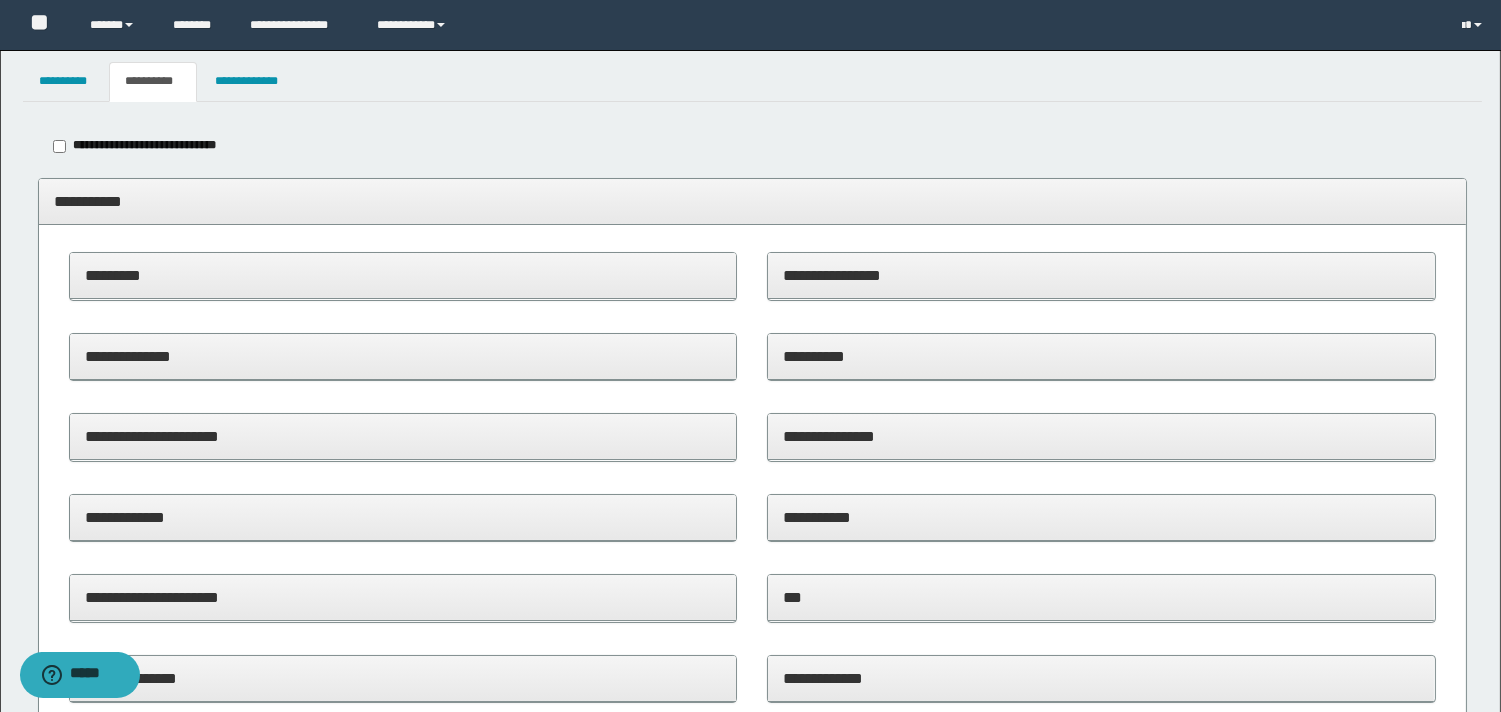scroll, scrollTop: 111, scrollLeft: 0, axis: vertical 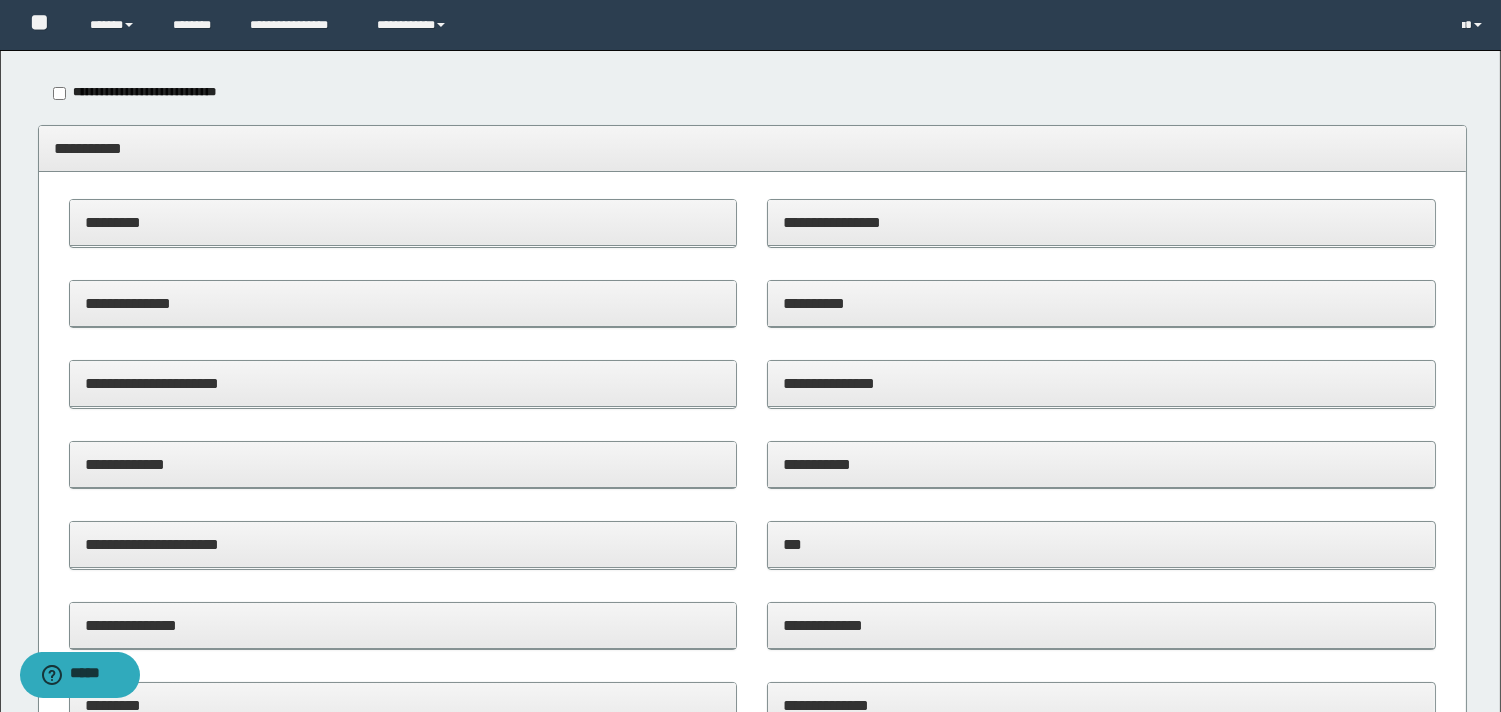 drag, startPoint x: 105, startPoint y: 247, endPoint x: 157, endPoint y: 318, distance: 88.005684 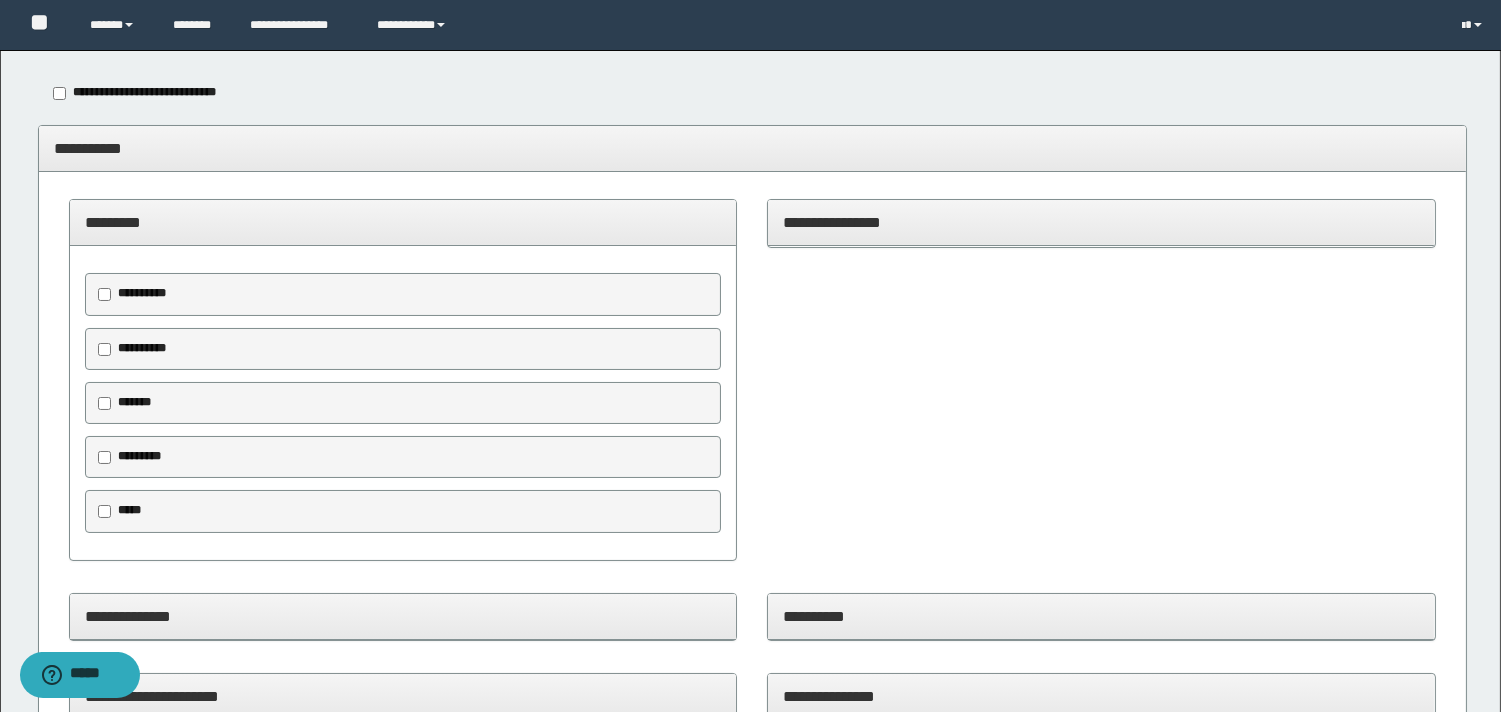 click on "*******" at bounding box center [134, 402] 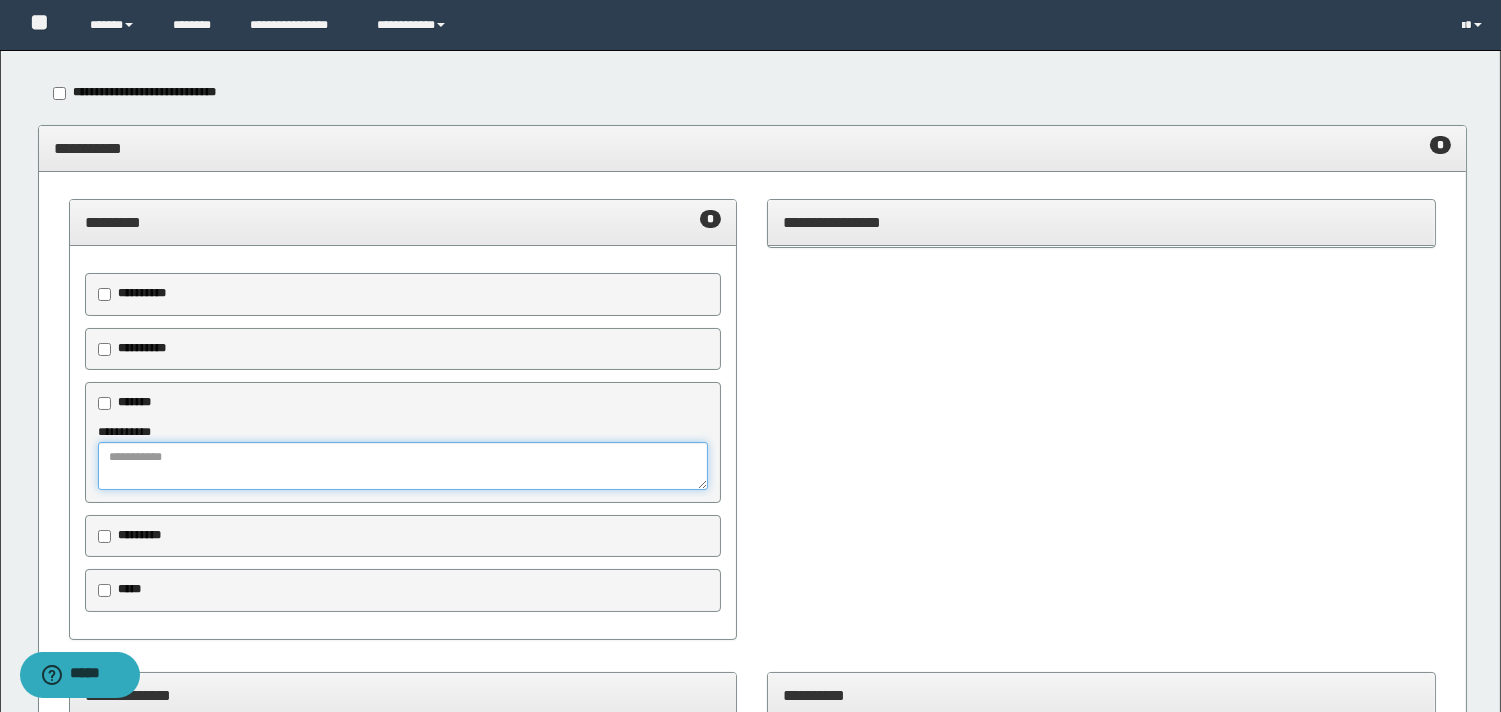 click at bounding box center [403, 466] 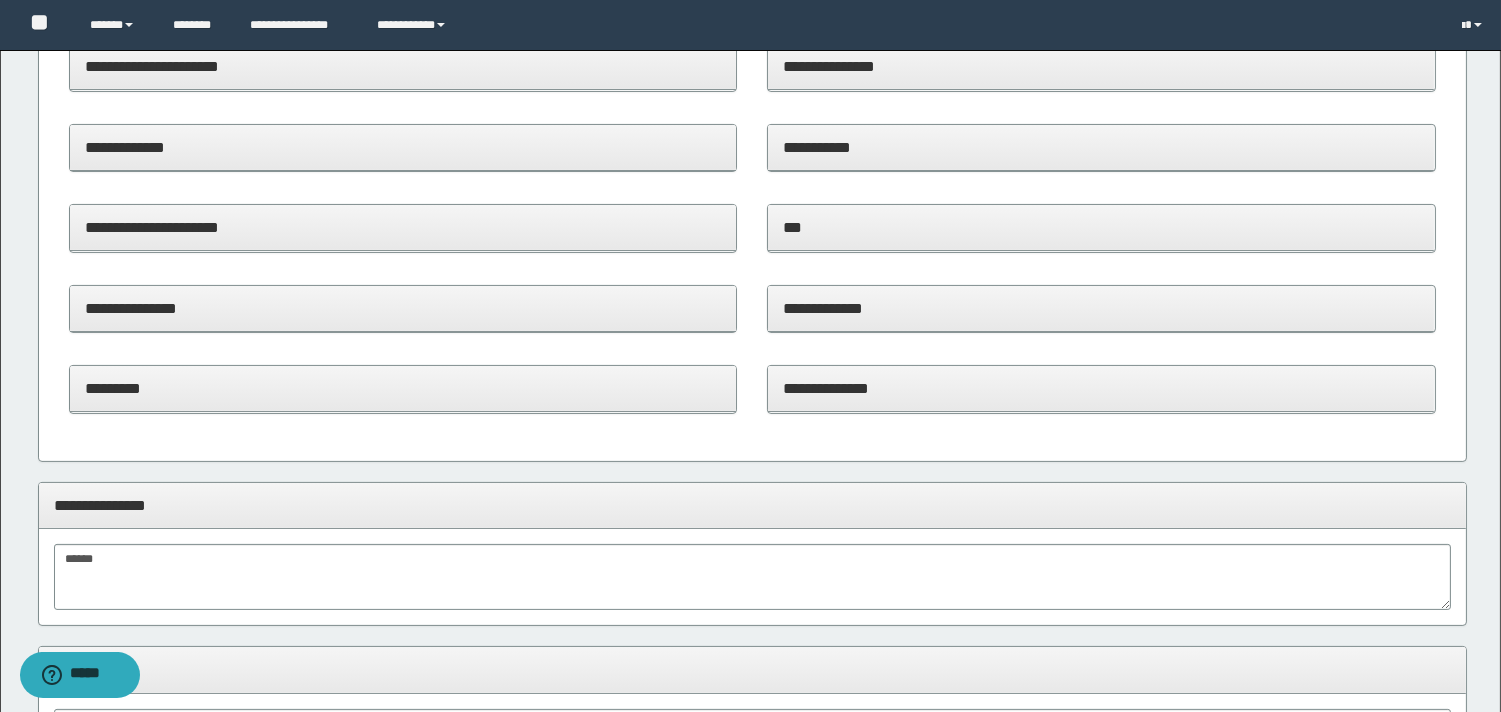 scroll, scrollTop: 1000, scrollLeft: 0, axis: vertical 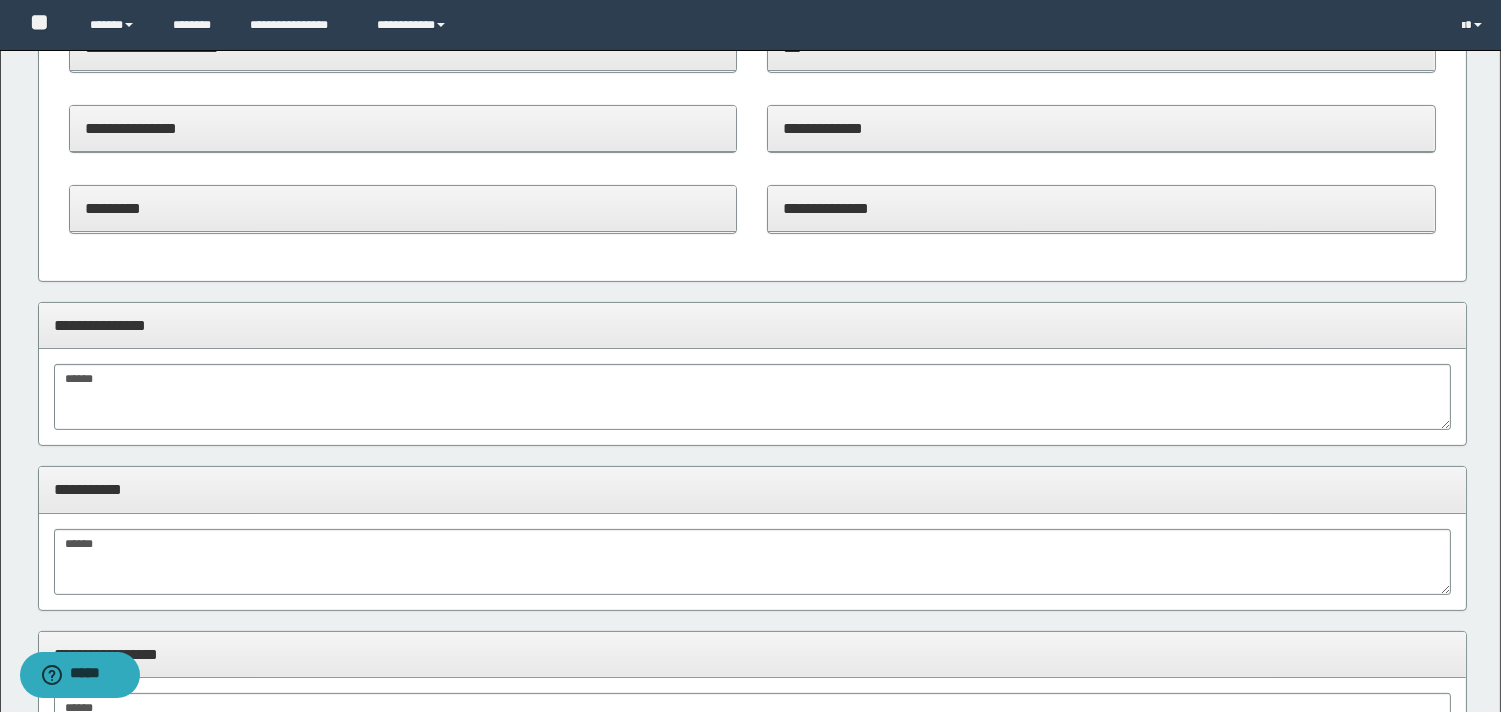 type on "**********" 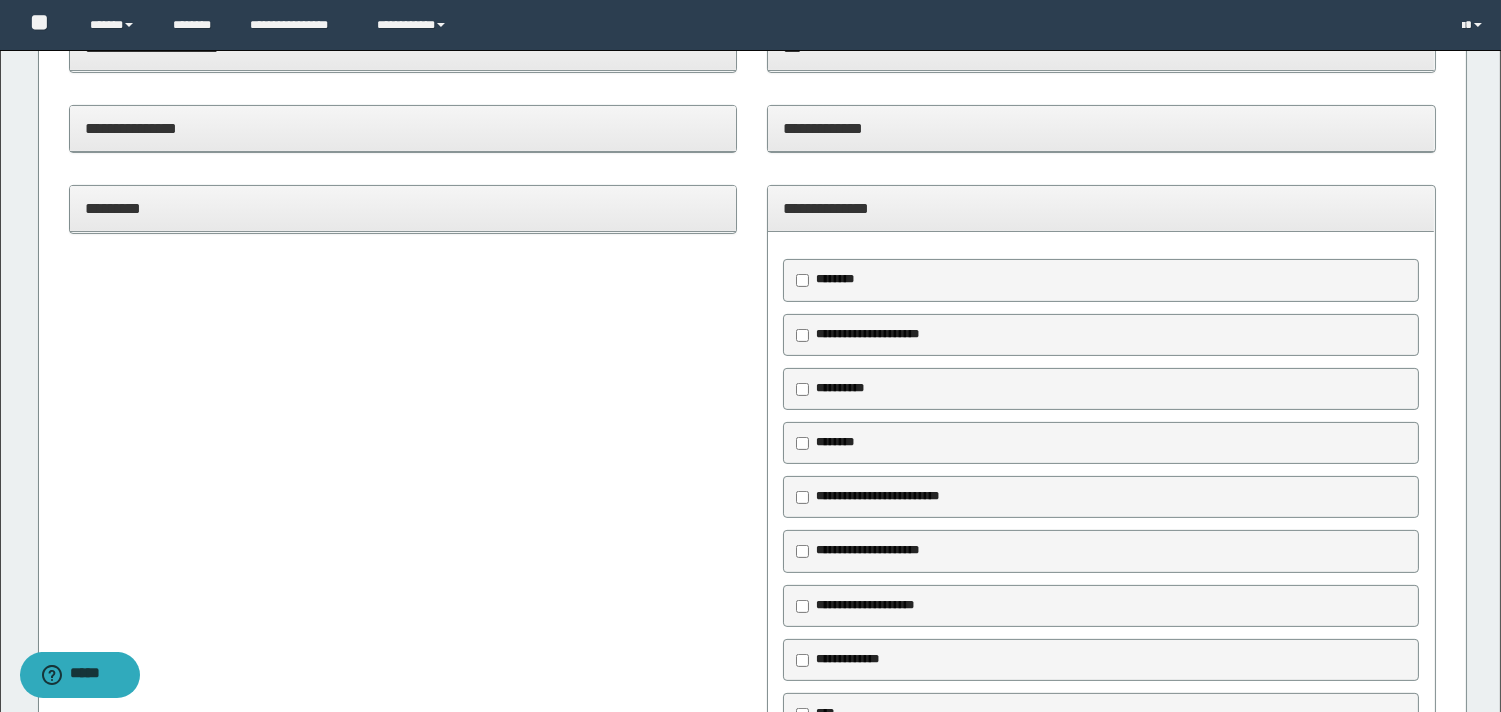 click on "**********" at bounding box center (1101, 209) 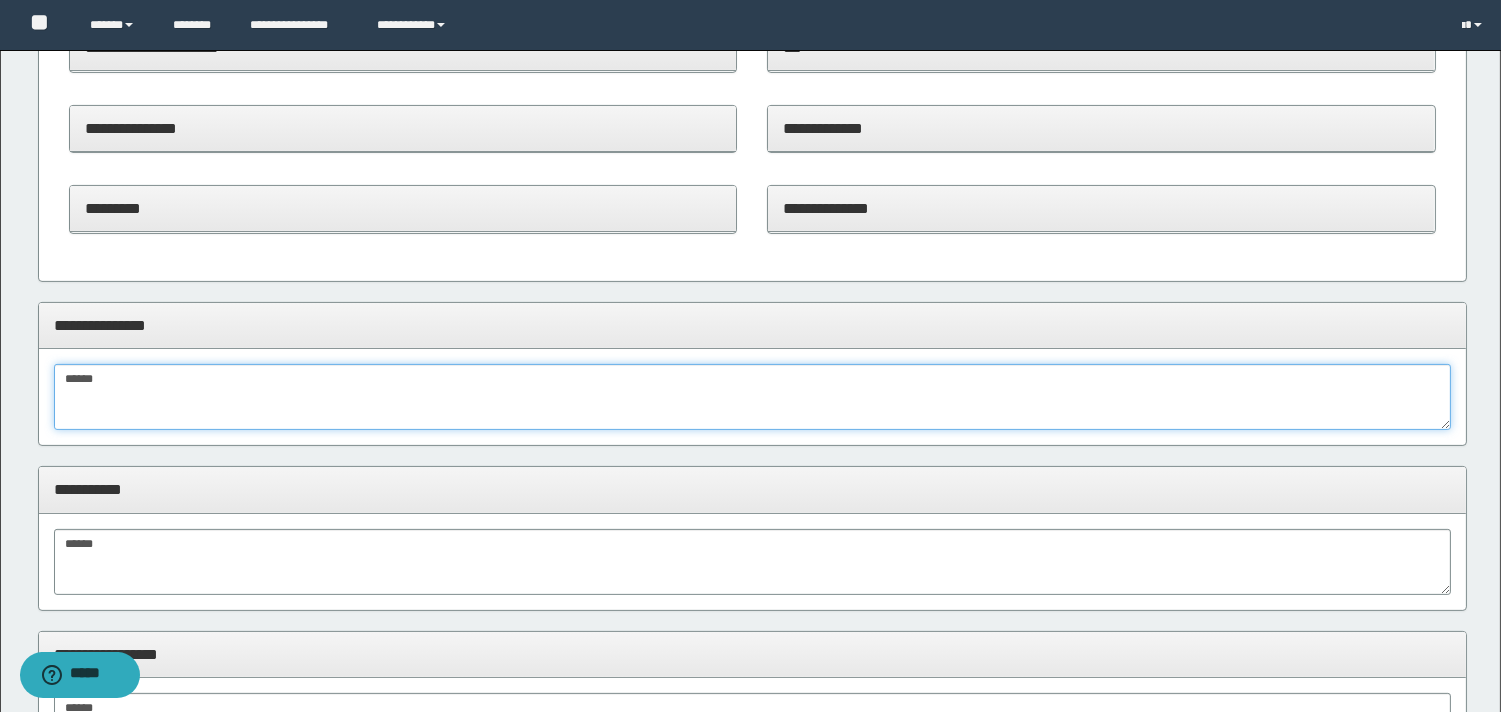 click on "*****" at bounding box center [752, 397] 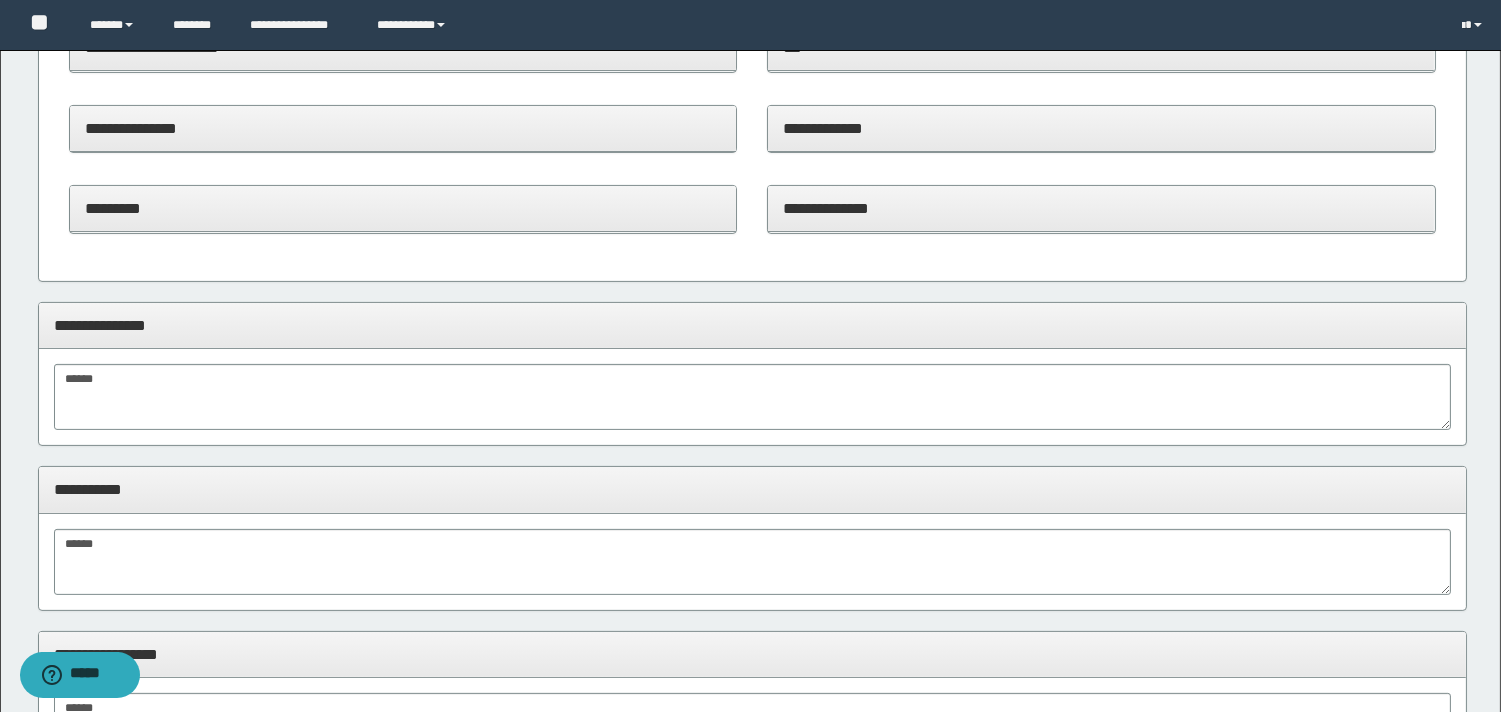 click on "**********" at bounding box center (752, -219) 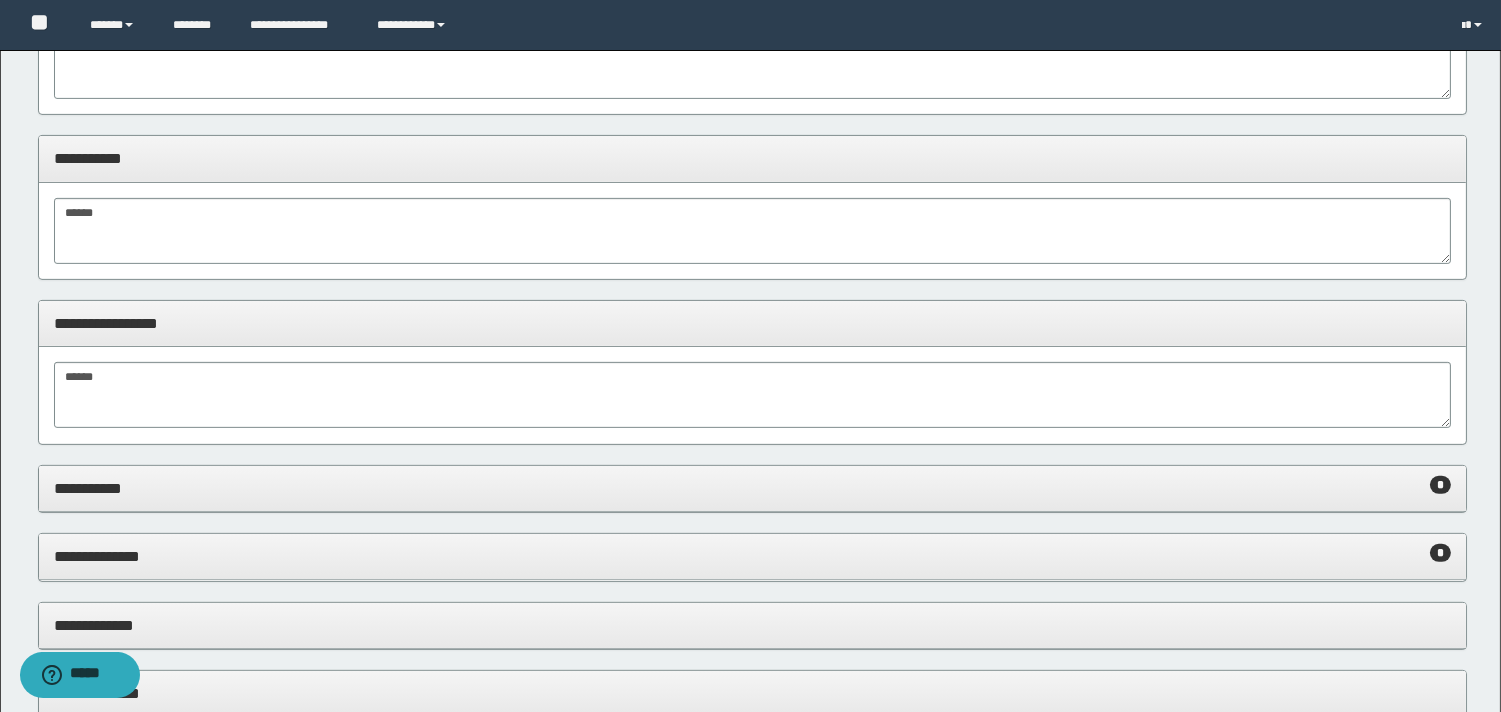 scroll, scrollTop: 1333, scrollLeft: 0, axis: vertical 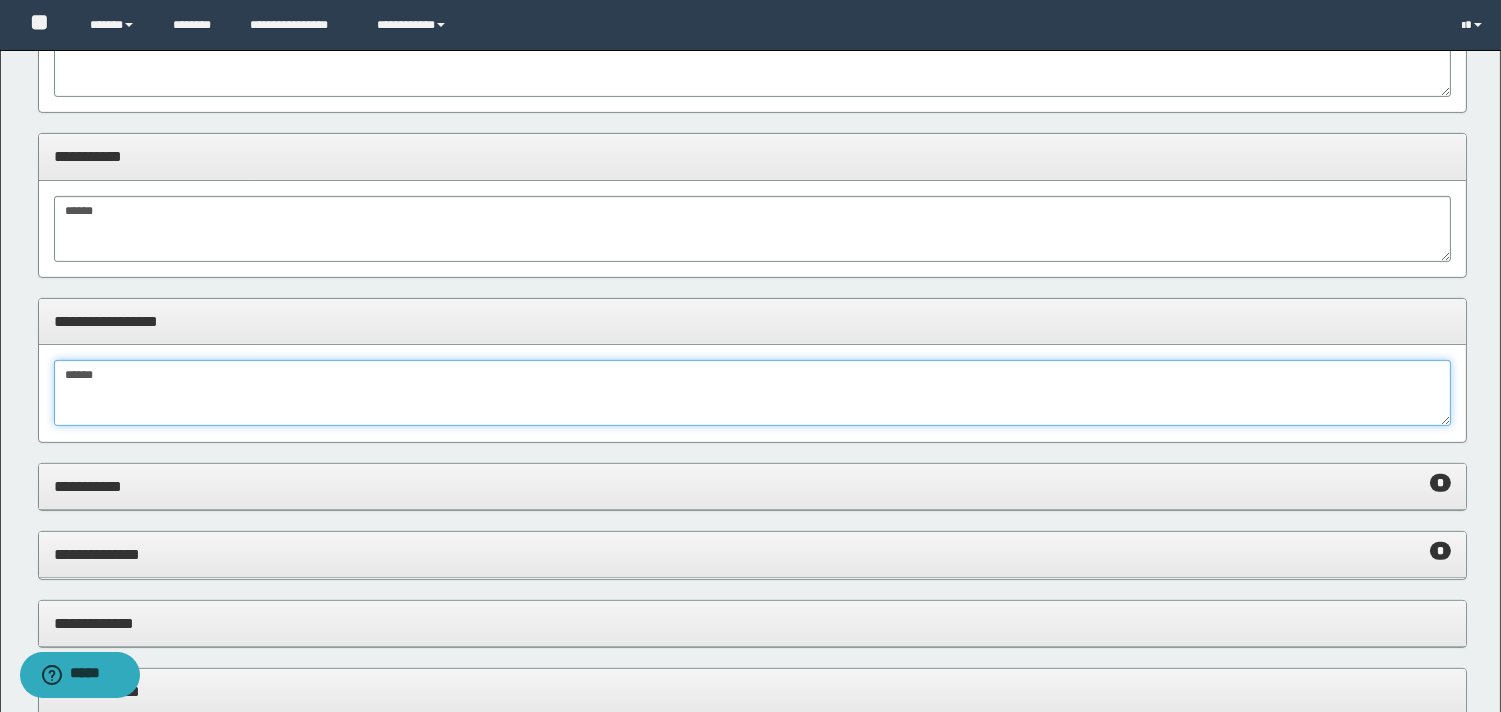 click on "*****" at bounding box center (752, 393) 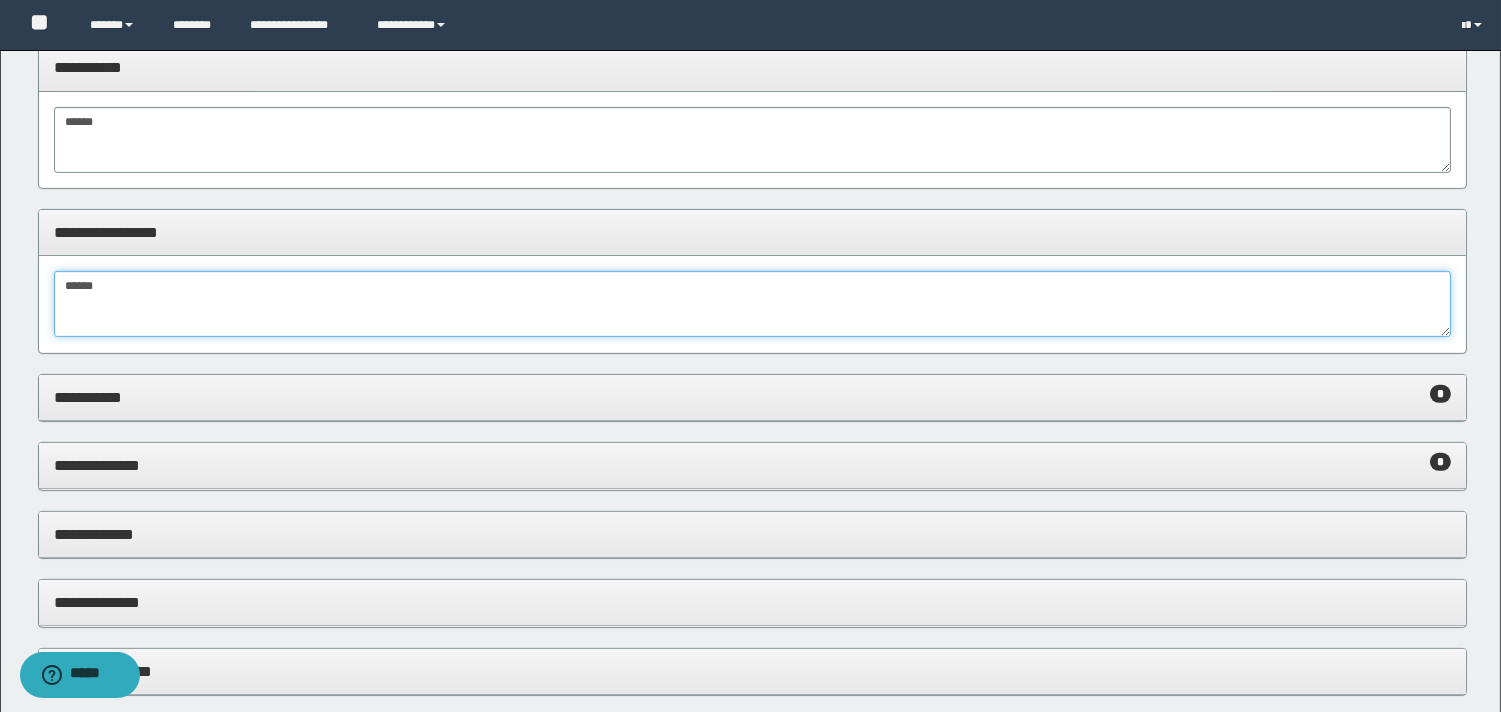 scroll, scrollTop: 1555, scrollLeft: 0, axis: vertical 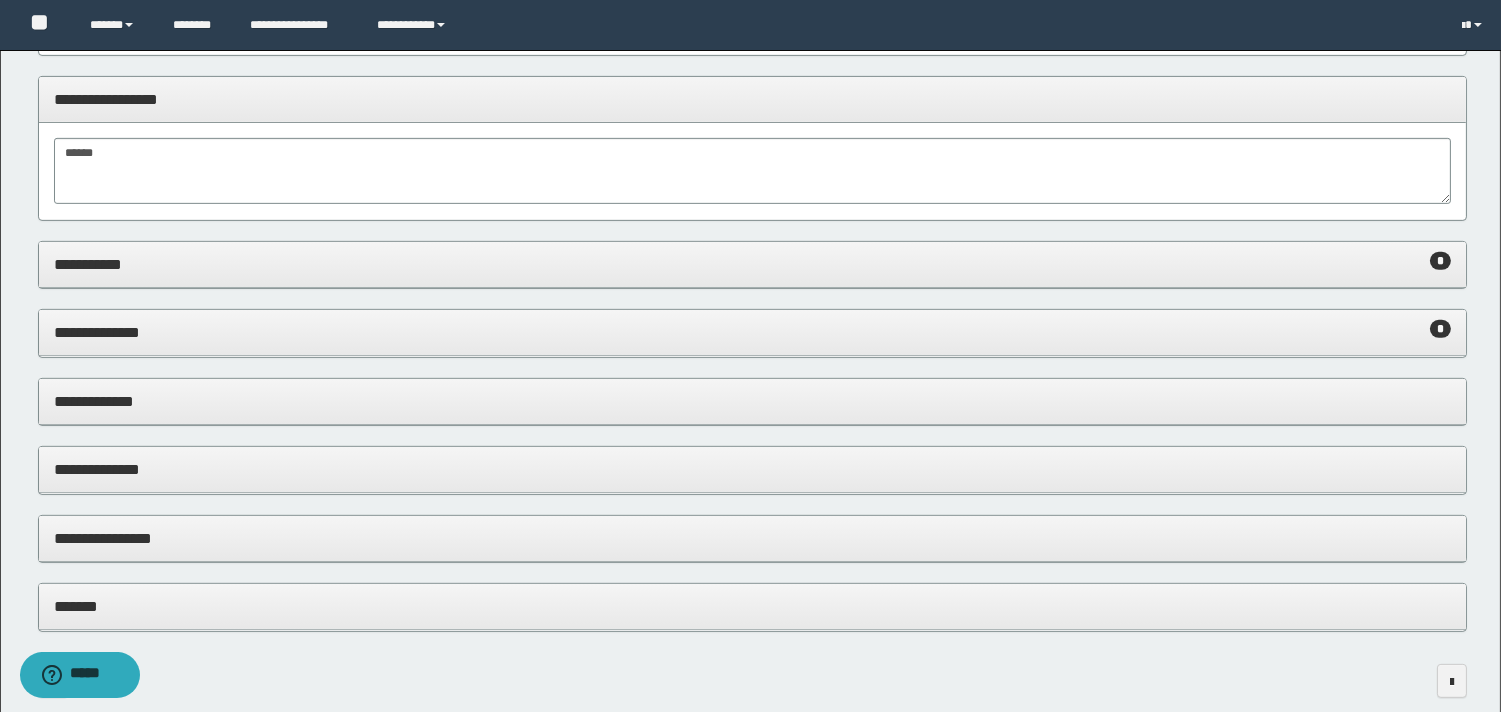 click on "**********" at bounding box center [752, 265] 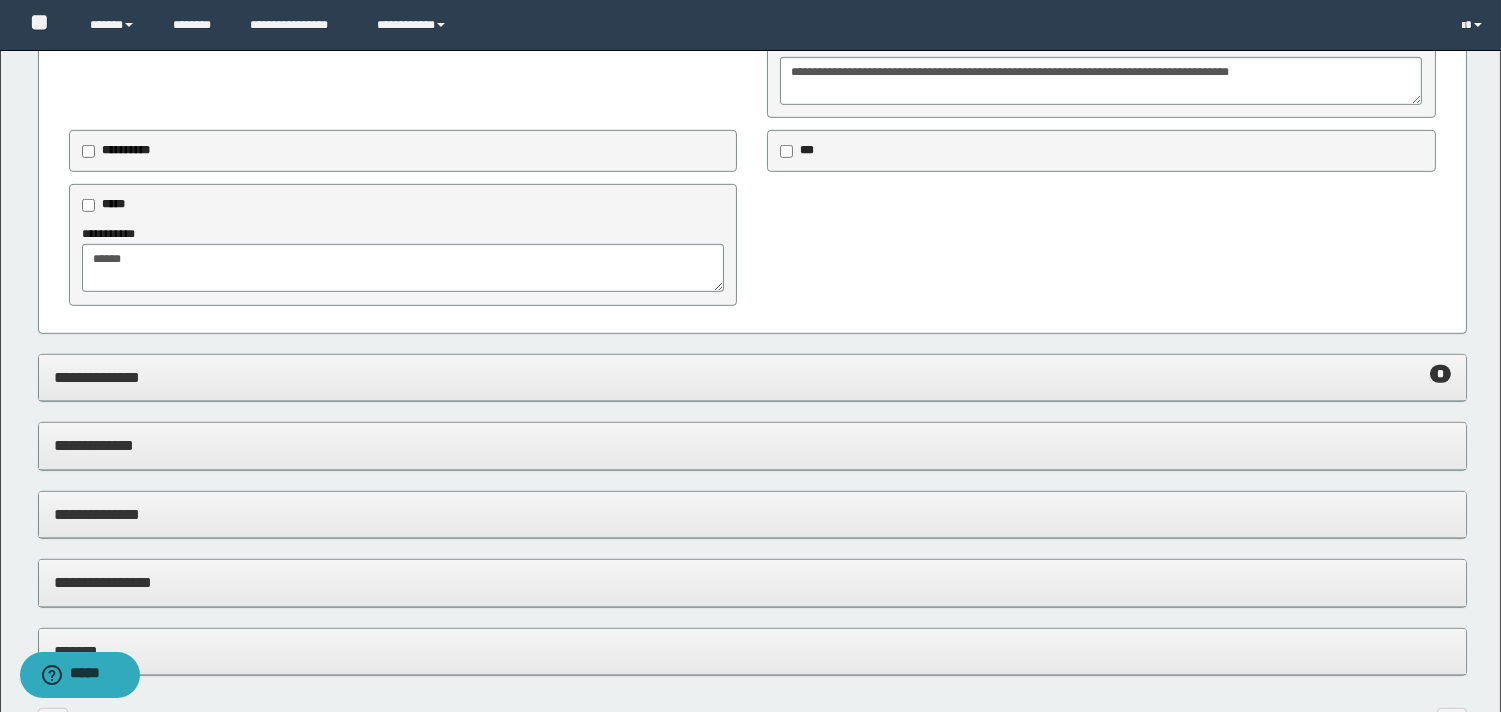 scroll, scrollTop: 1888, scrollLeft: 0, axis: vertical 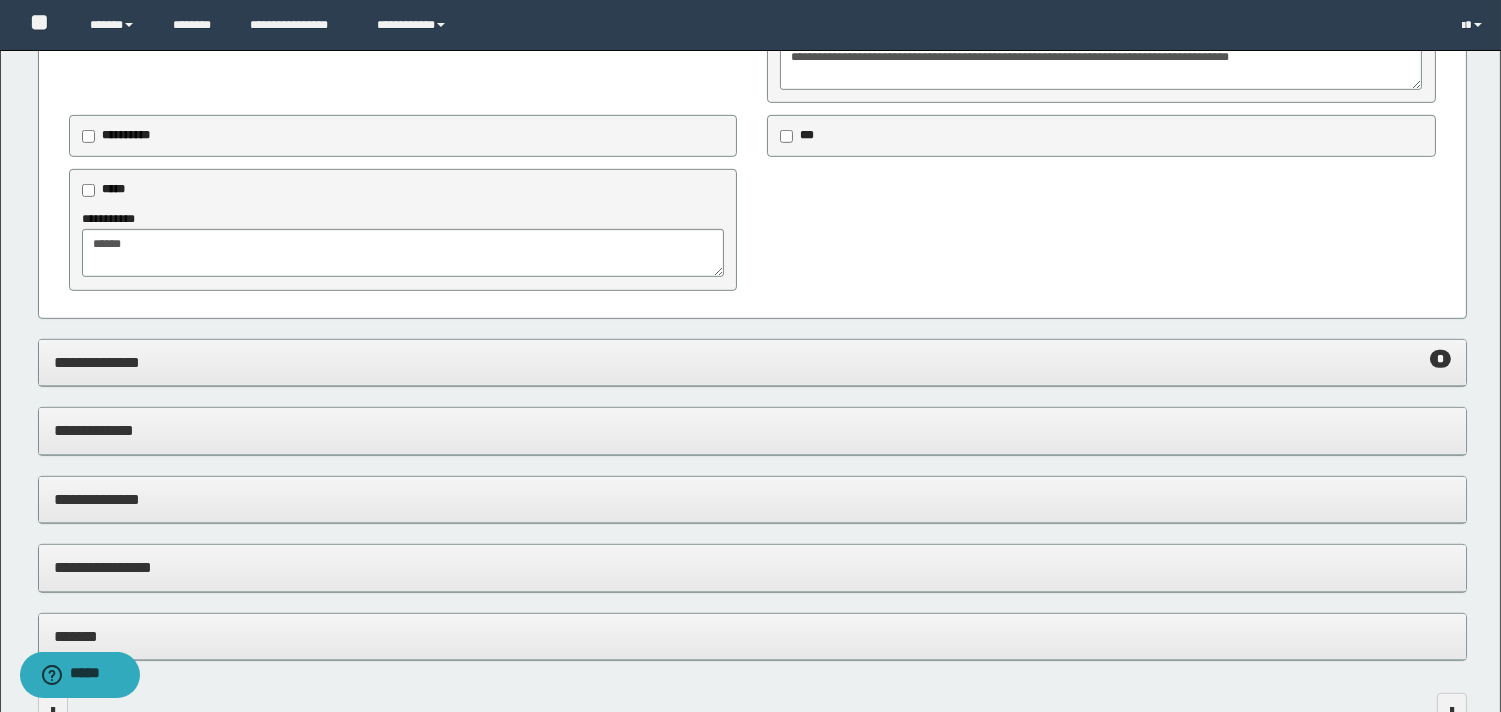 click on "**********" at bounding box center (752, 363) 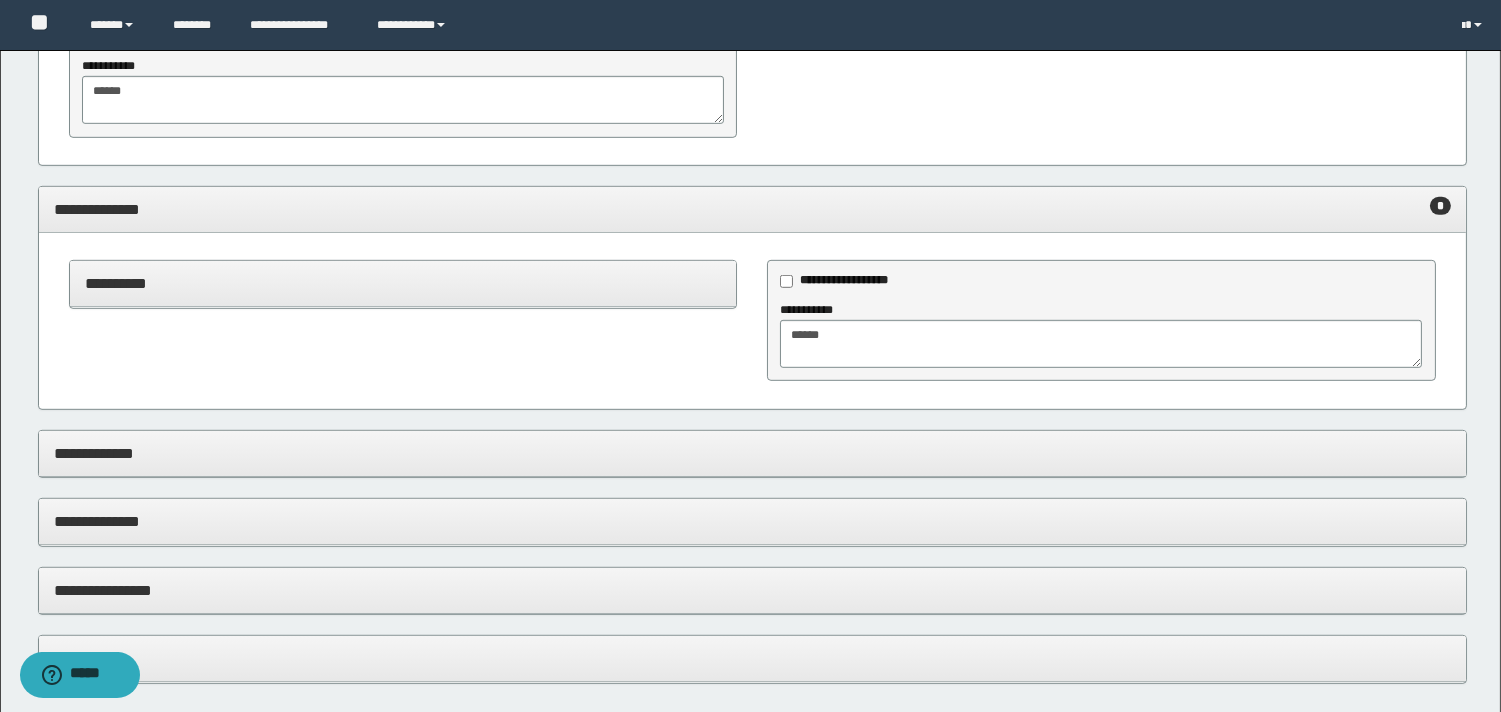 scroll, scrollTop: 2187, scrollLeft: 0, axis: vertical 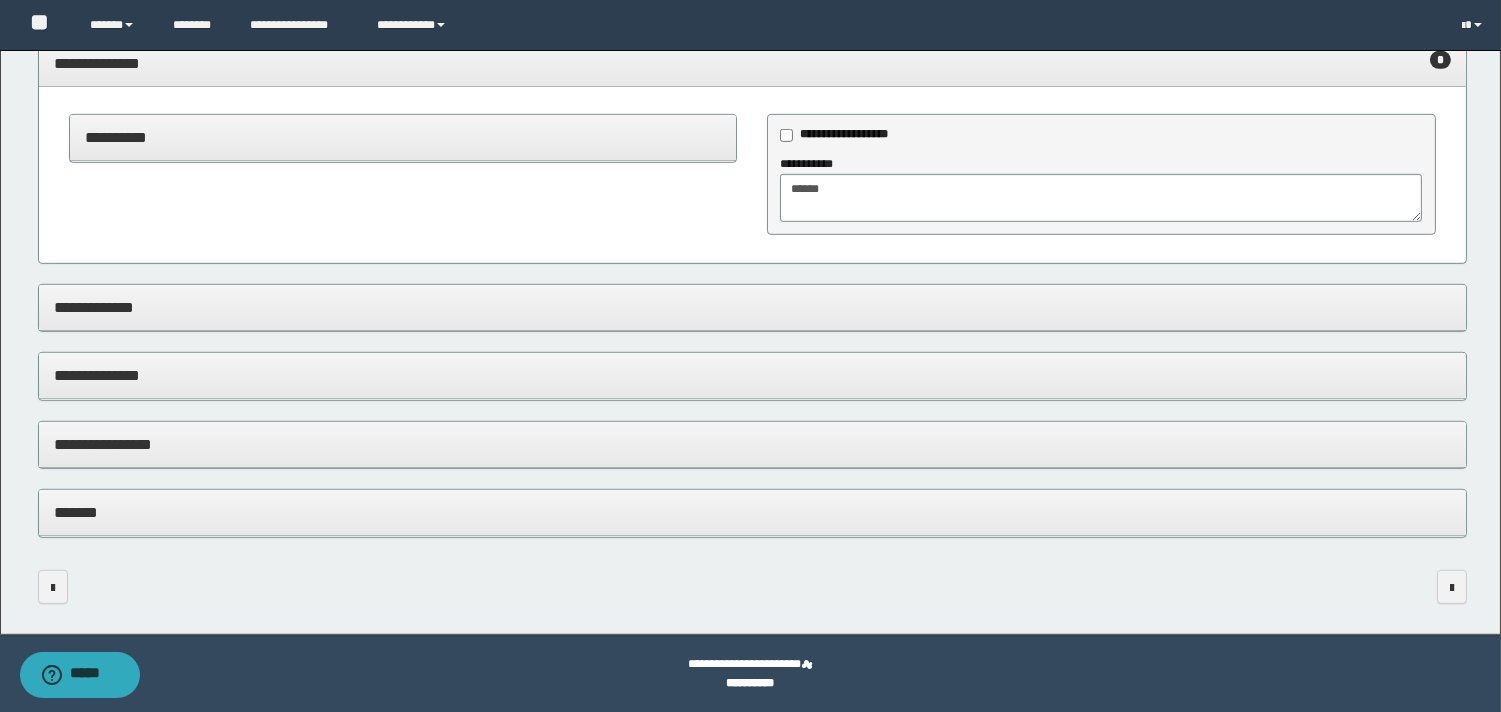 drag, startPoint x: 197, startPoint y: 471, endPoint x: 197, endPoint y: 460, distance: 11 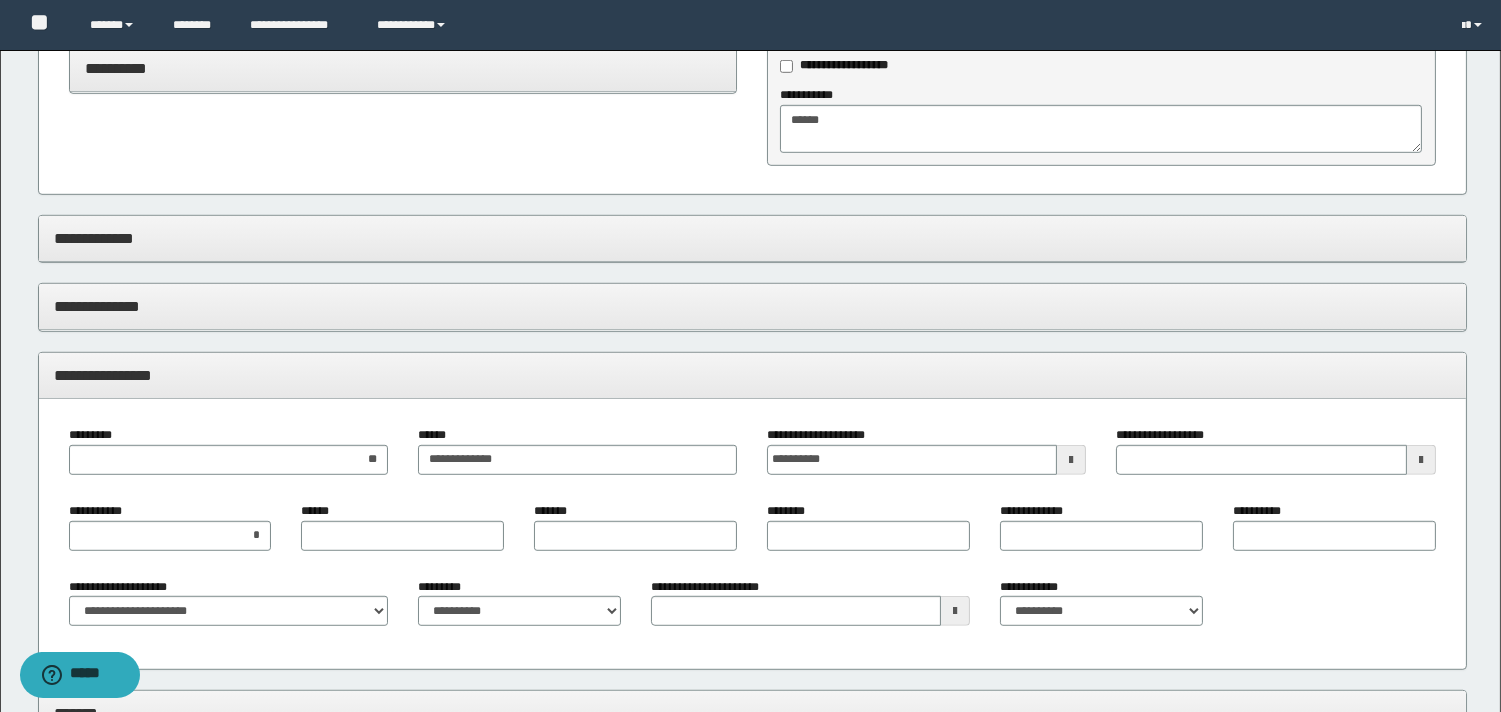 scroll, scrollTop: 2456, scrollLeft: 0, axis: vertical 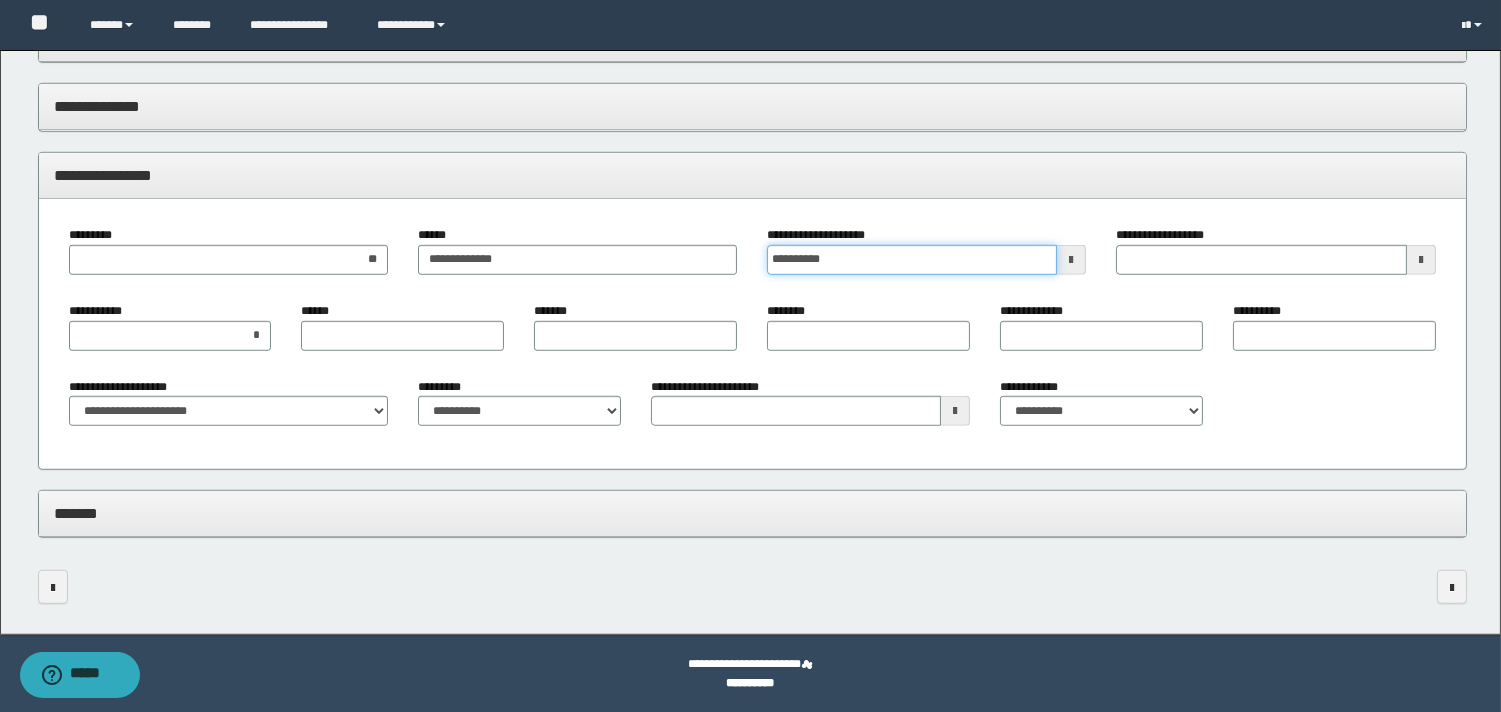 click on "**********" at bounding box center [912, 260] 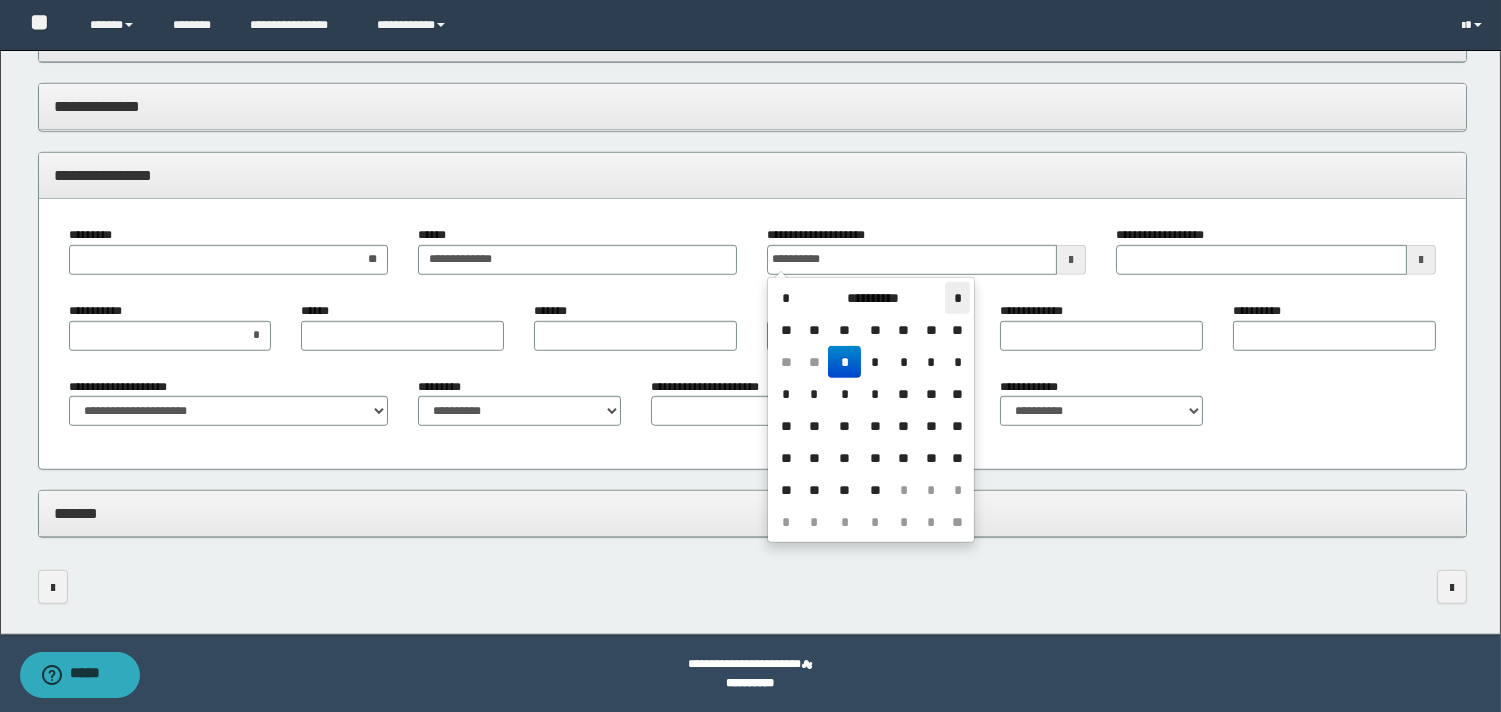 click on "*" at bounding box center [957, 298] 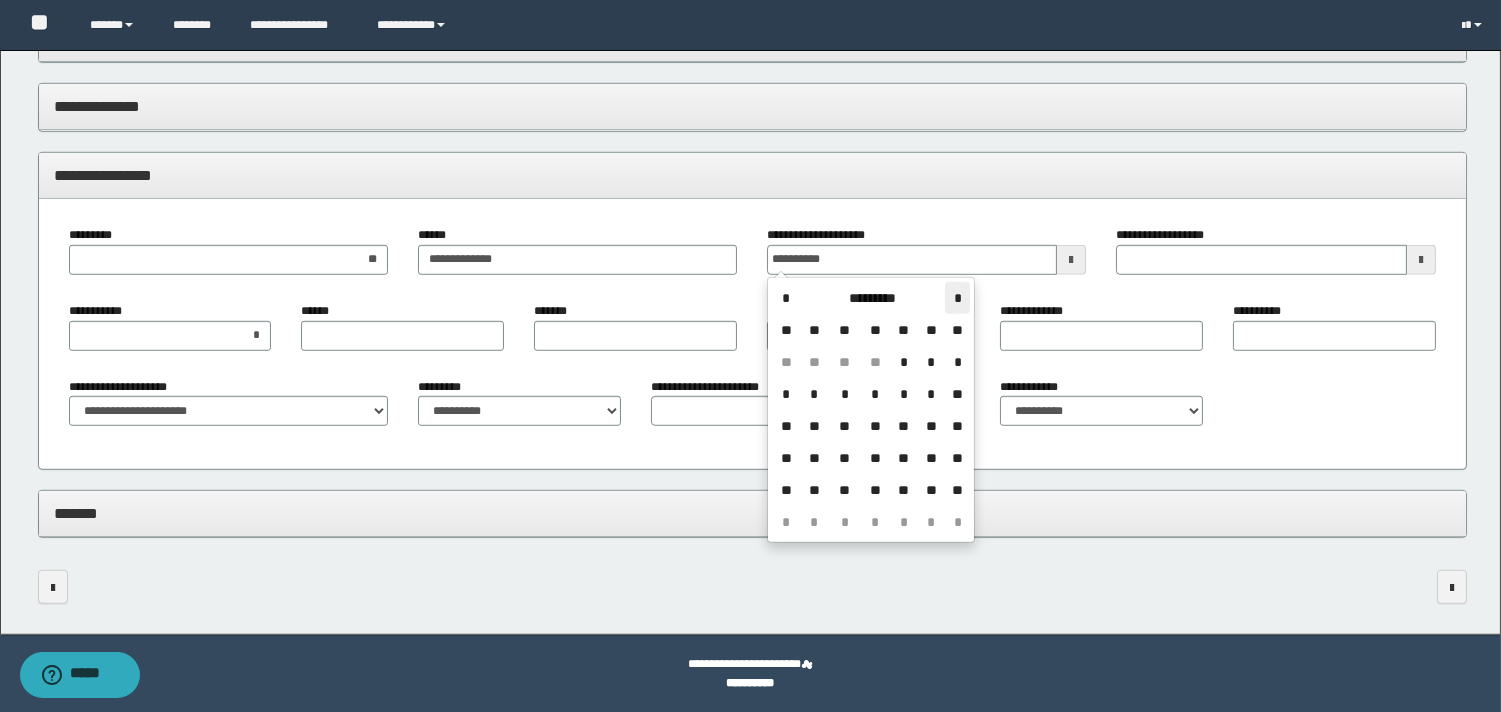 click on "*" at bounding box center [957, 298] 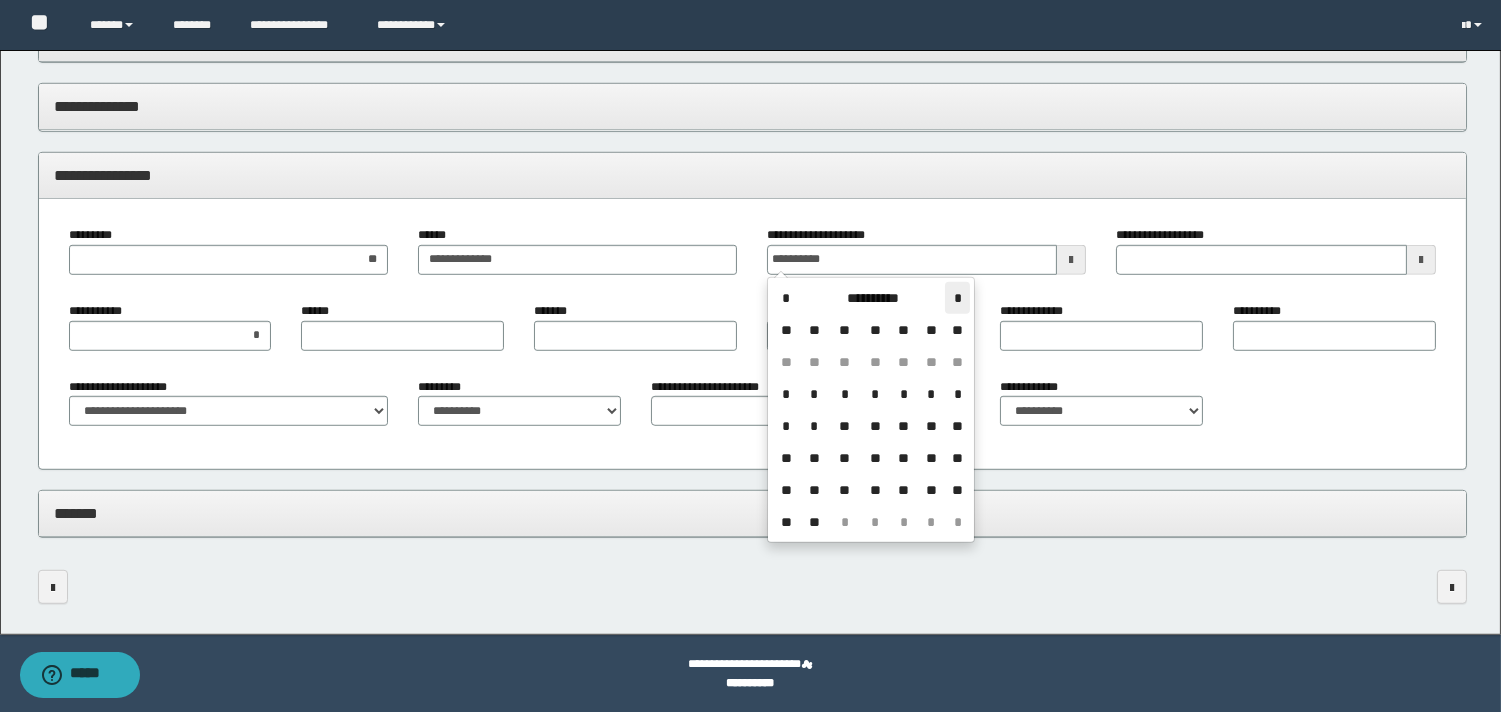 click on "*" at bounding box center (957, 298) 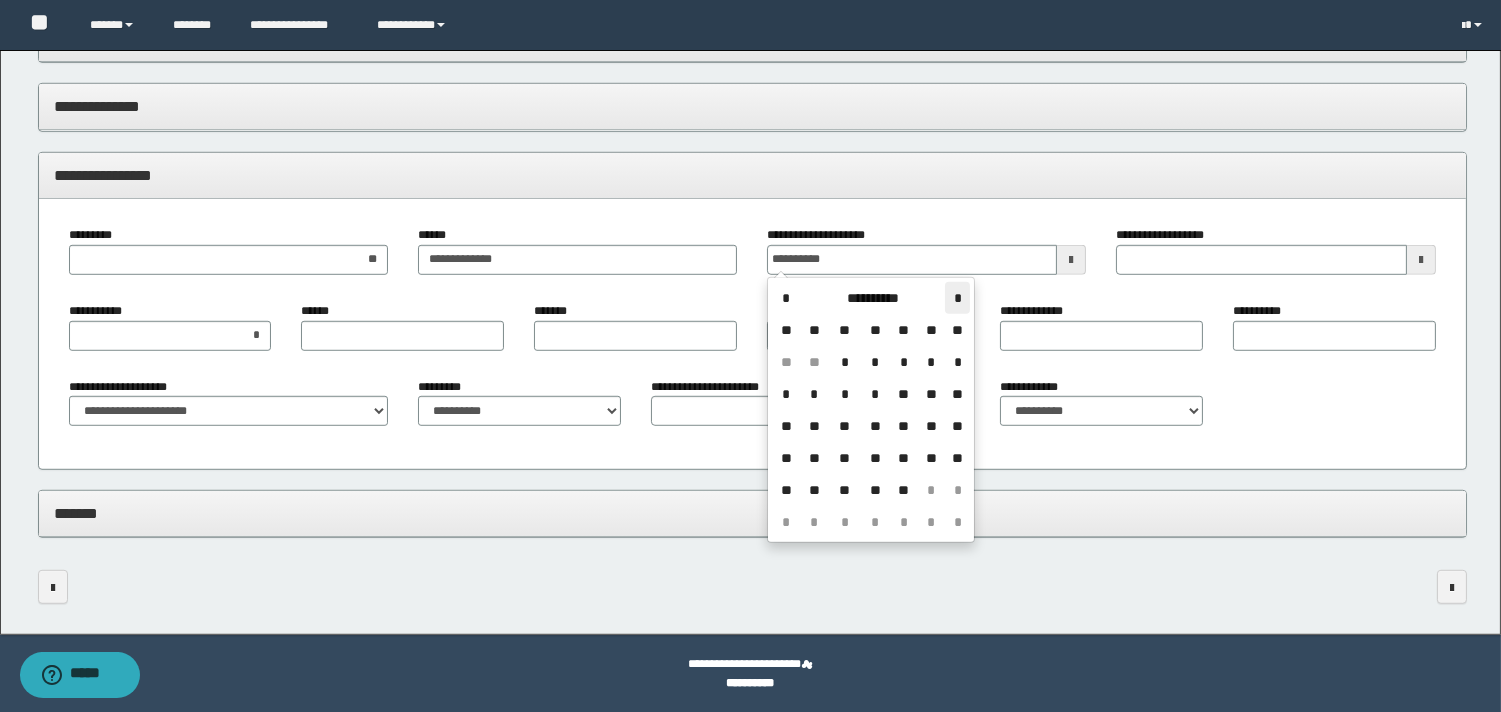 click on "*" at bounding box center (957, 298) 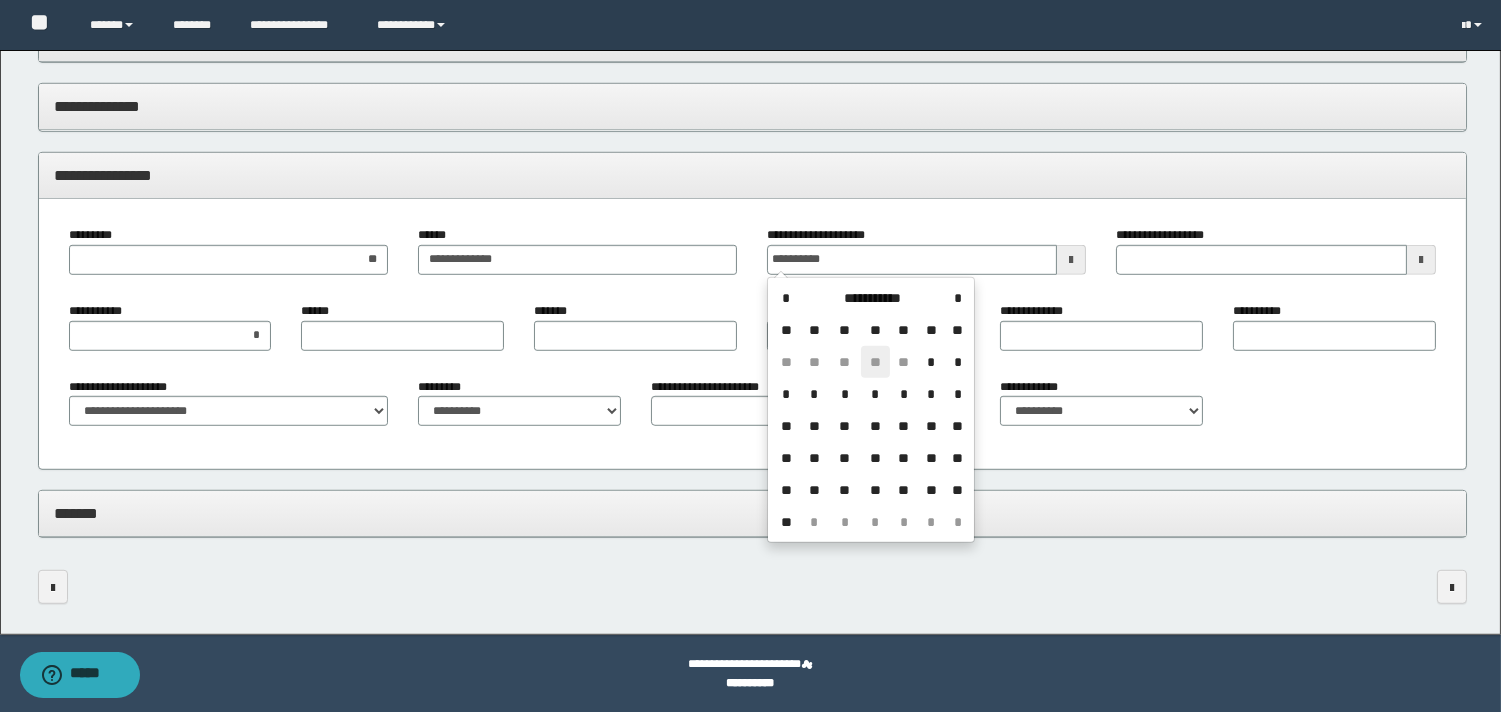 drag, startPoint x: 870, startPoint y: 376, endPoint x: 874, endPoint y: 365, distance: 11.7046995 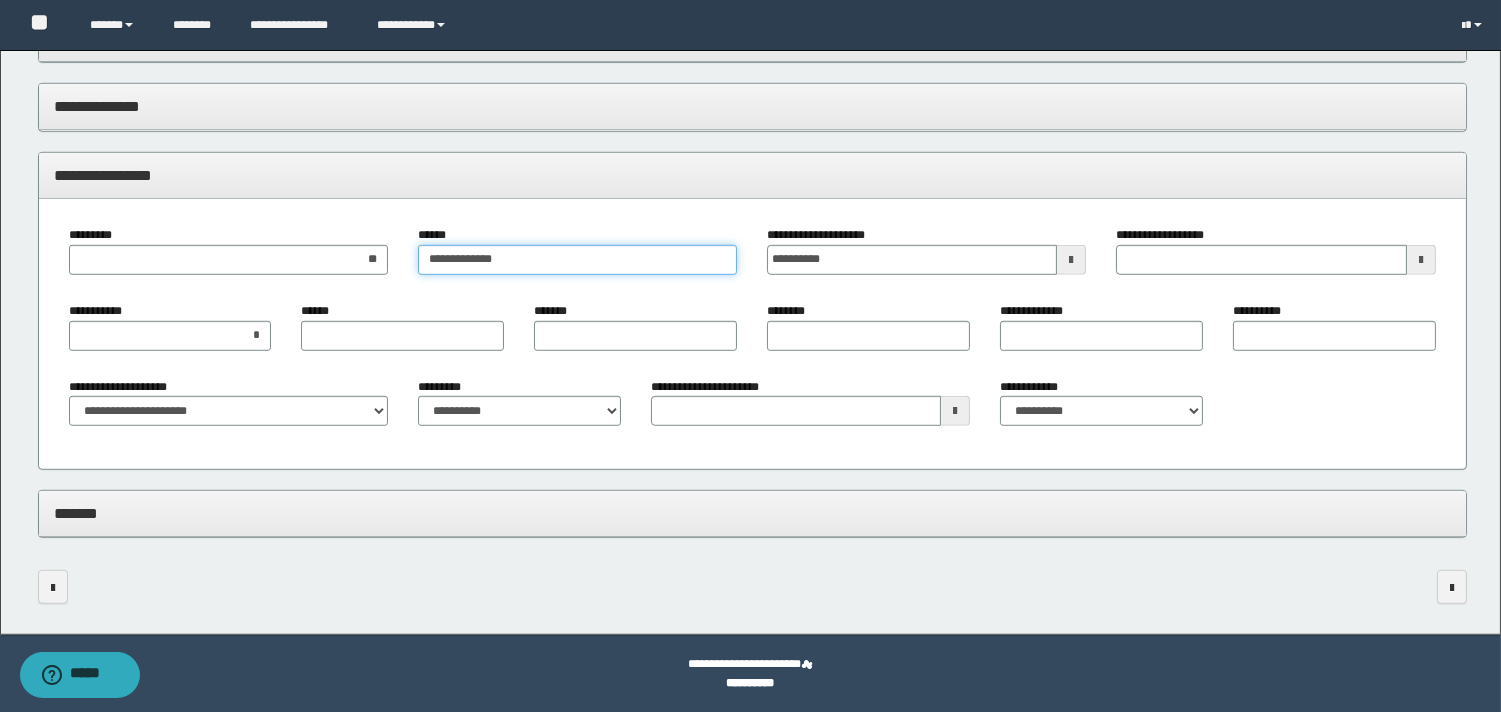 click on "**********" at bounding box center [577, 260] 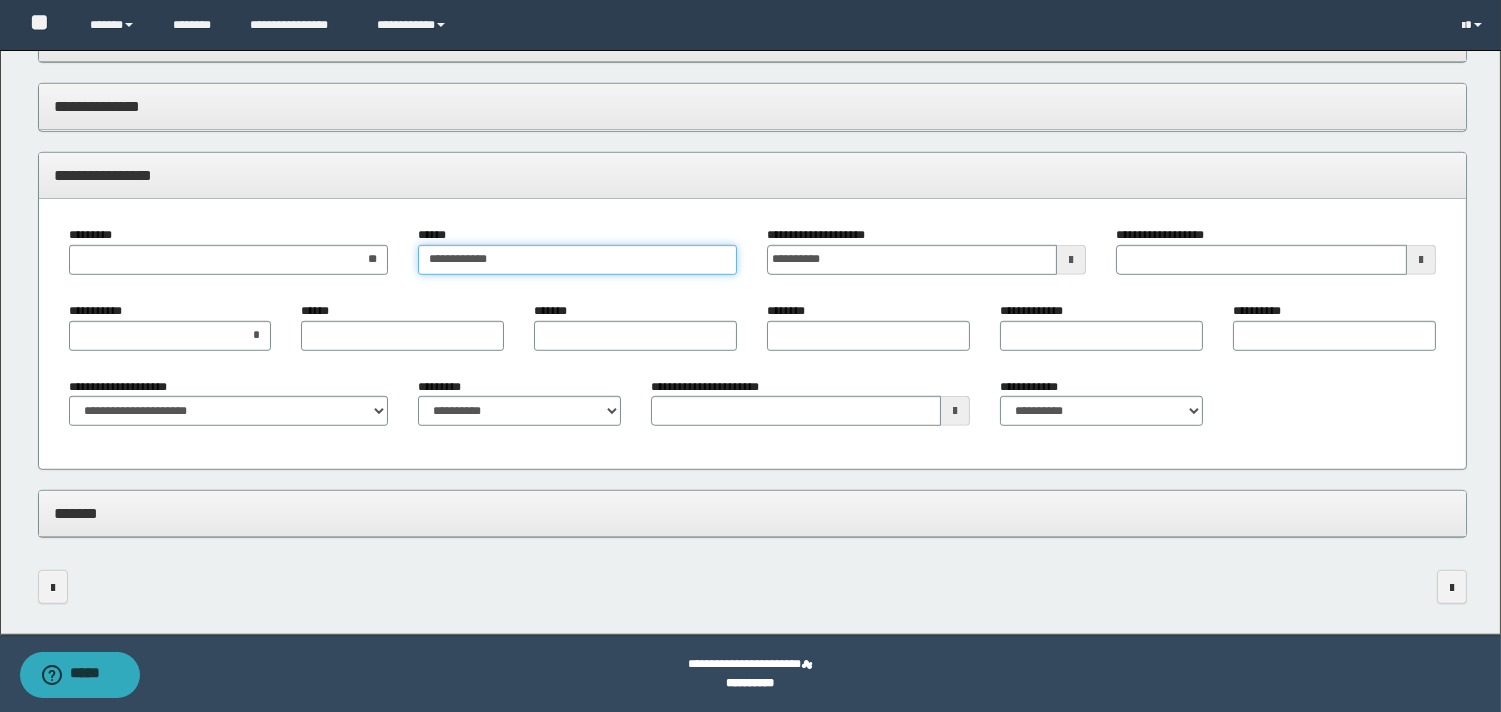 type on "**********" 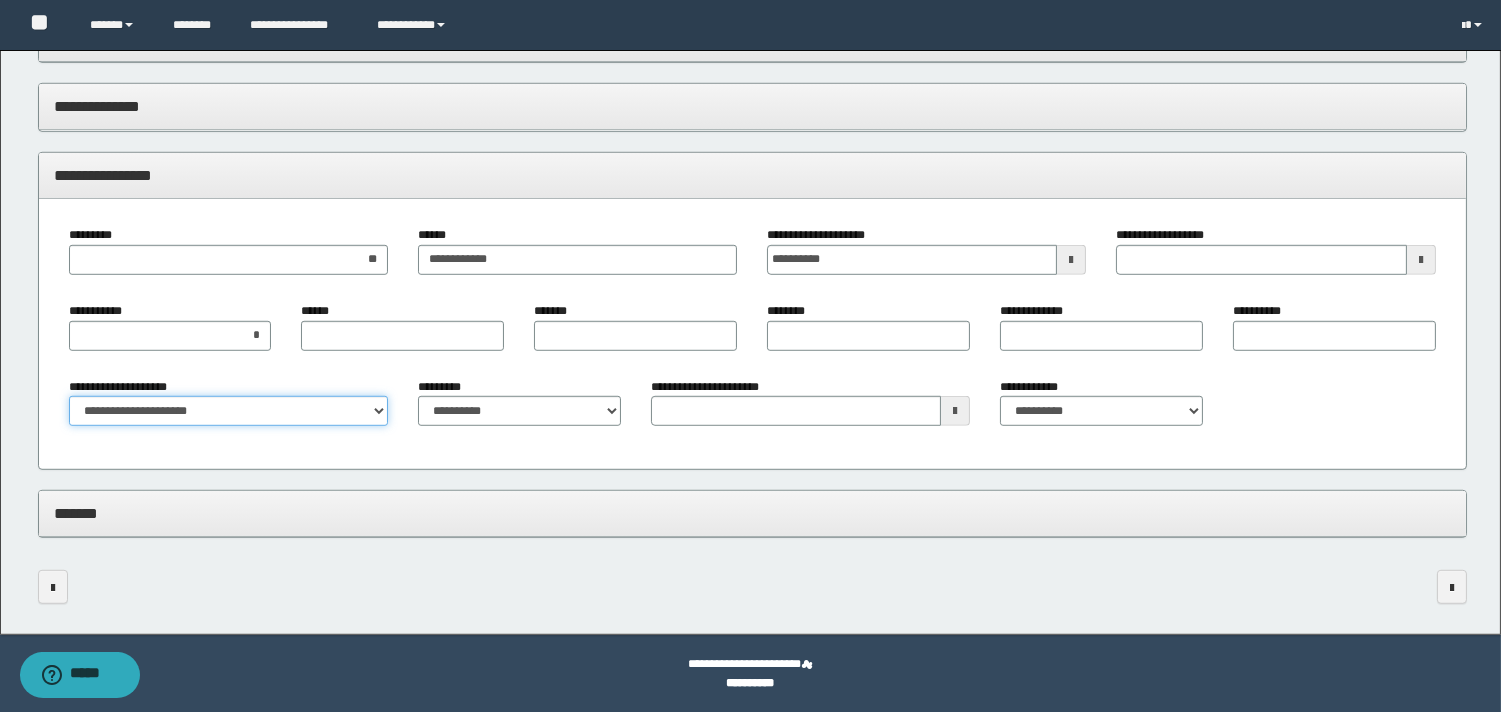click on "**********" at bounding box center (228, 411) 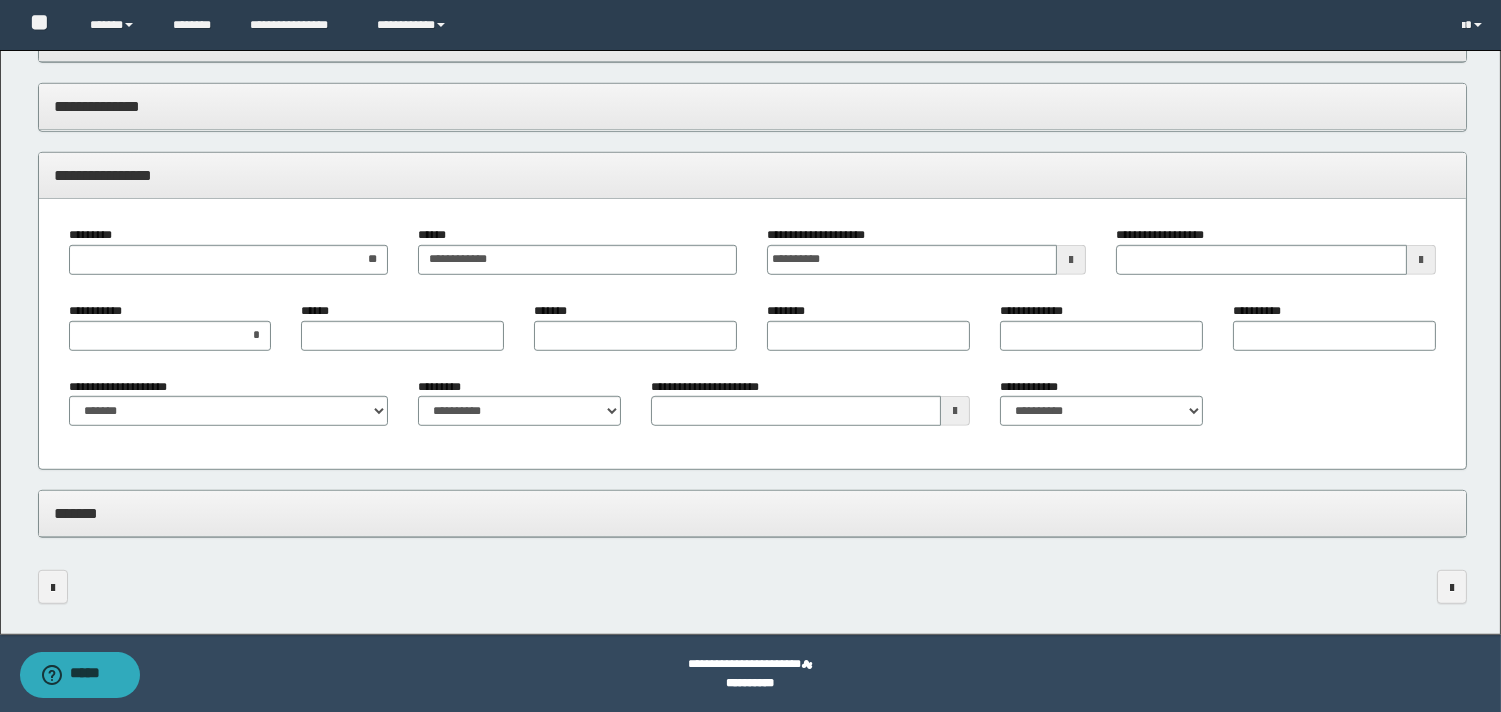 click on "**********" at bounding box center (752, 333) 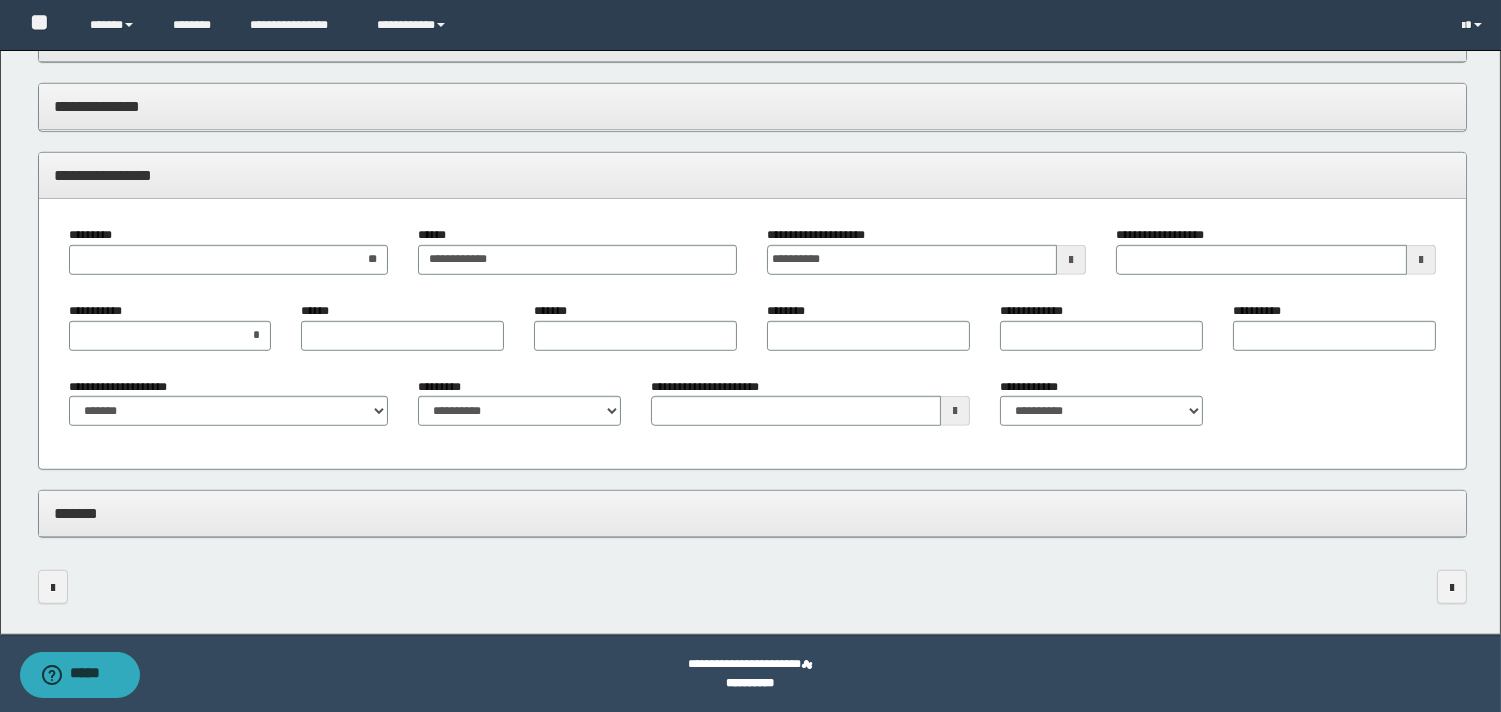 click on "*******" at bounding box center [752, 513] 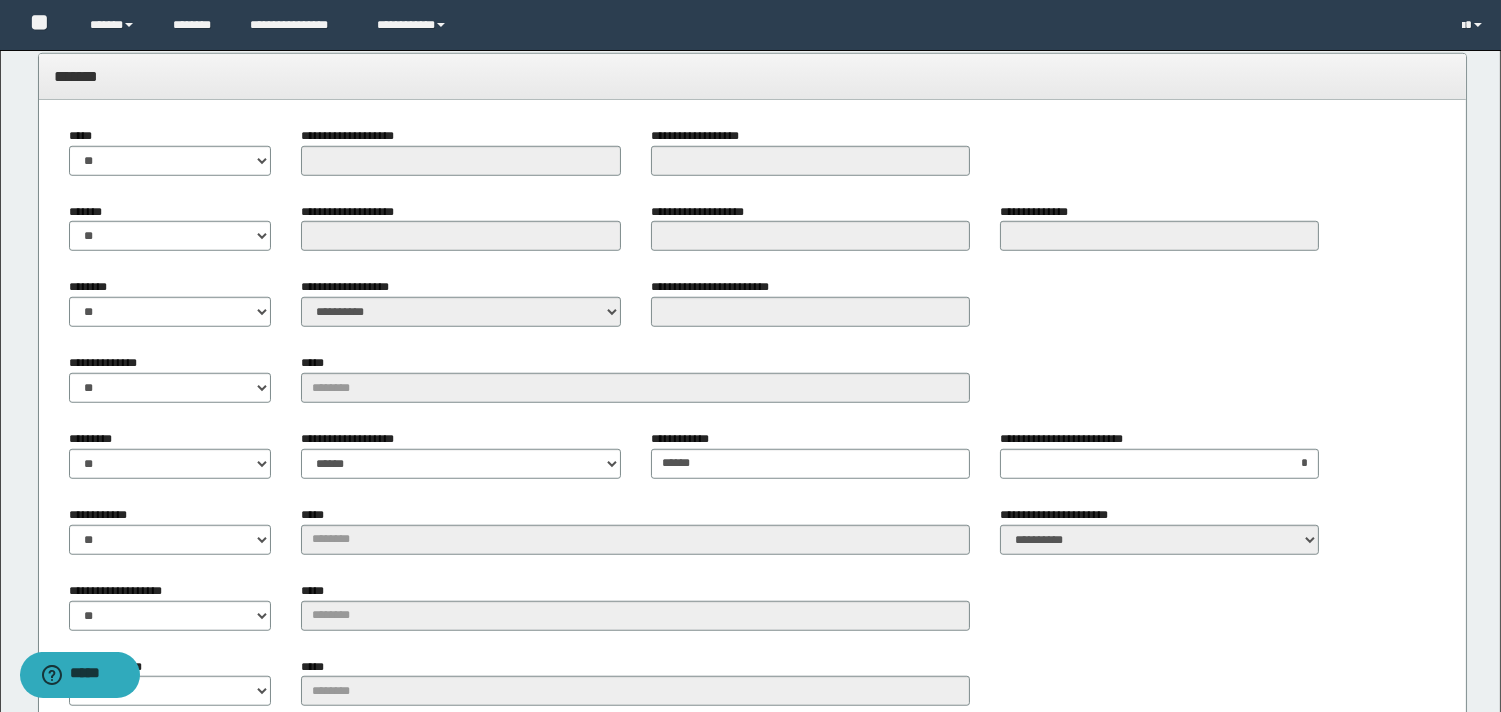 scroll, scrollTop: 2901, scrollLeft: 0, axis: vertical 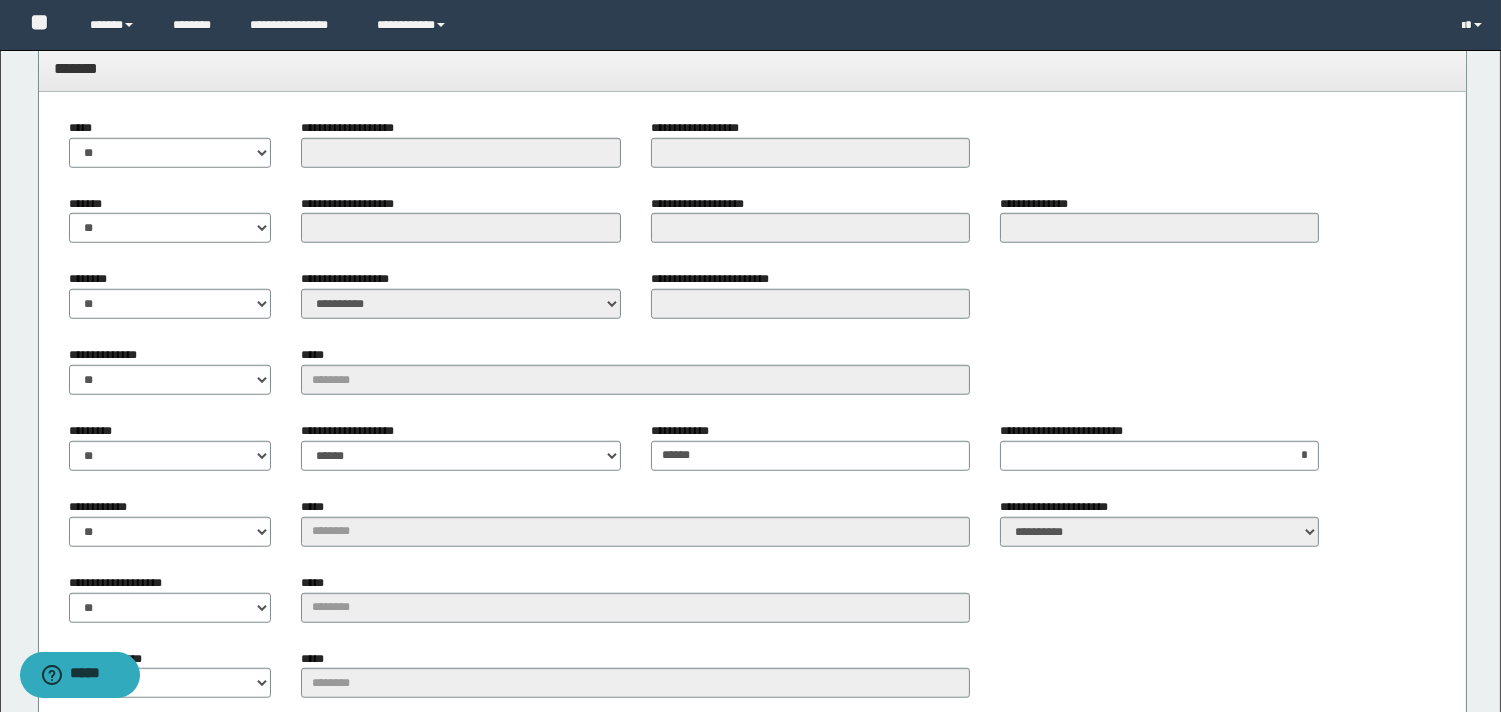 click on "**********" at bounding box center (752, 416) 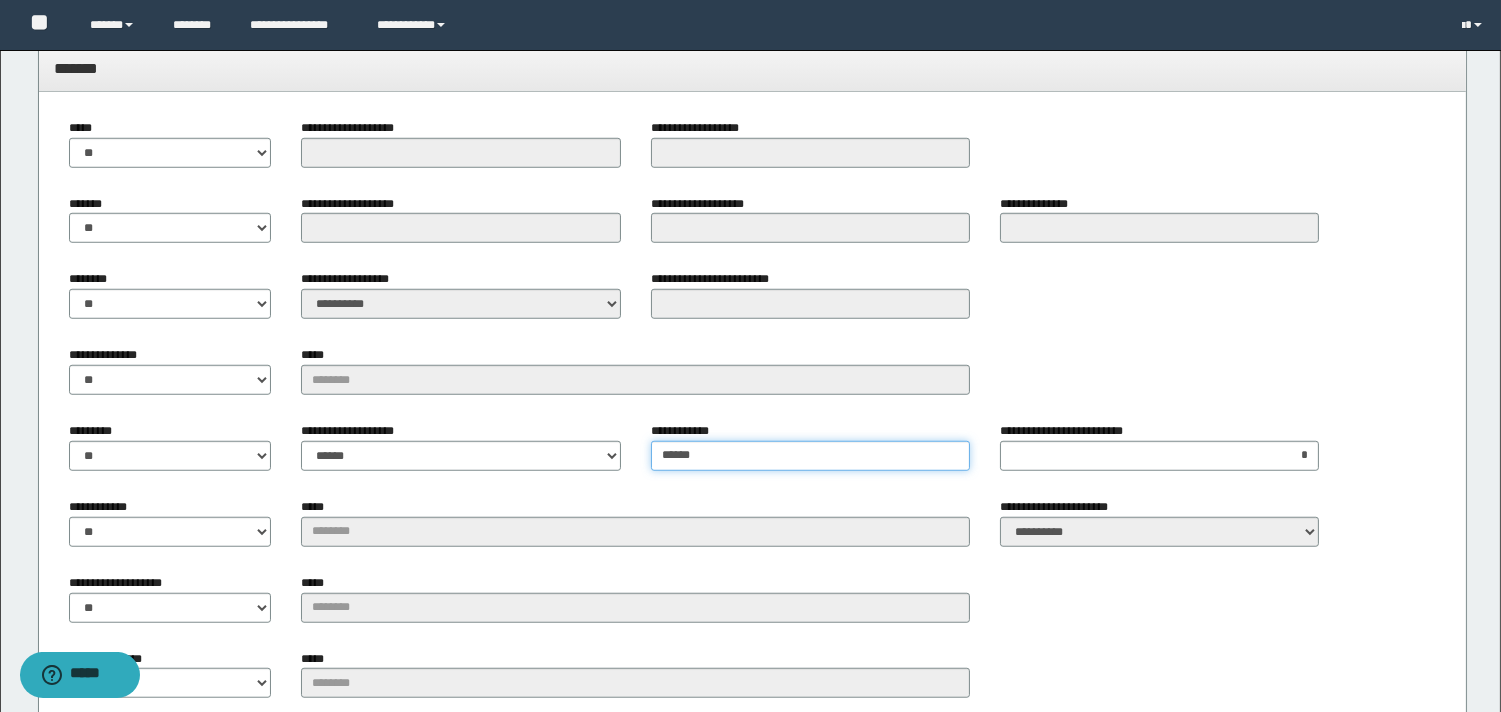 click on "*****" at bounding box center [810, 456] 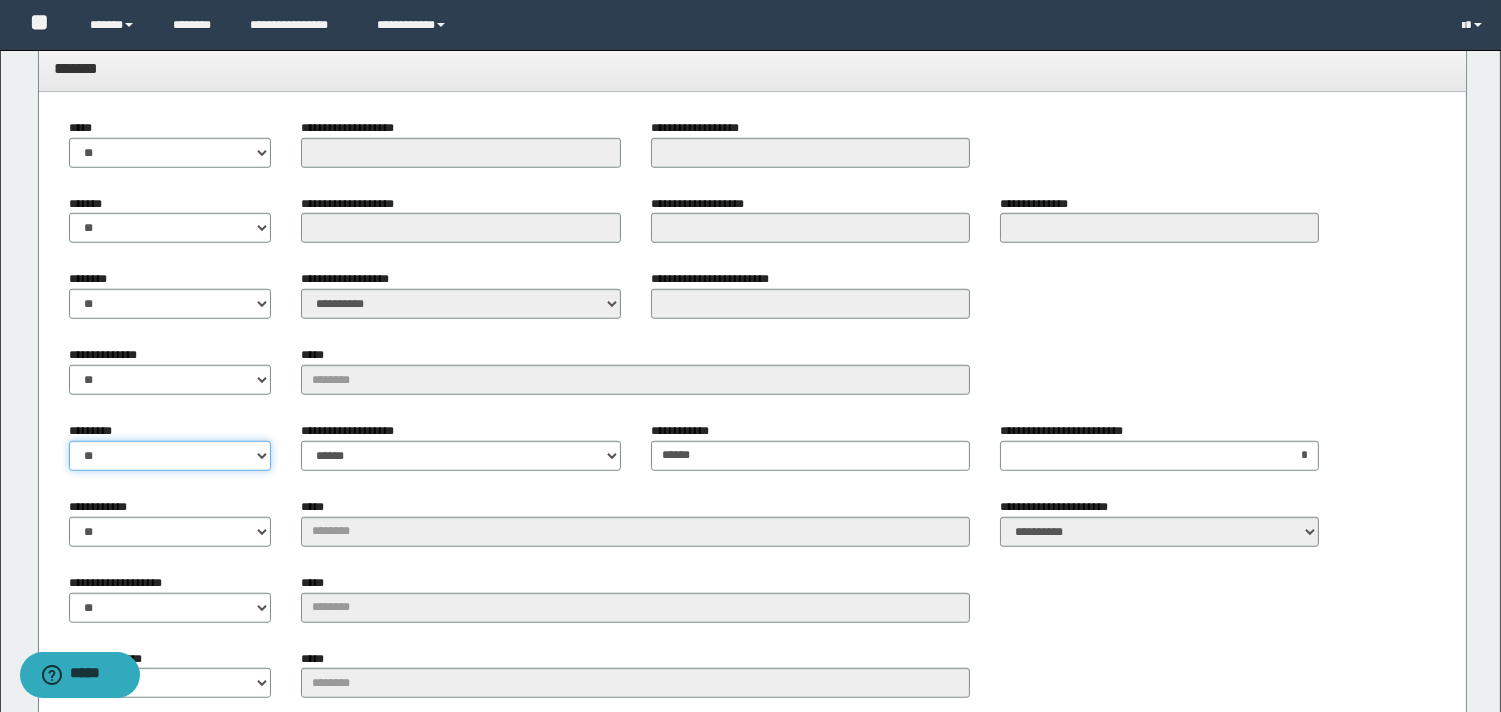 drag, startPoint x: 148, startPoint y: 460, endPoint x: 145, endPoint y: 470, distance: 10.440307 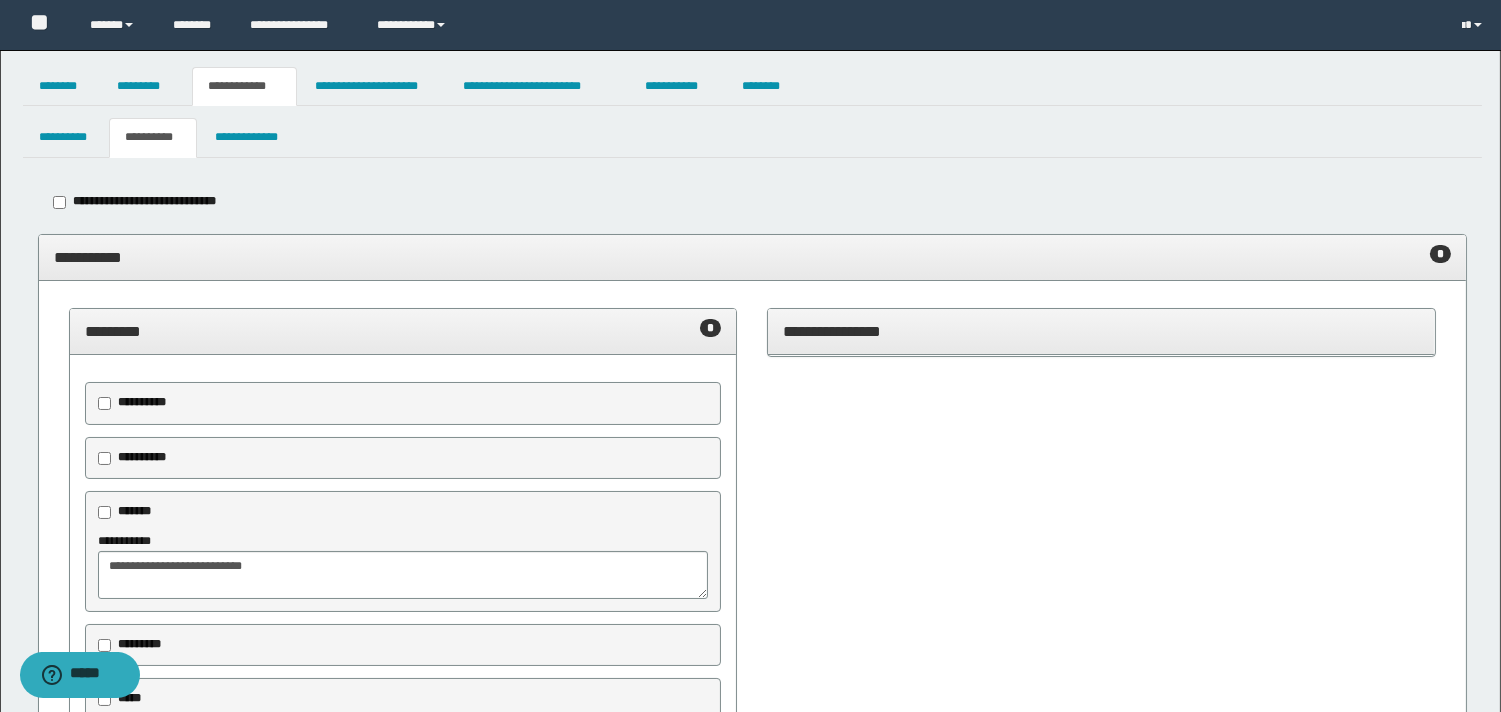 scroll, scrollTop: 0, scrollLeft: 0, axis: both 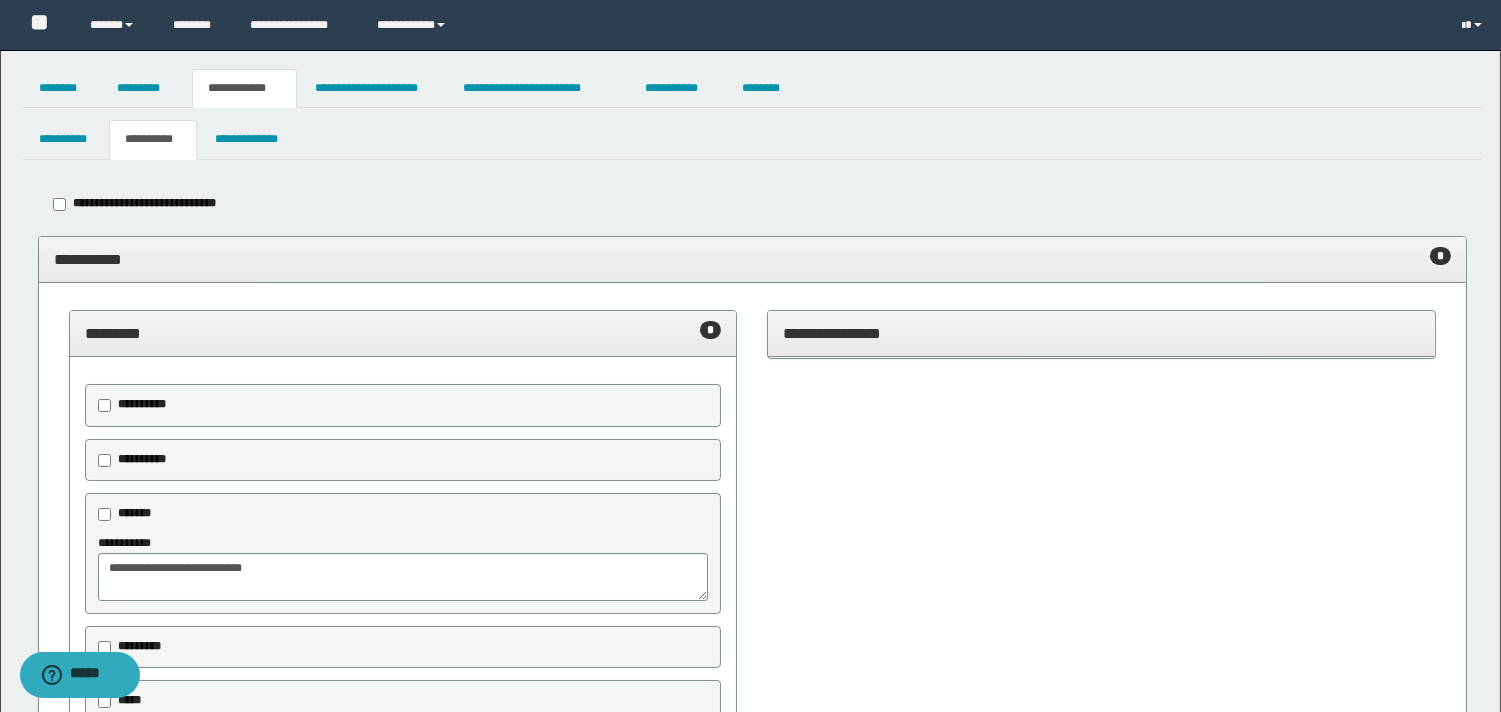 click on "**********" at bounding box center (750, 1895) 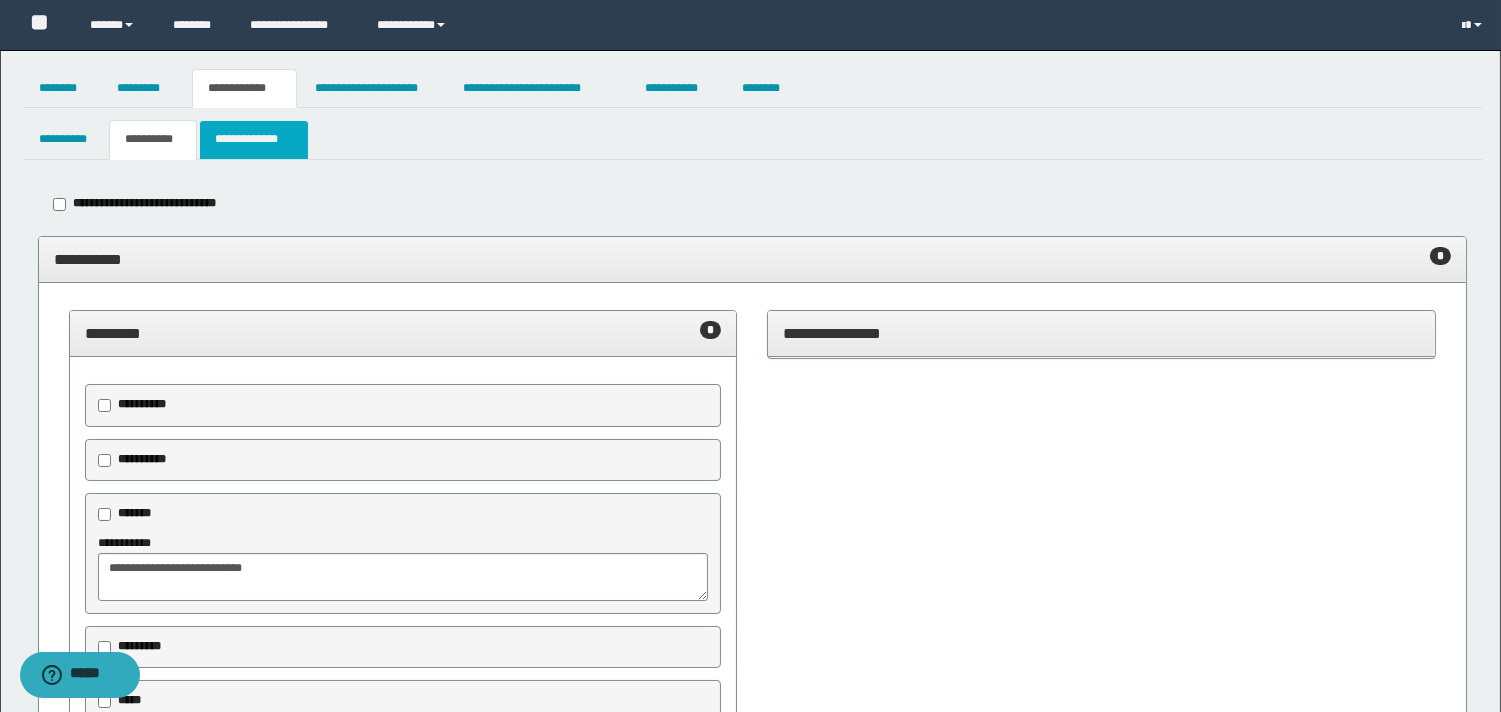 click on "**********" at bounding box center [253, 139] 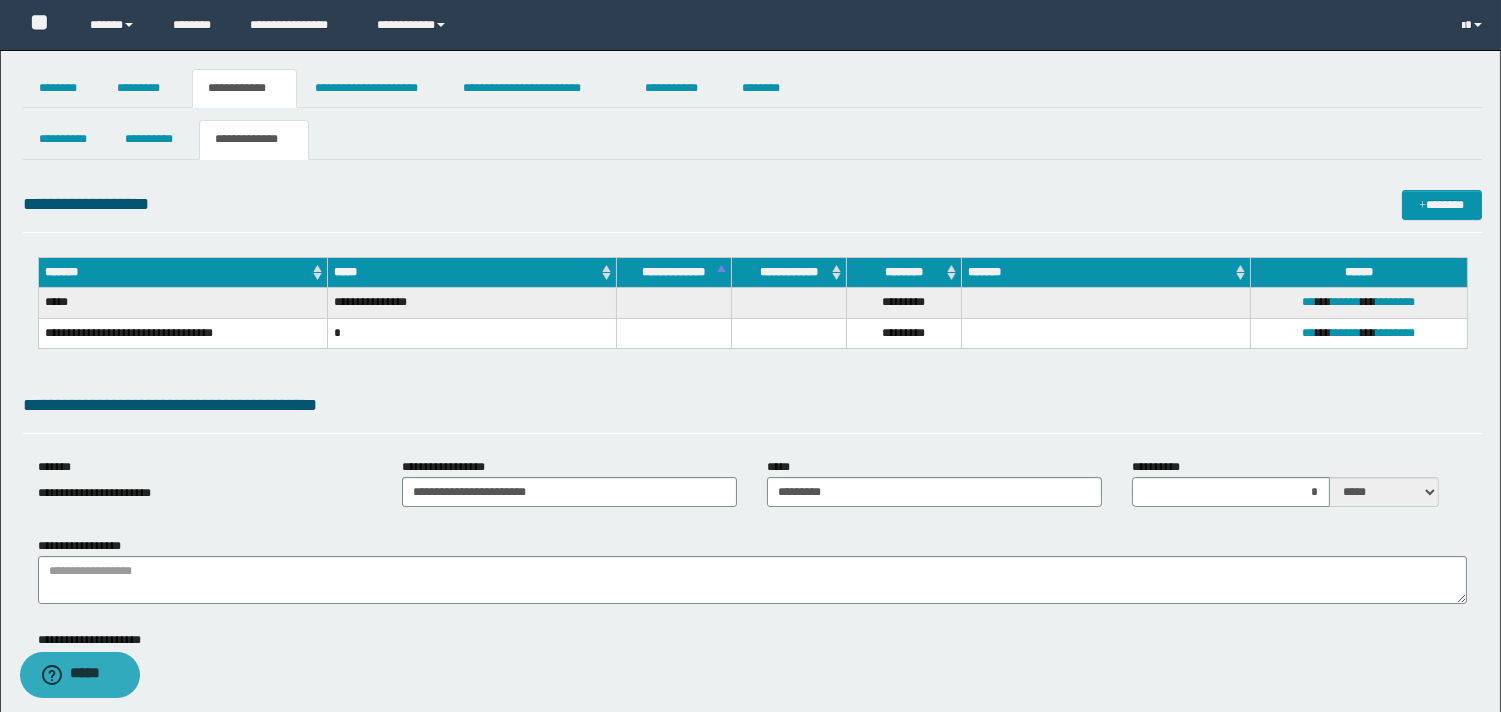 click on "**********" at bounding box center (205, 493) 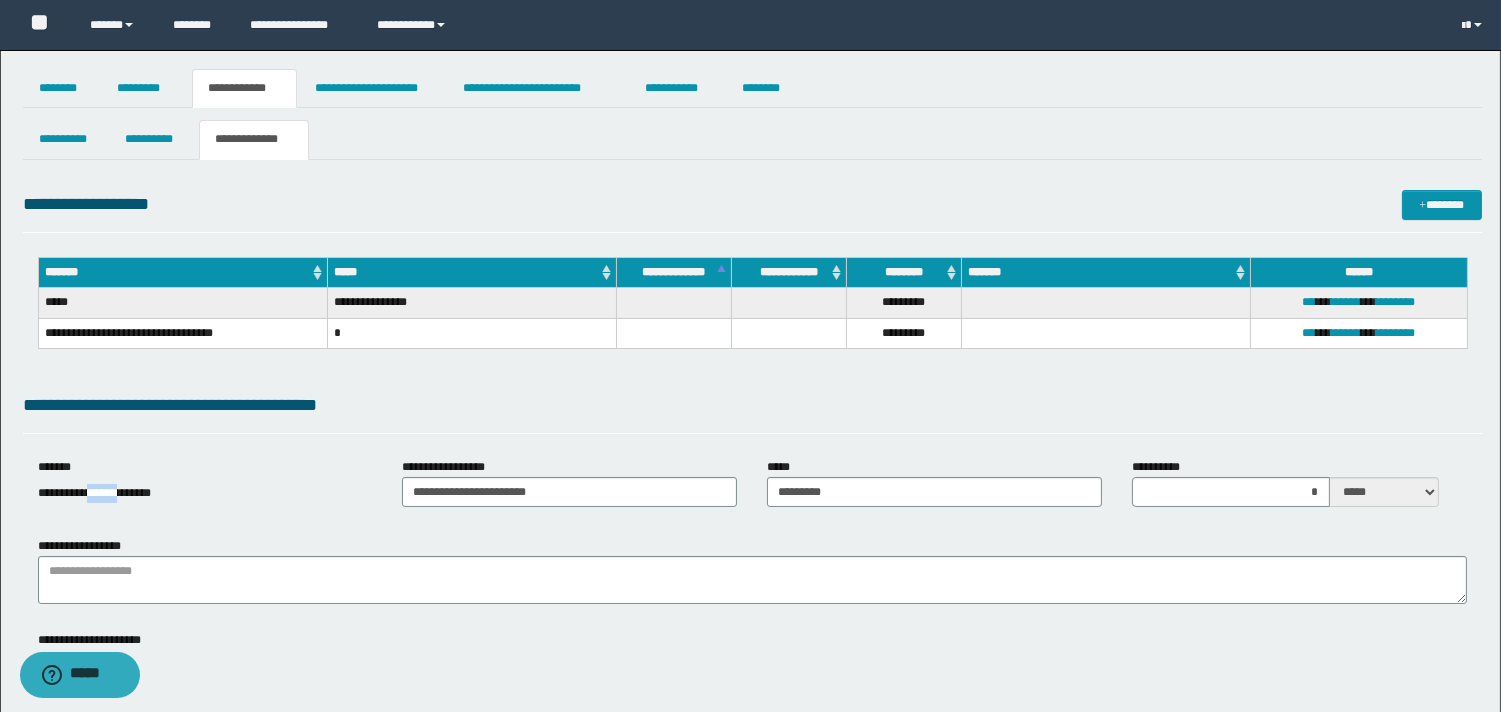 click on "**********" at bounding box center (205, 493) 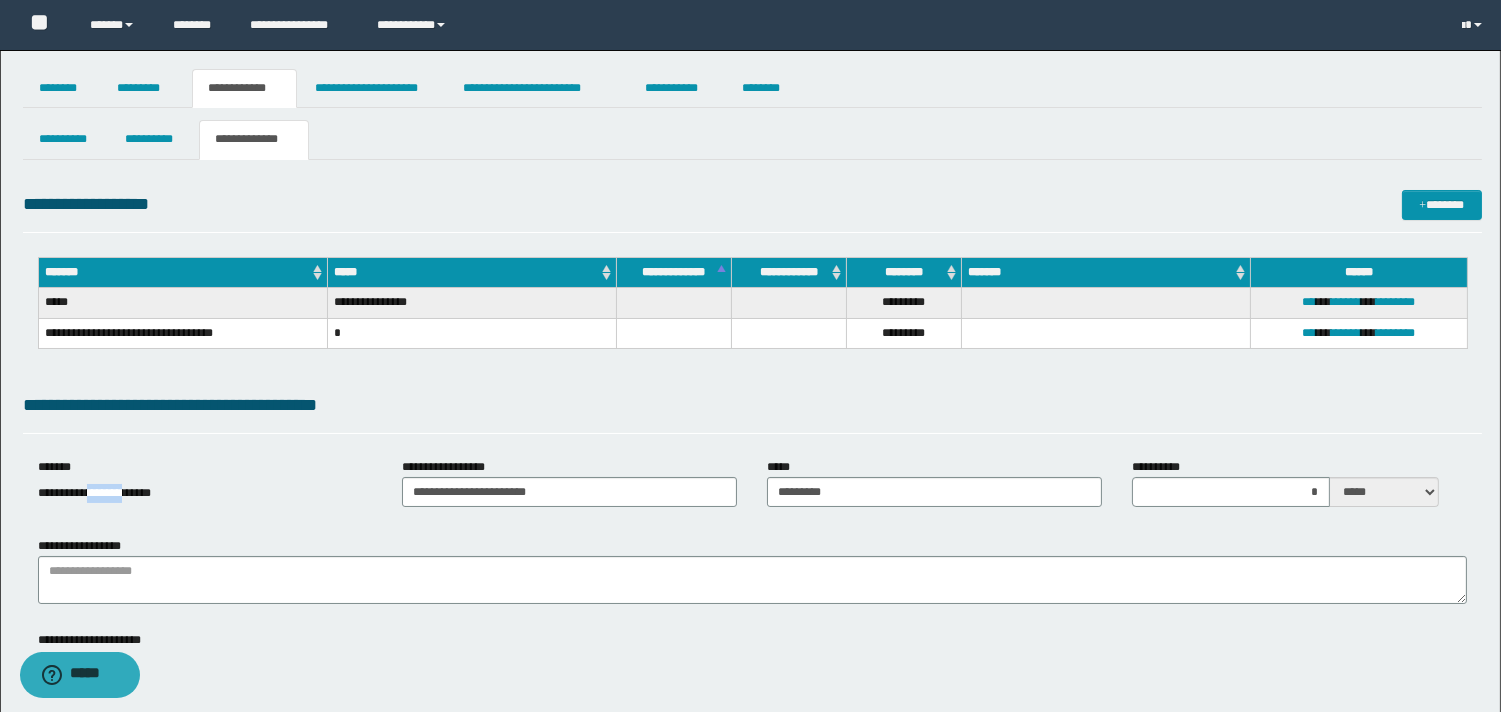 click on "**********" at bounding box center [94, 493] 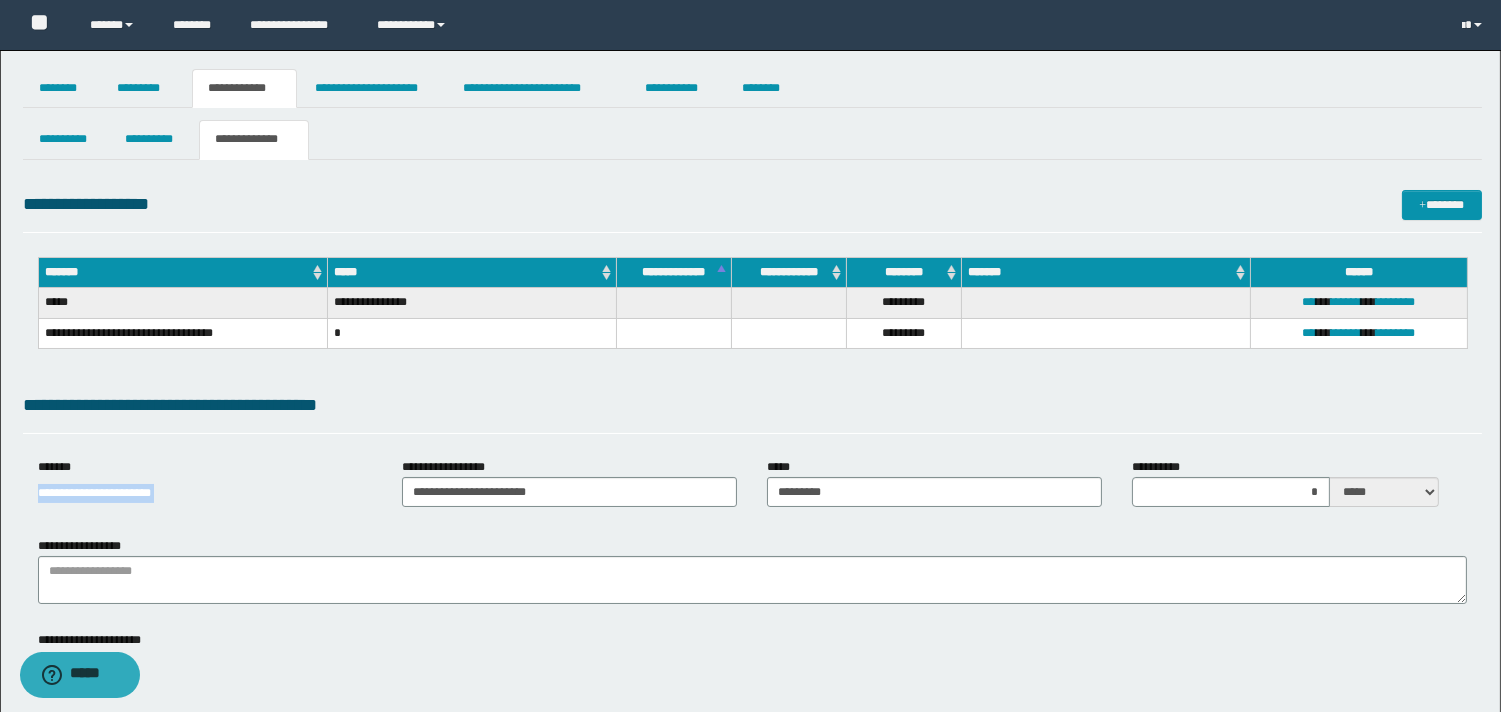 click on "**********" at bounding box center (94, 493) 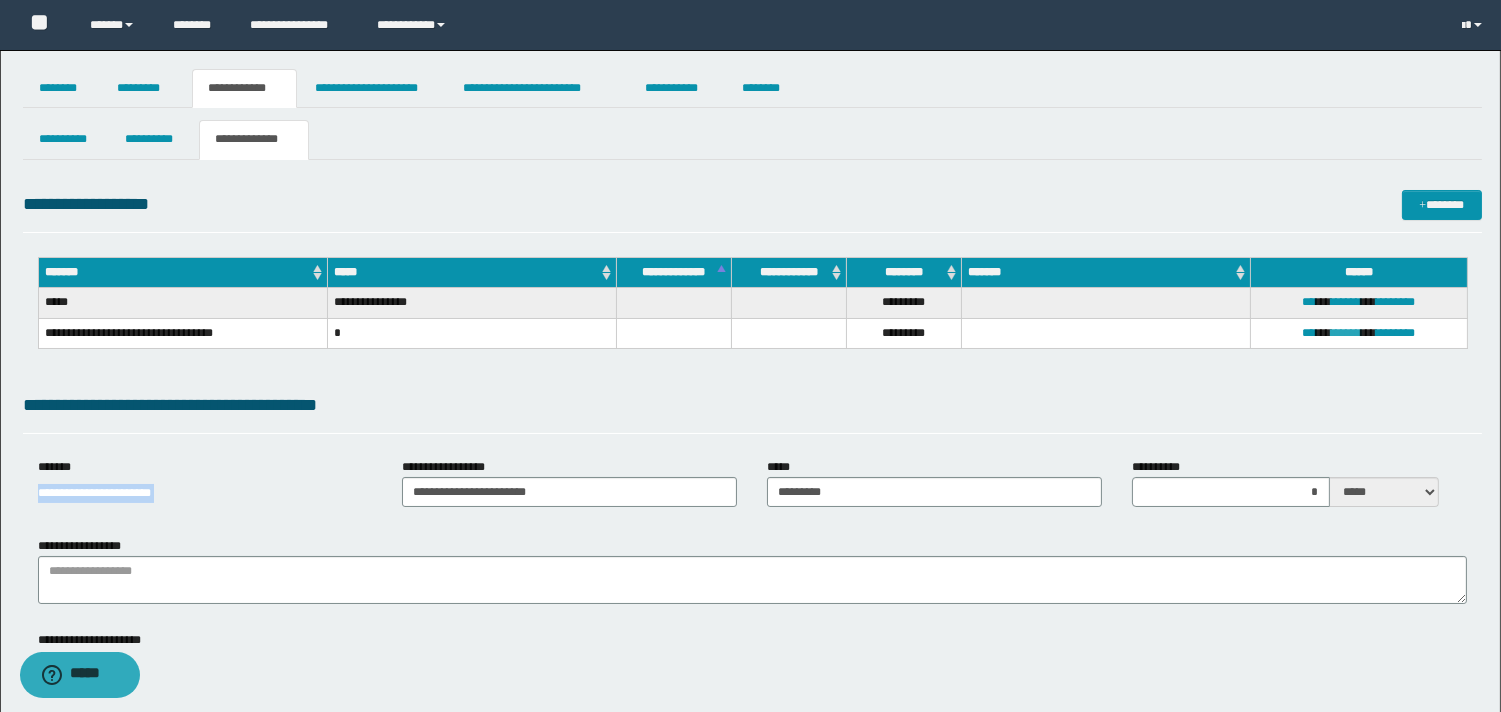 click on "******" at bounding box center (1347, 333) 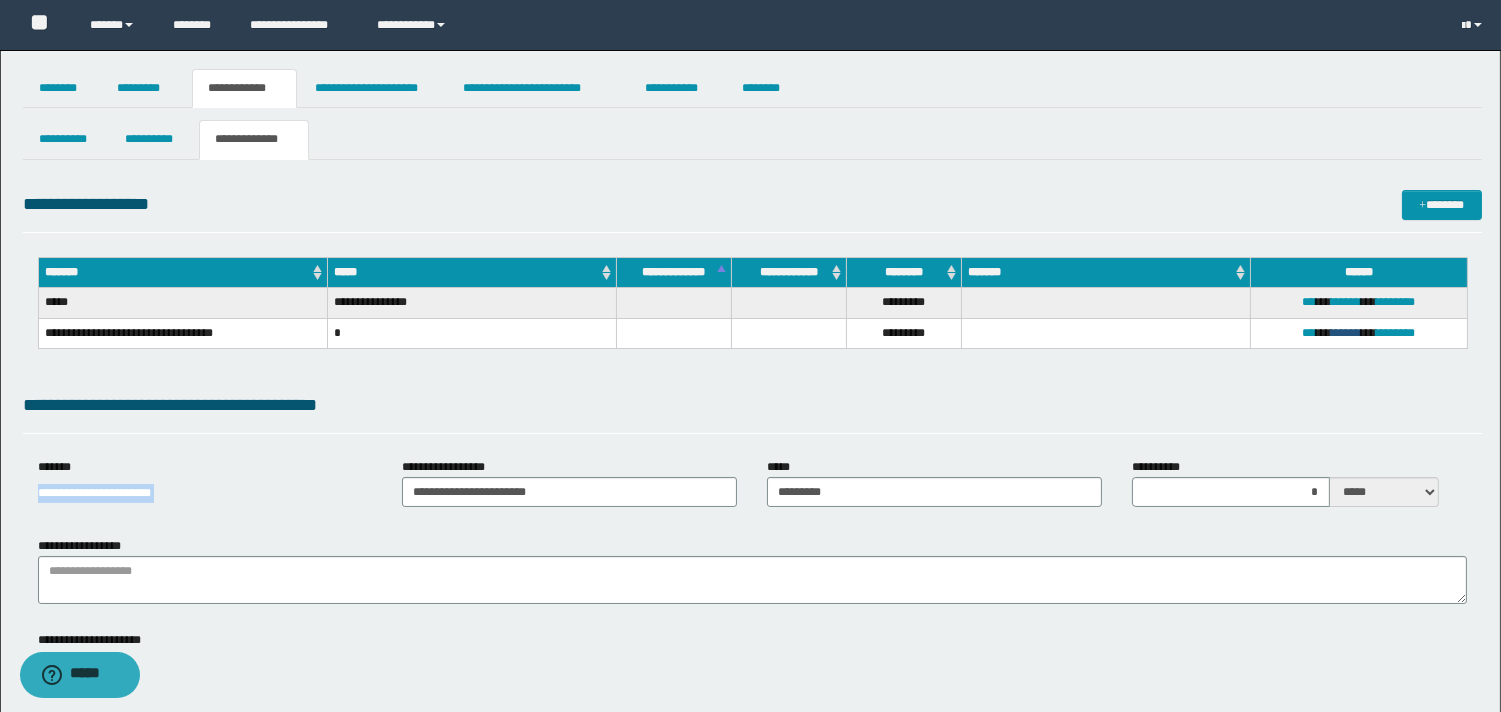 type on "**********" 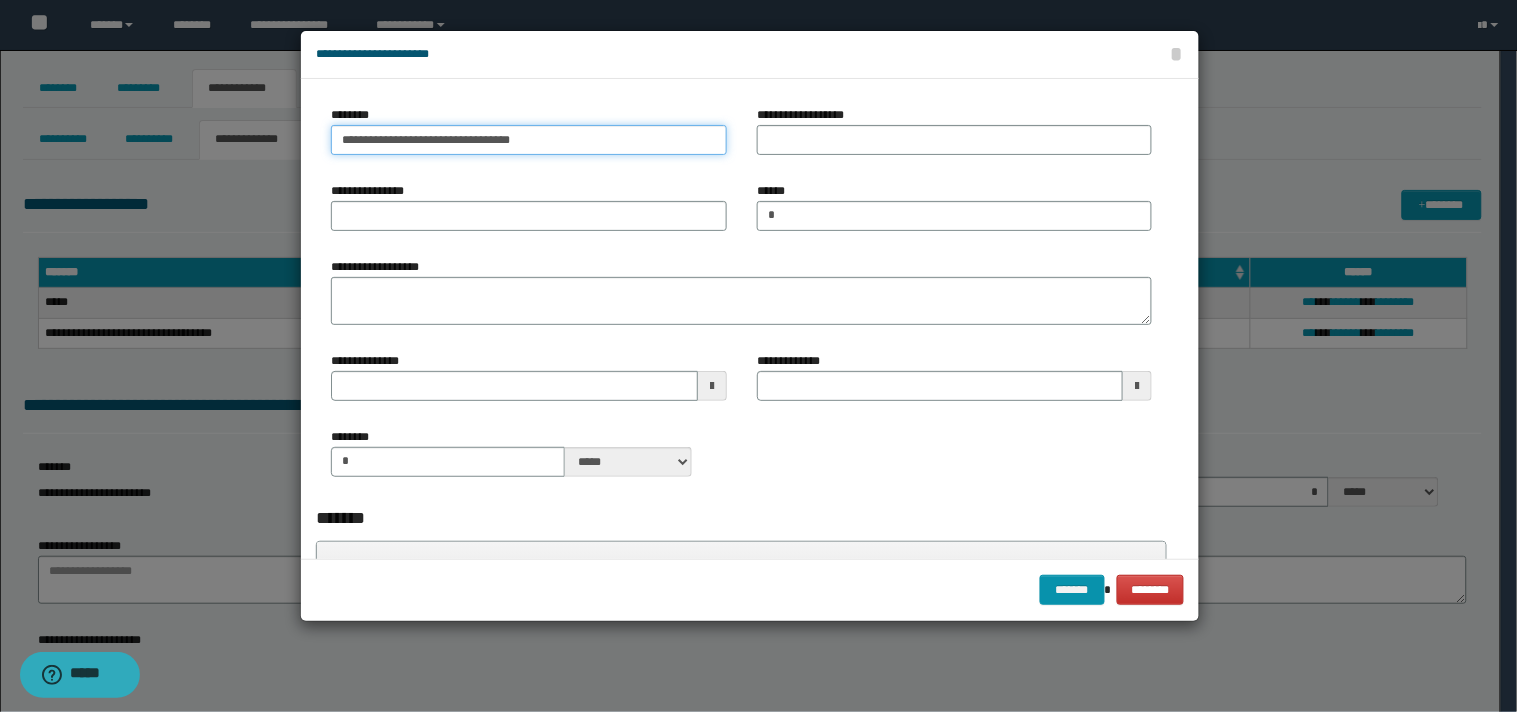 click on "**********" at bounding box center (529, 140) 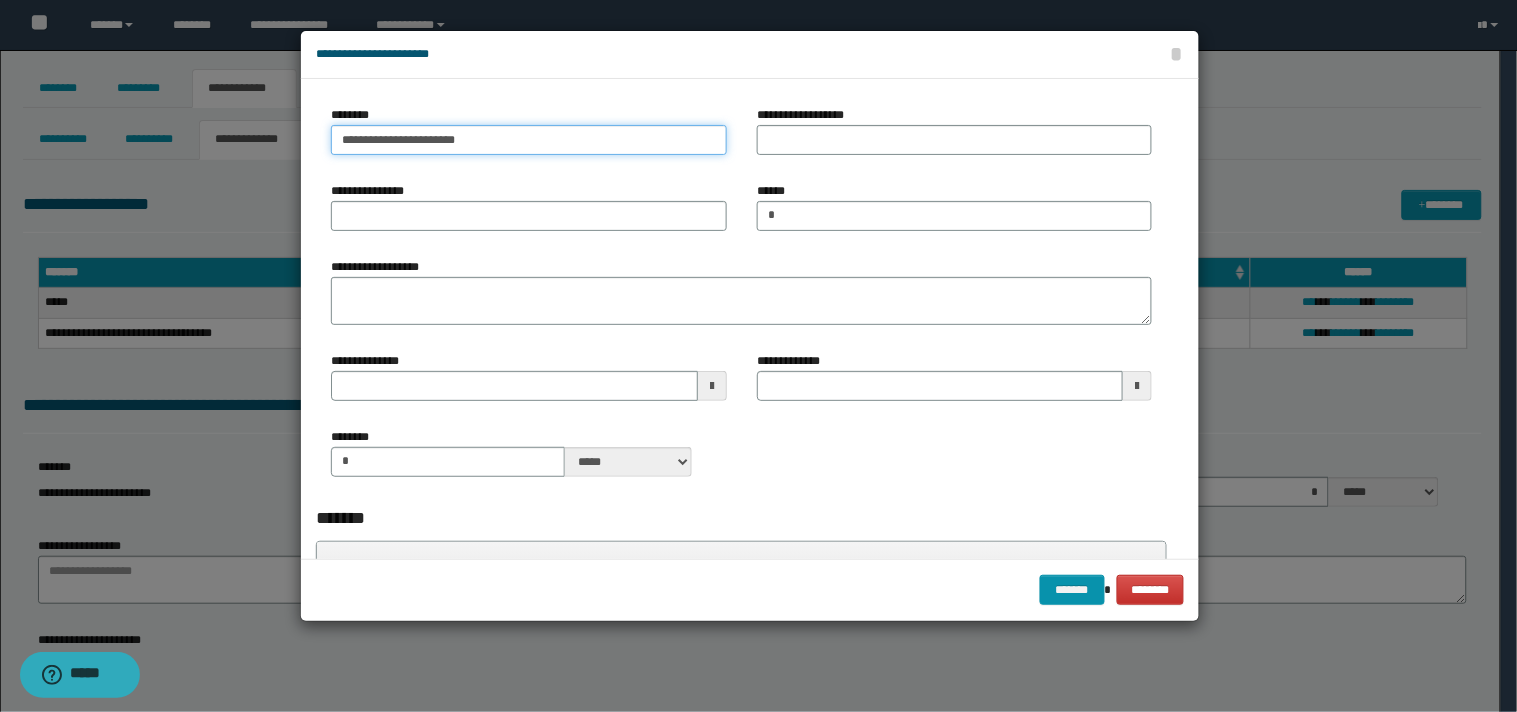 type on "**********" 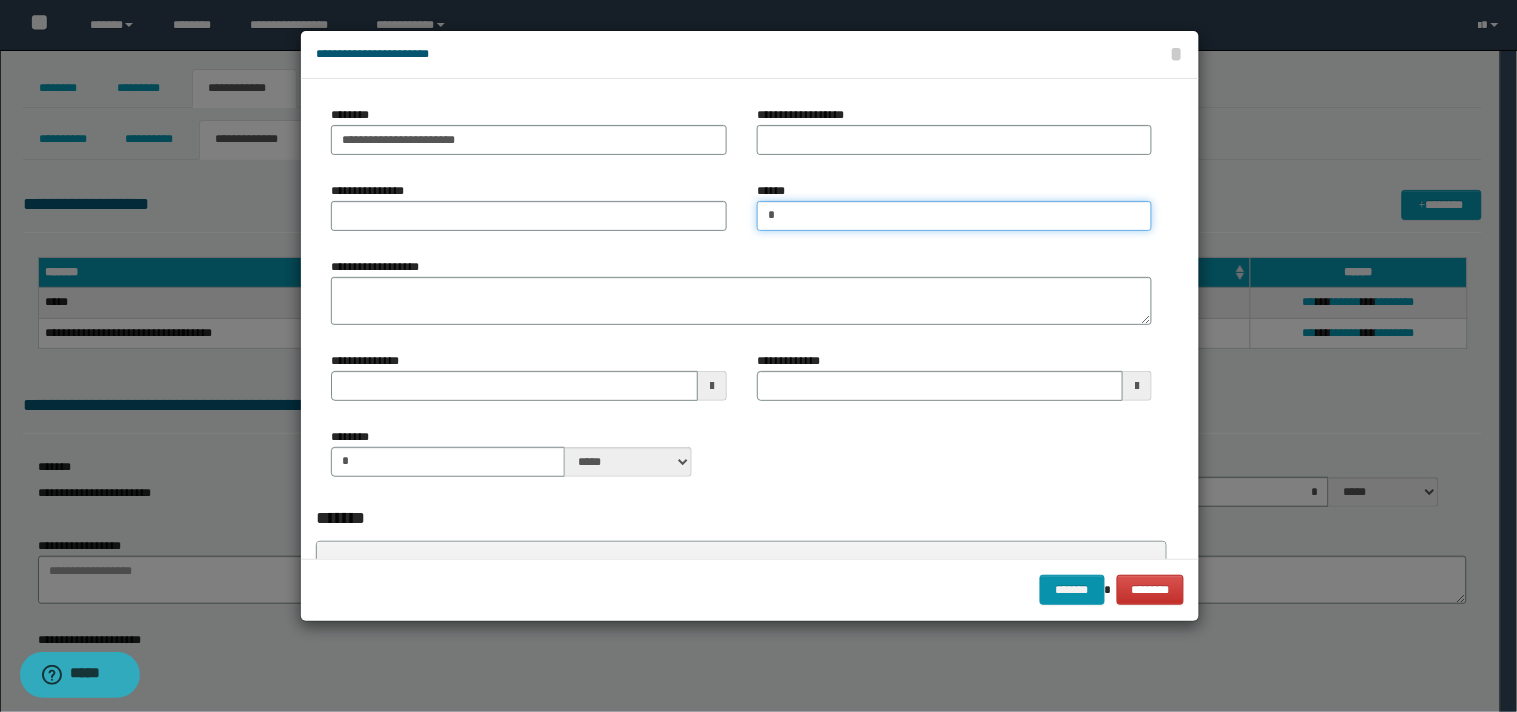 click on "*" at bounding box center [955, 216] 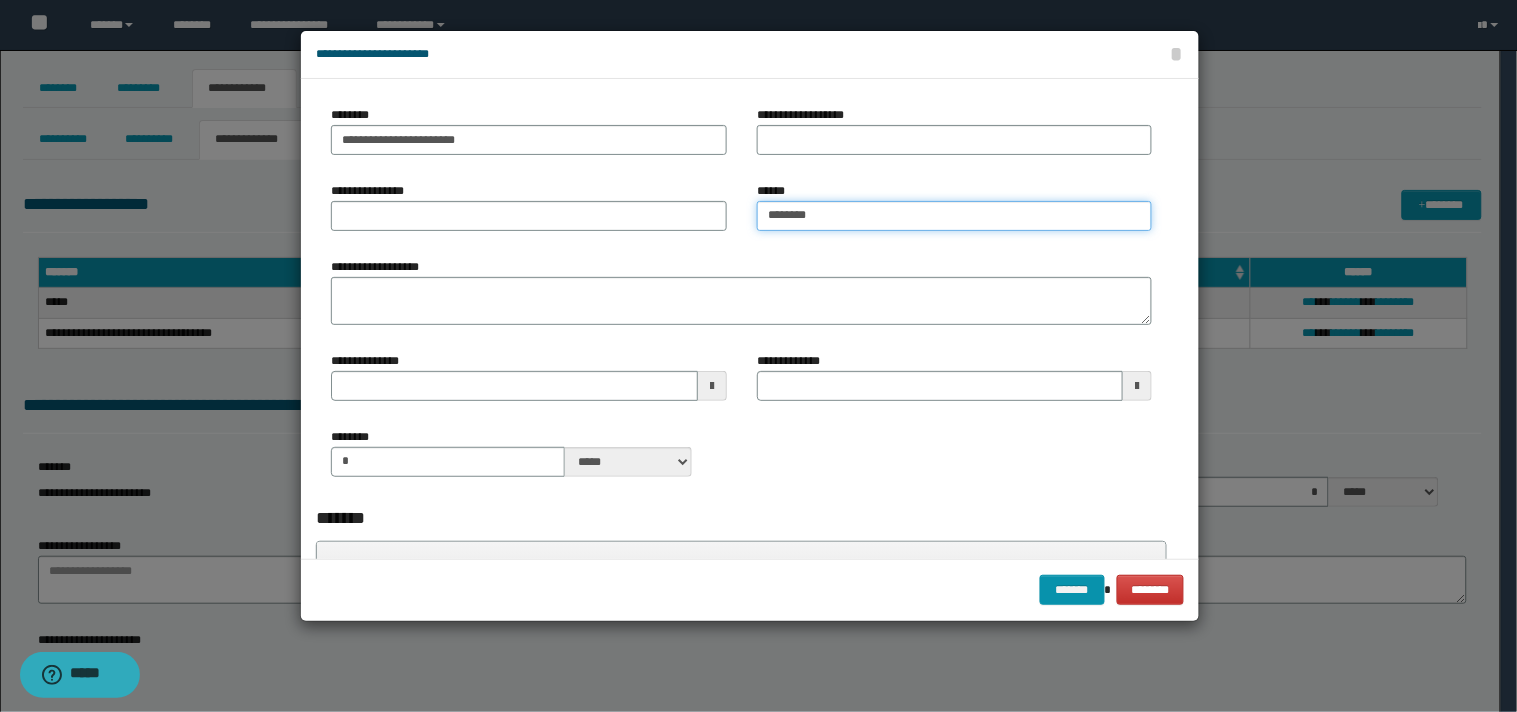 type on "*********" 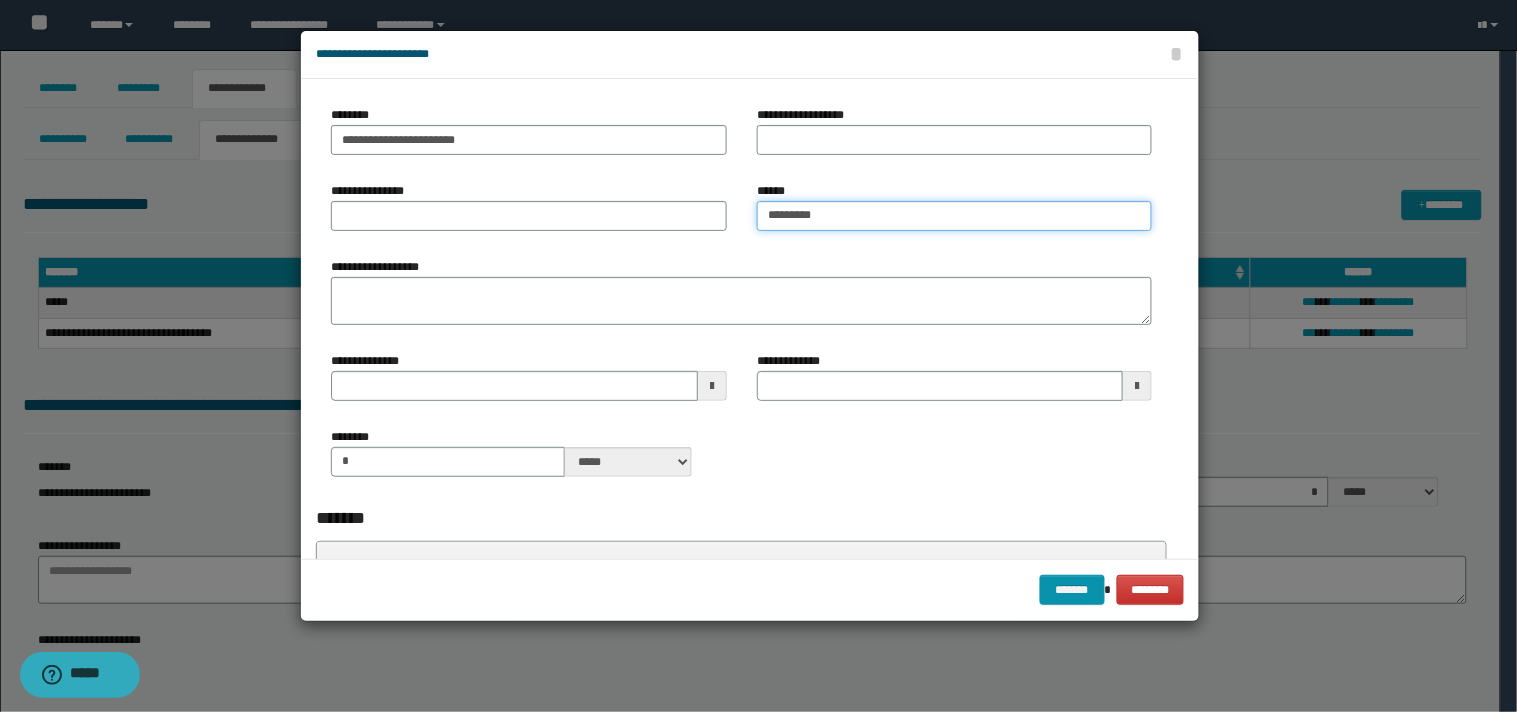 type 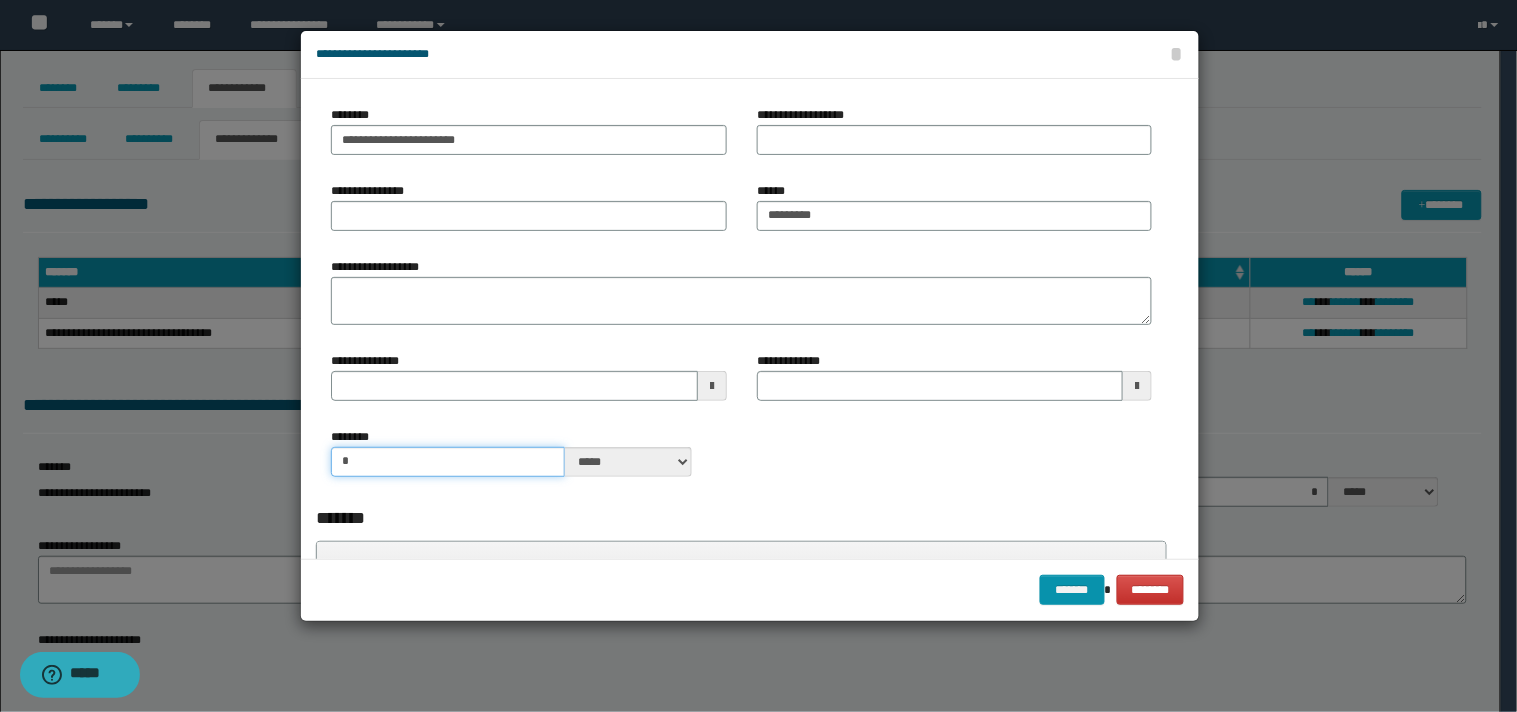 click on "*" at bounding box center (447, 462) 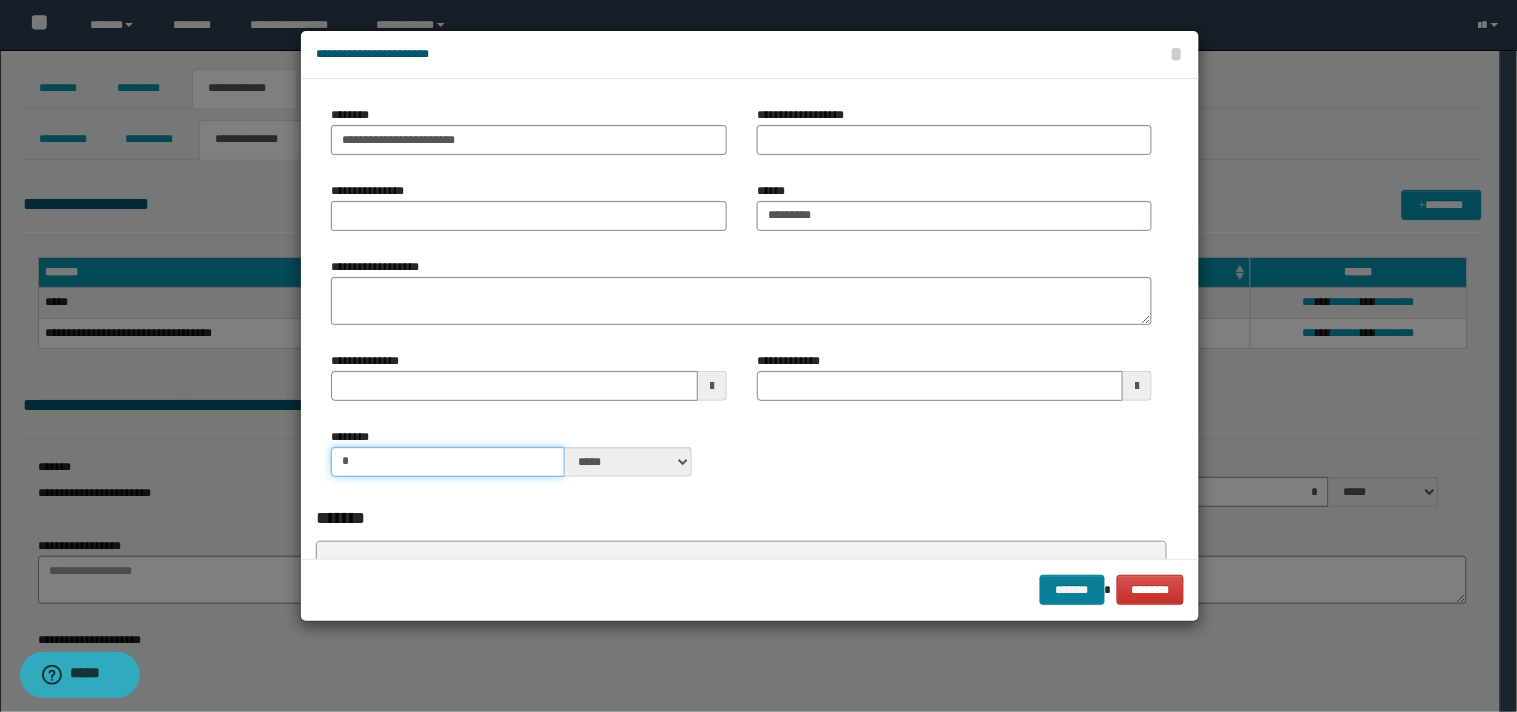type on "*" 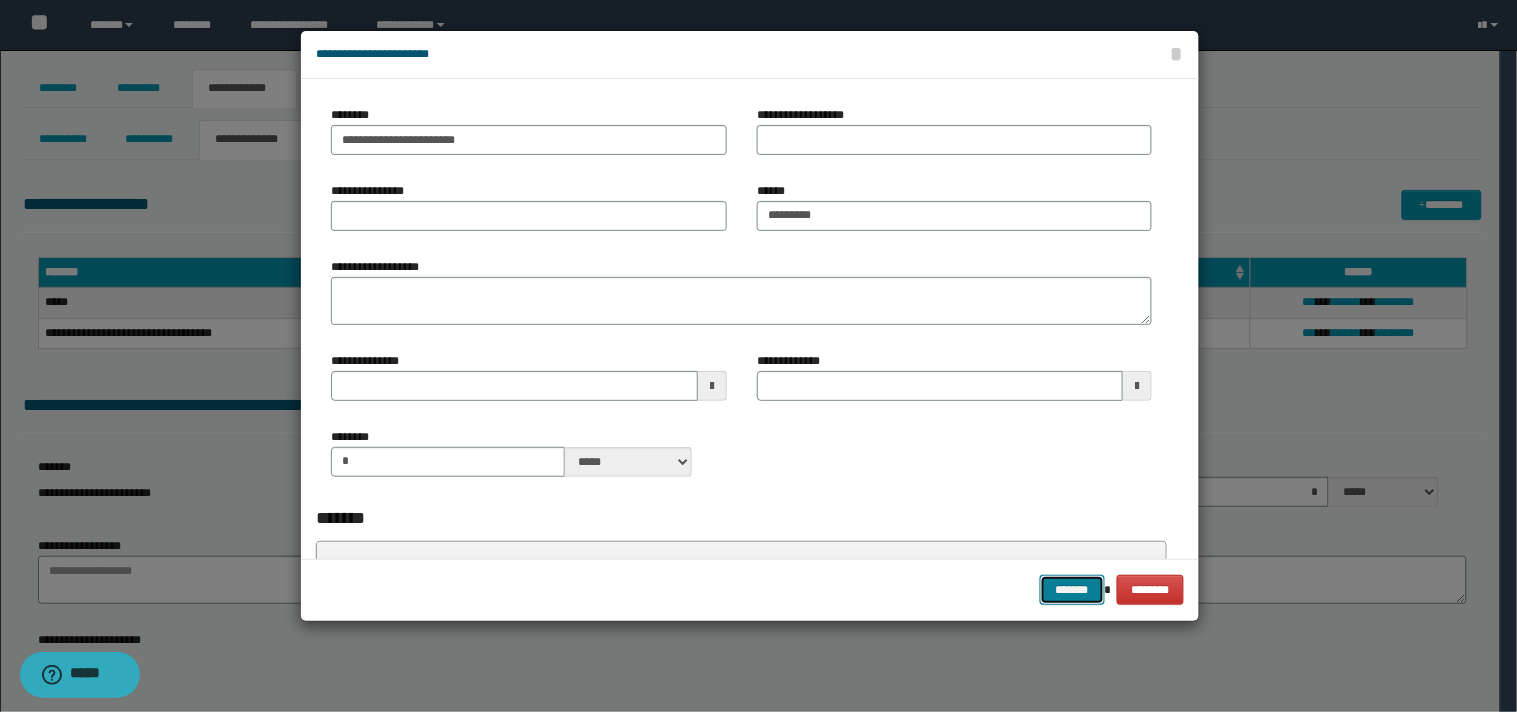 click on "*******" at bounding box center [1072, 590] 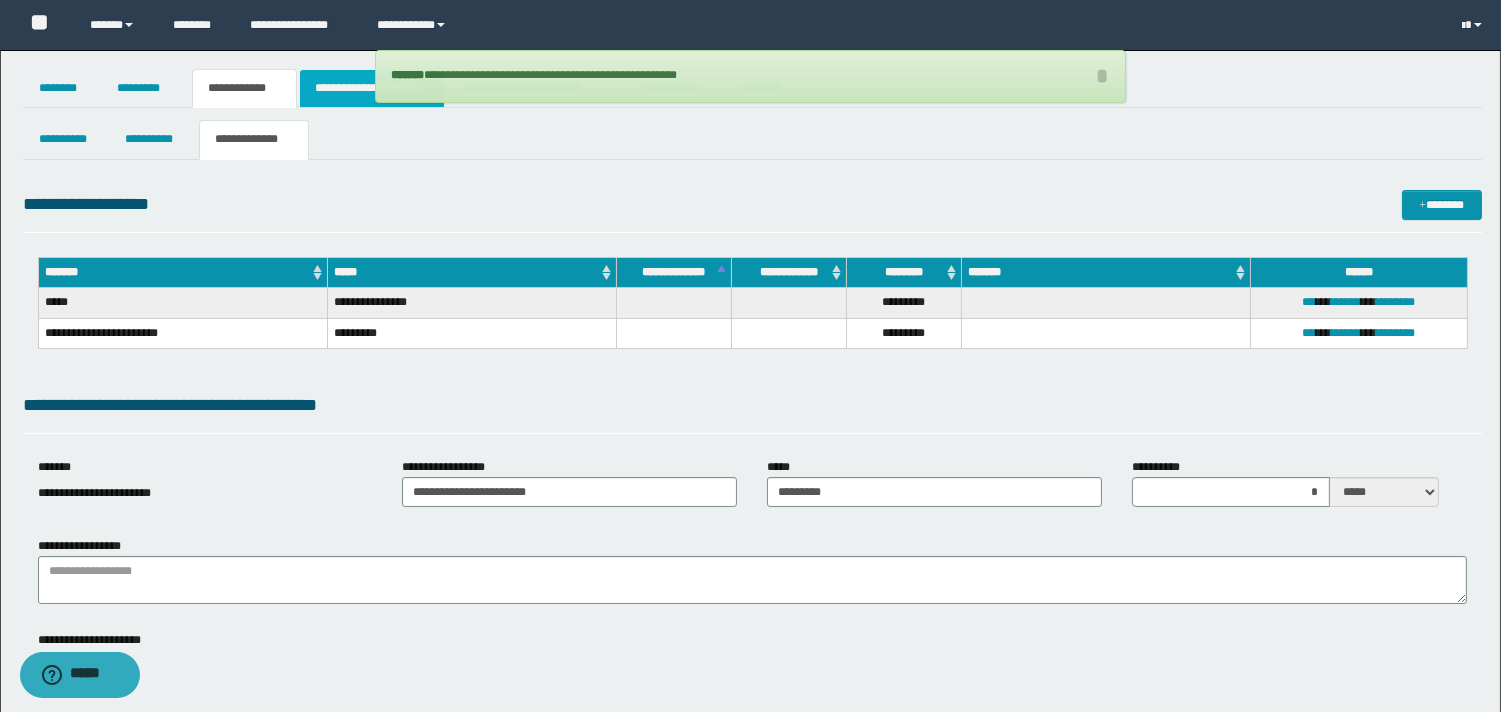 click on "**********" at bounding box center [372, 88] 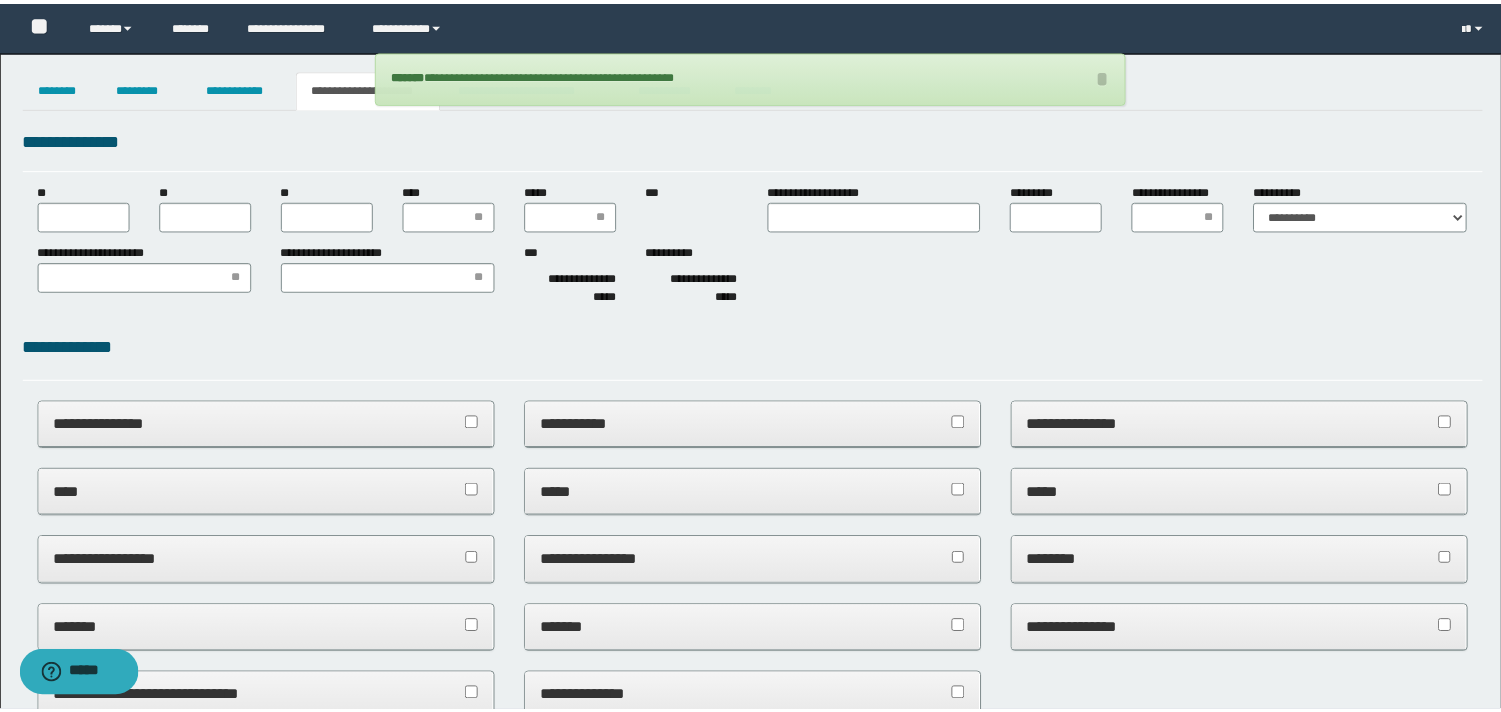 scroll, scrollTop: 0, scrollLeft: 0, axis: both 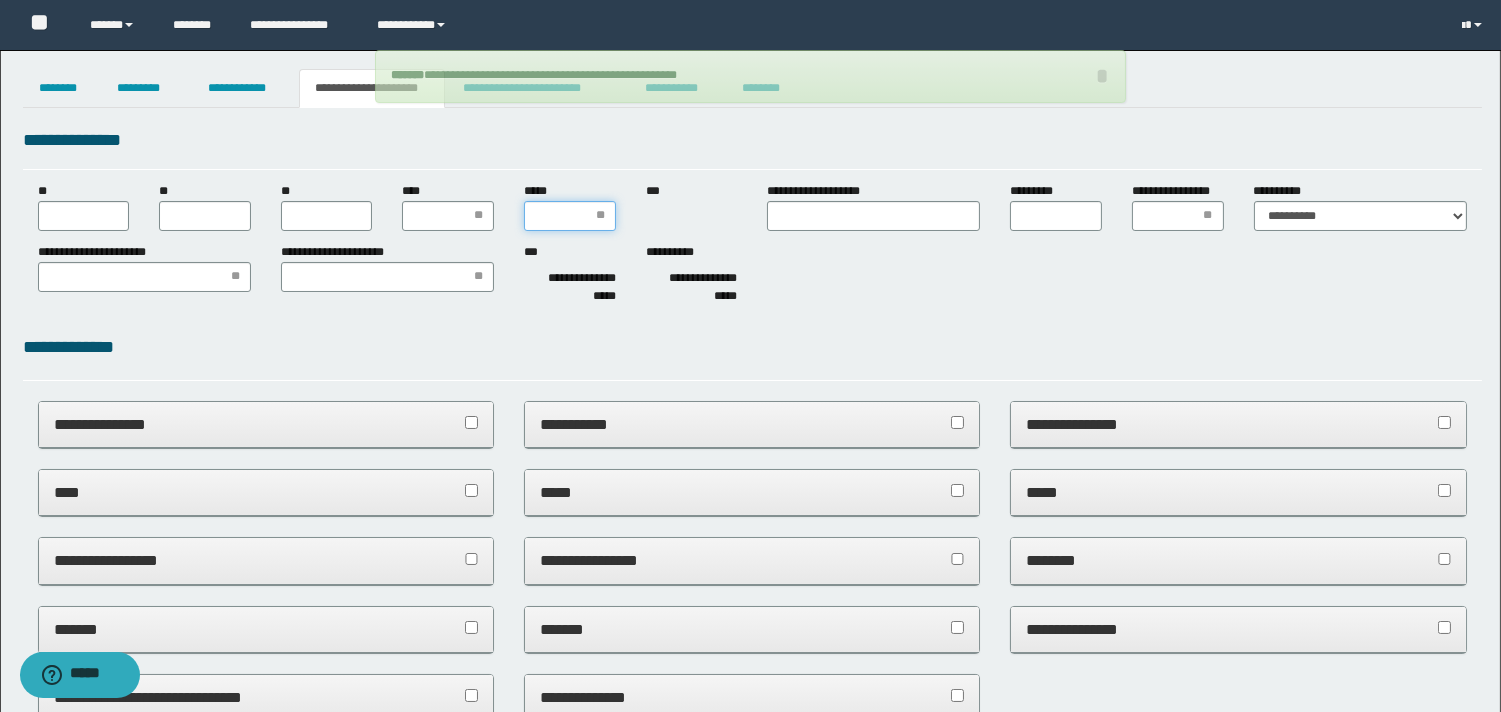 click on "*****" at bounding box center [570, 216] 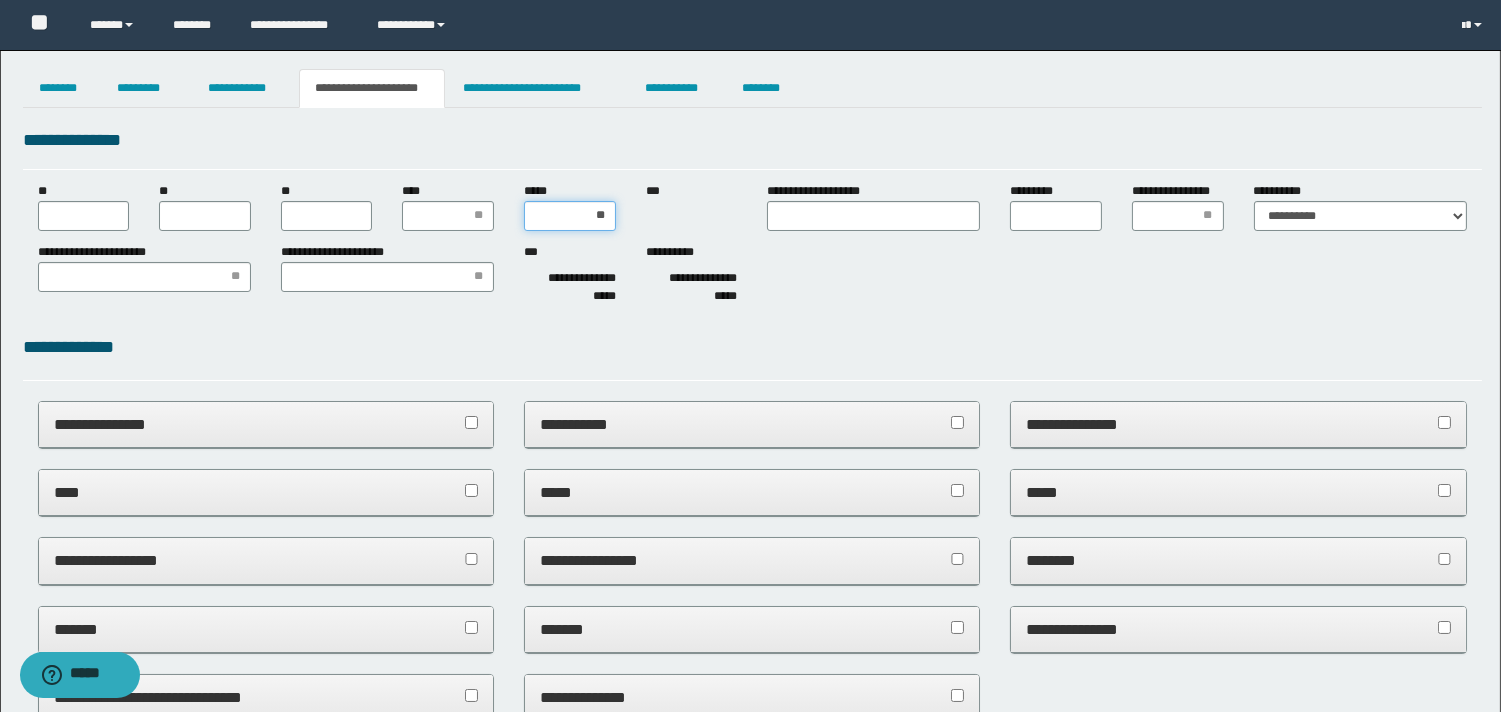 type on "***" 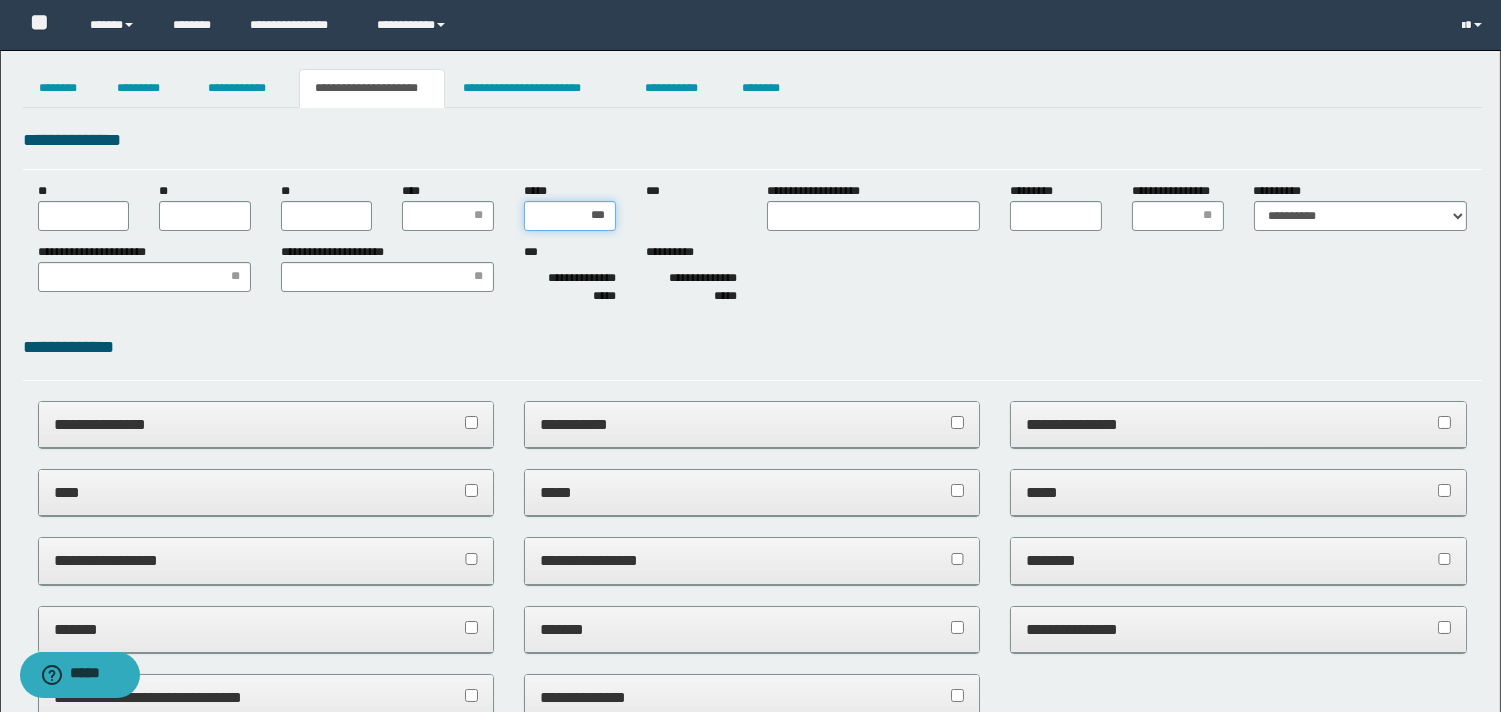 type 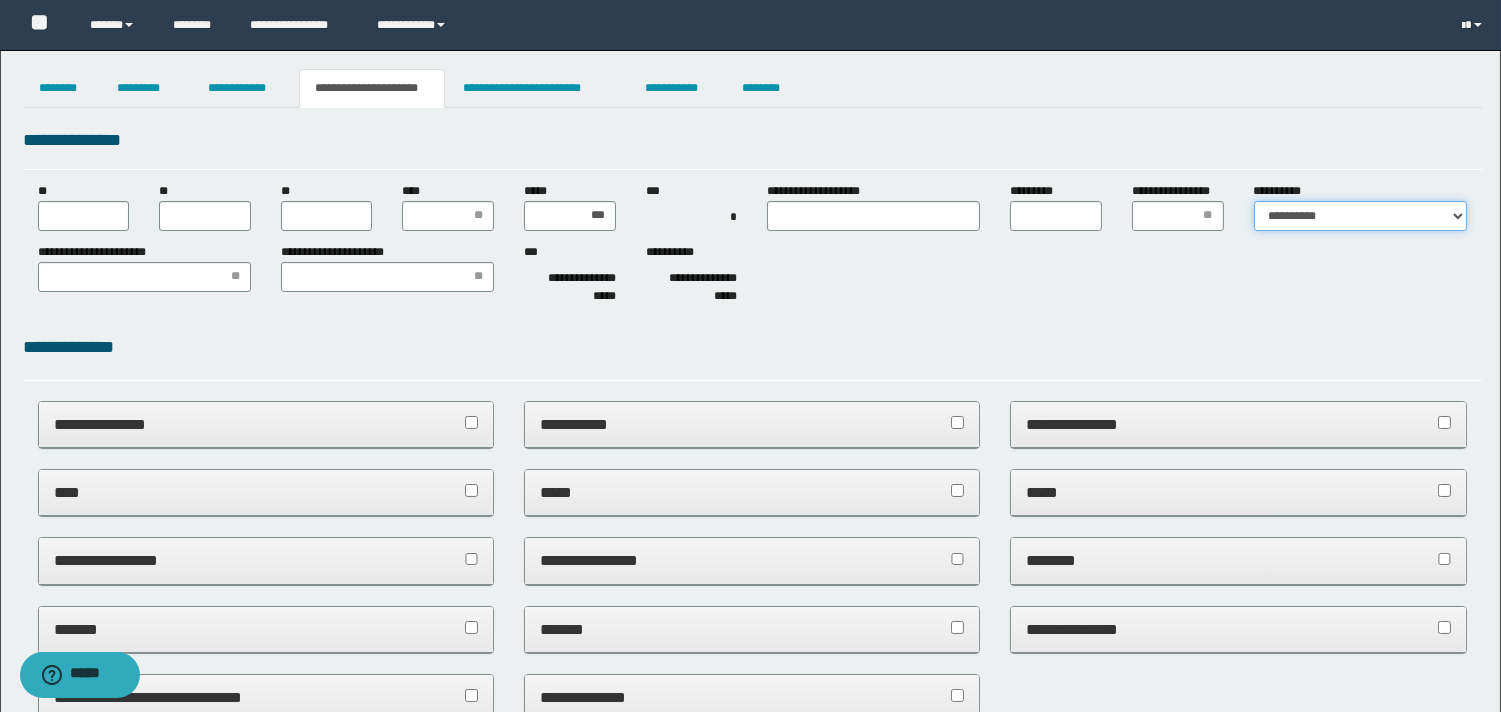 drag, startPoint x: 1356, startPoint y: 214, endPoint x: 1337, endPoint y: 228, distance: 23.600847 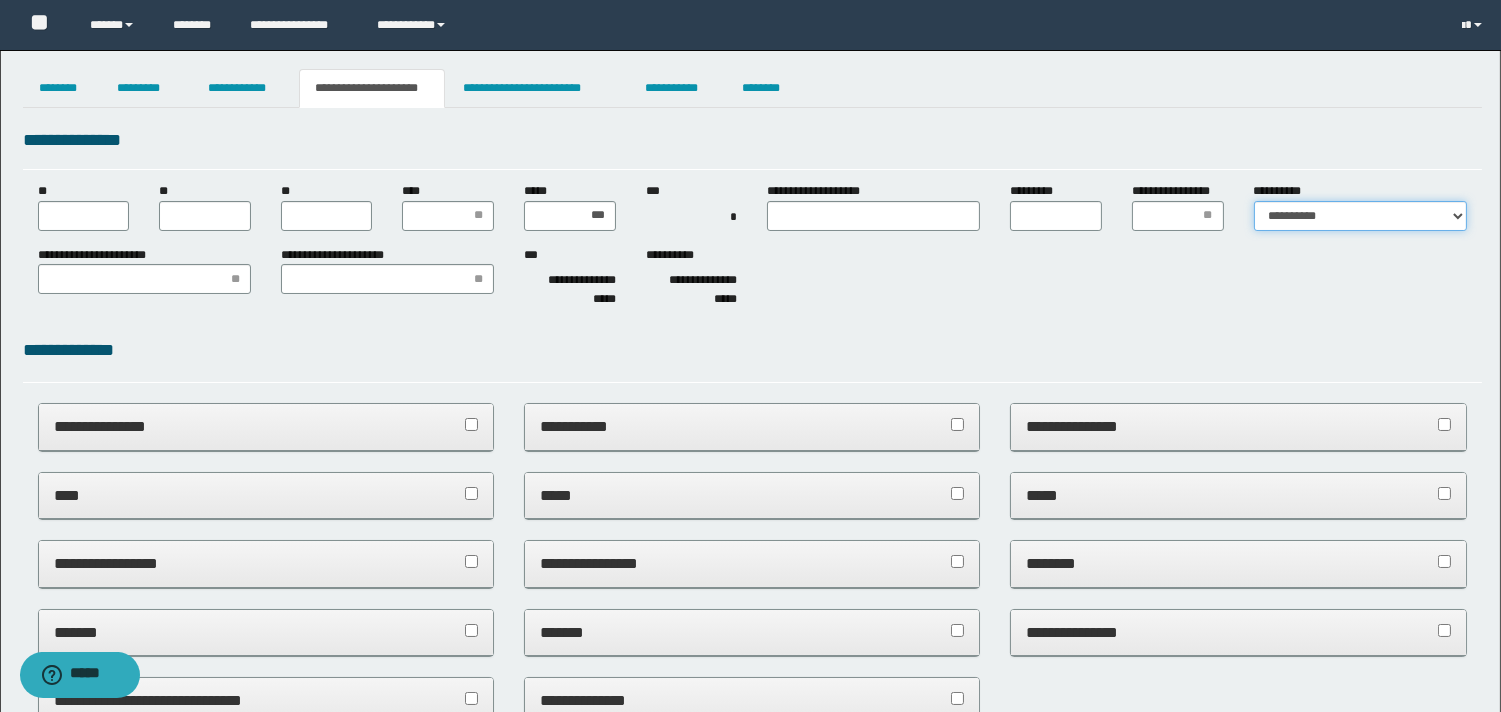 select on "*" 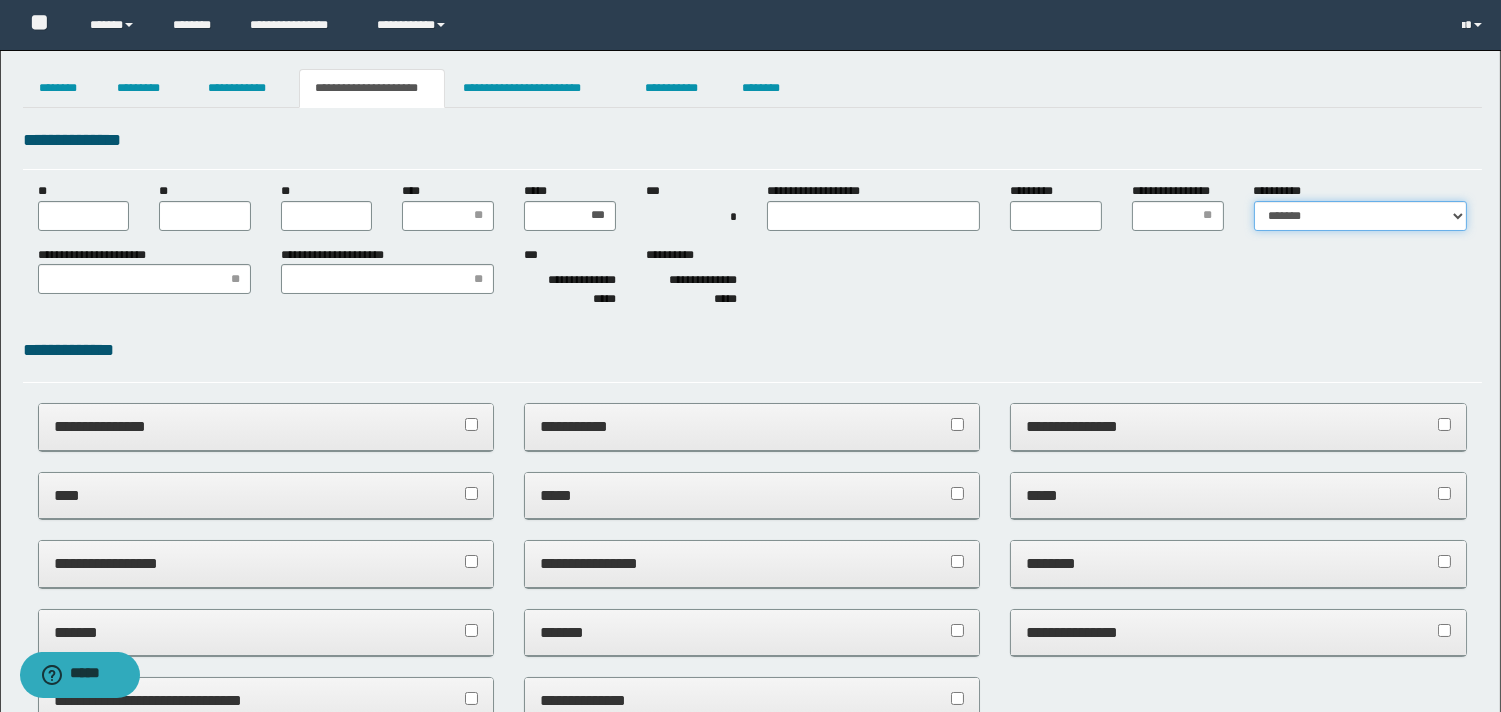 click on "**********" at bounding box center (1360, 216) 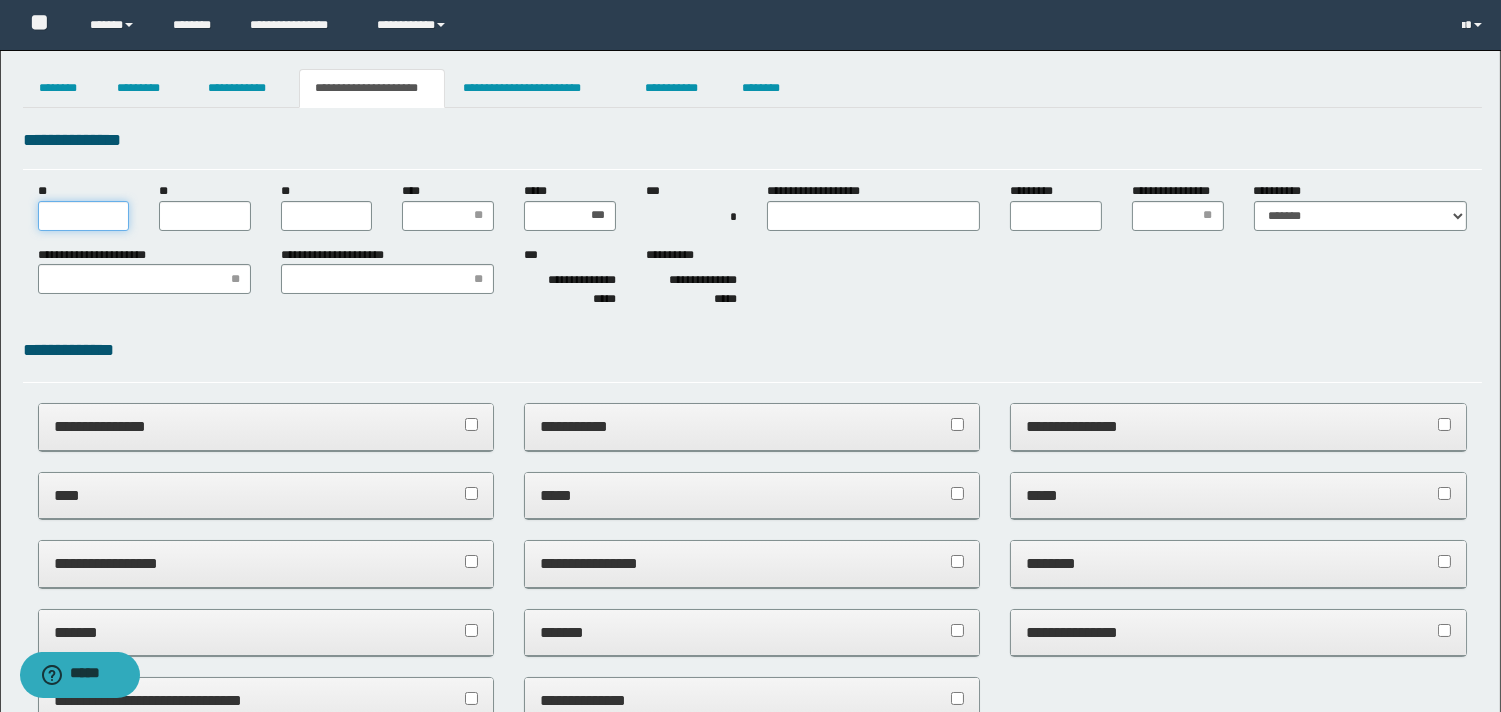 click on "**" at bounding box center [84, 216] 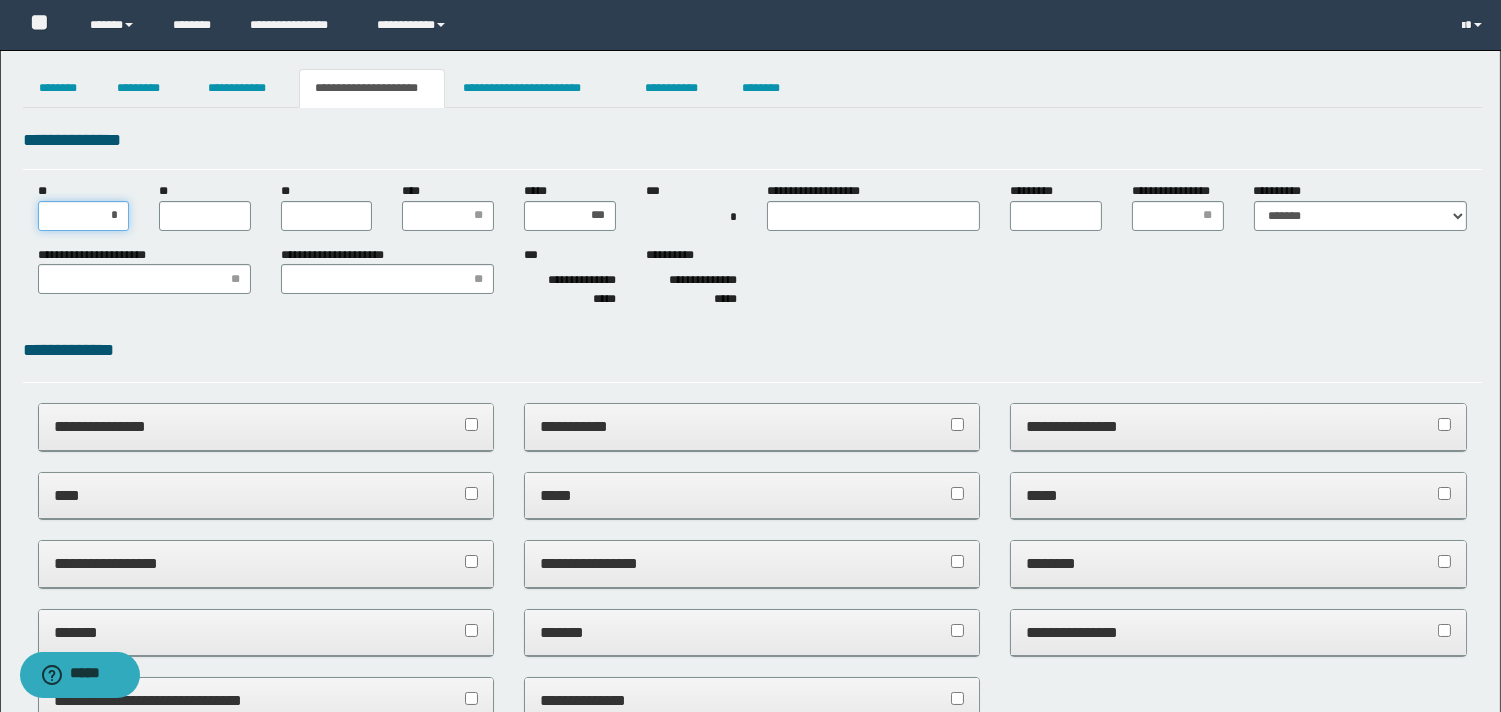 type on "**" 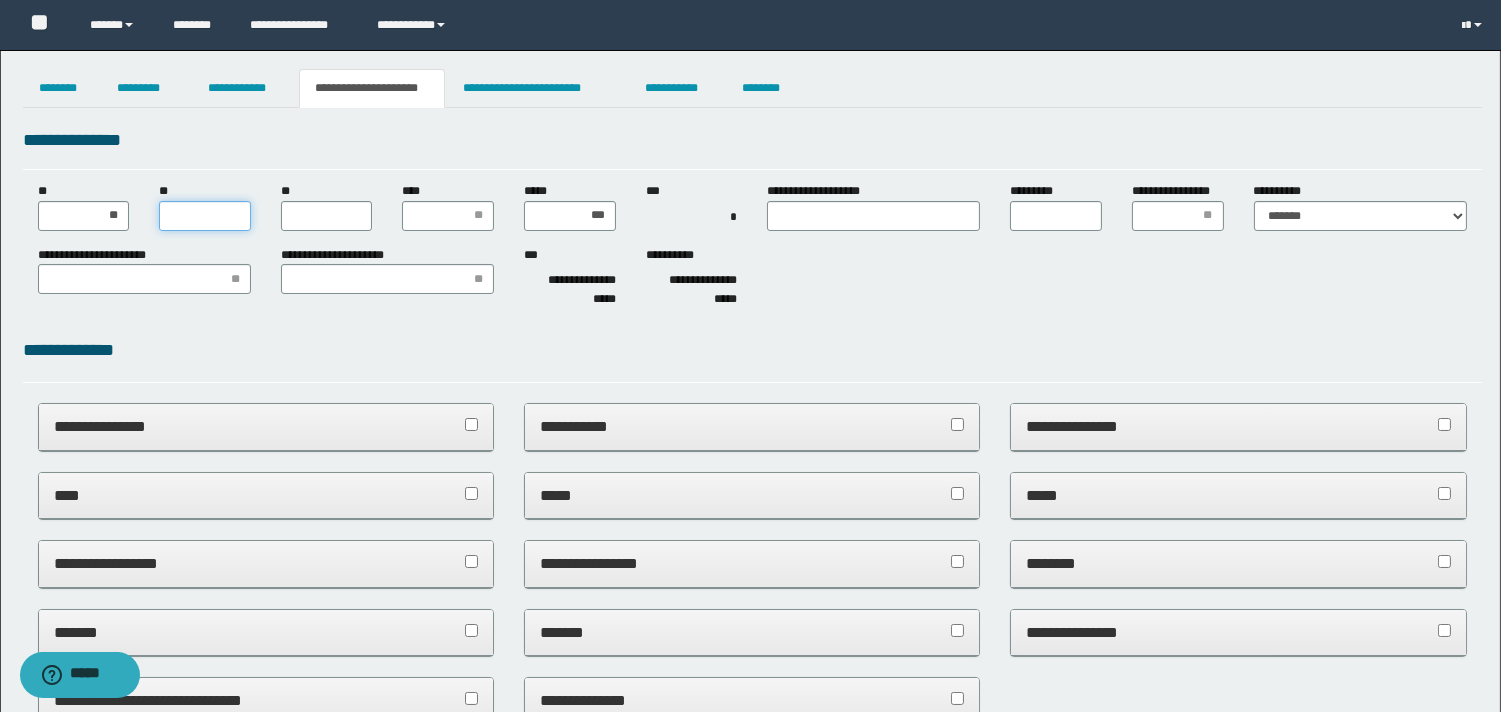 click on "**" at bounding box center [205, 216] 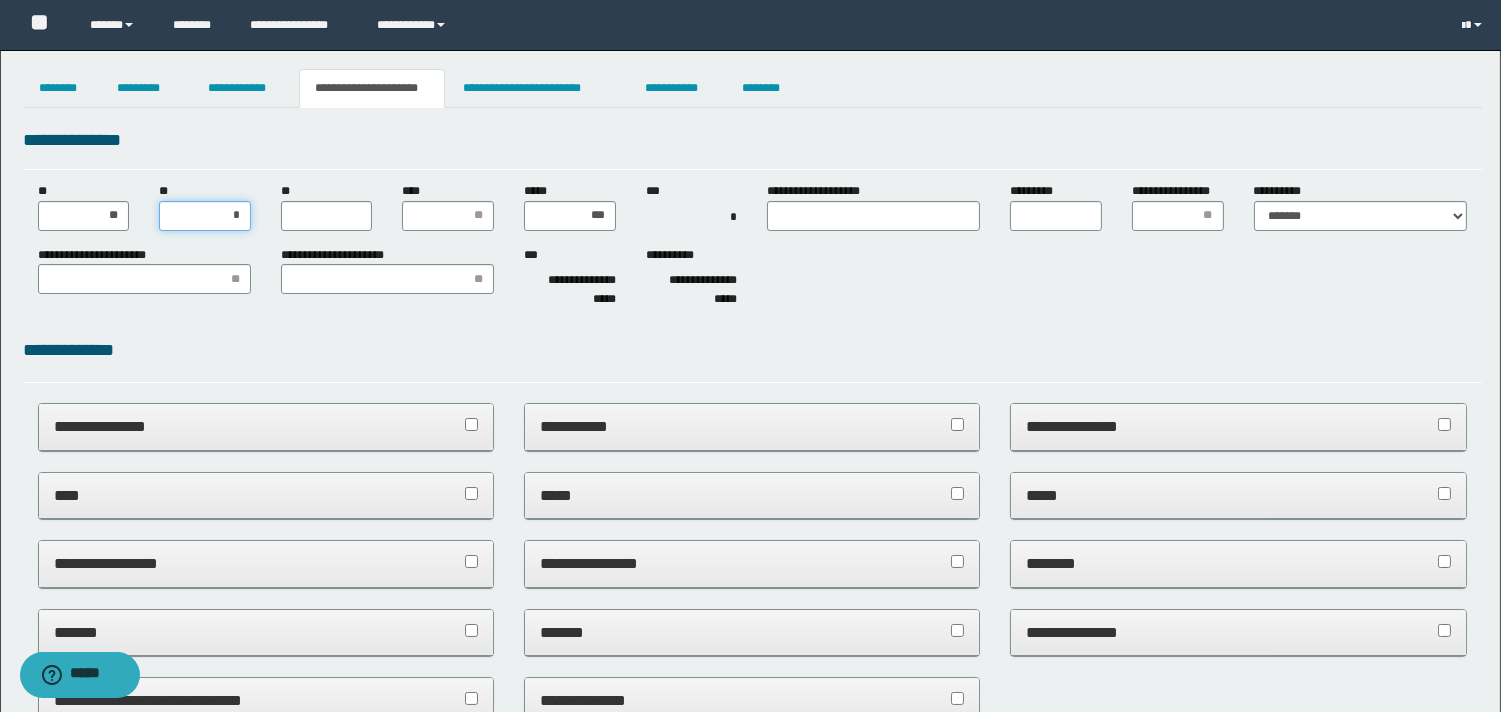 type on "**" 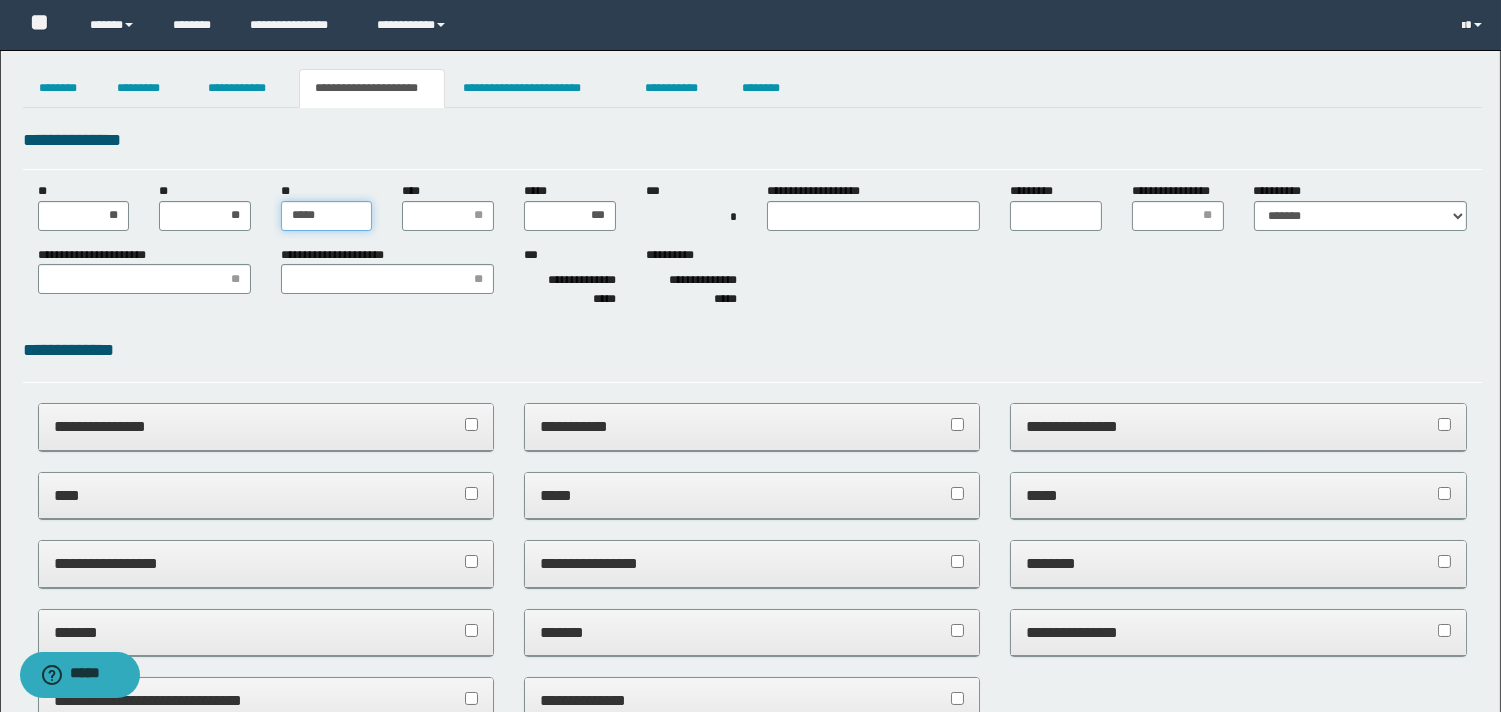 type on "******" 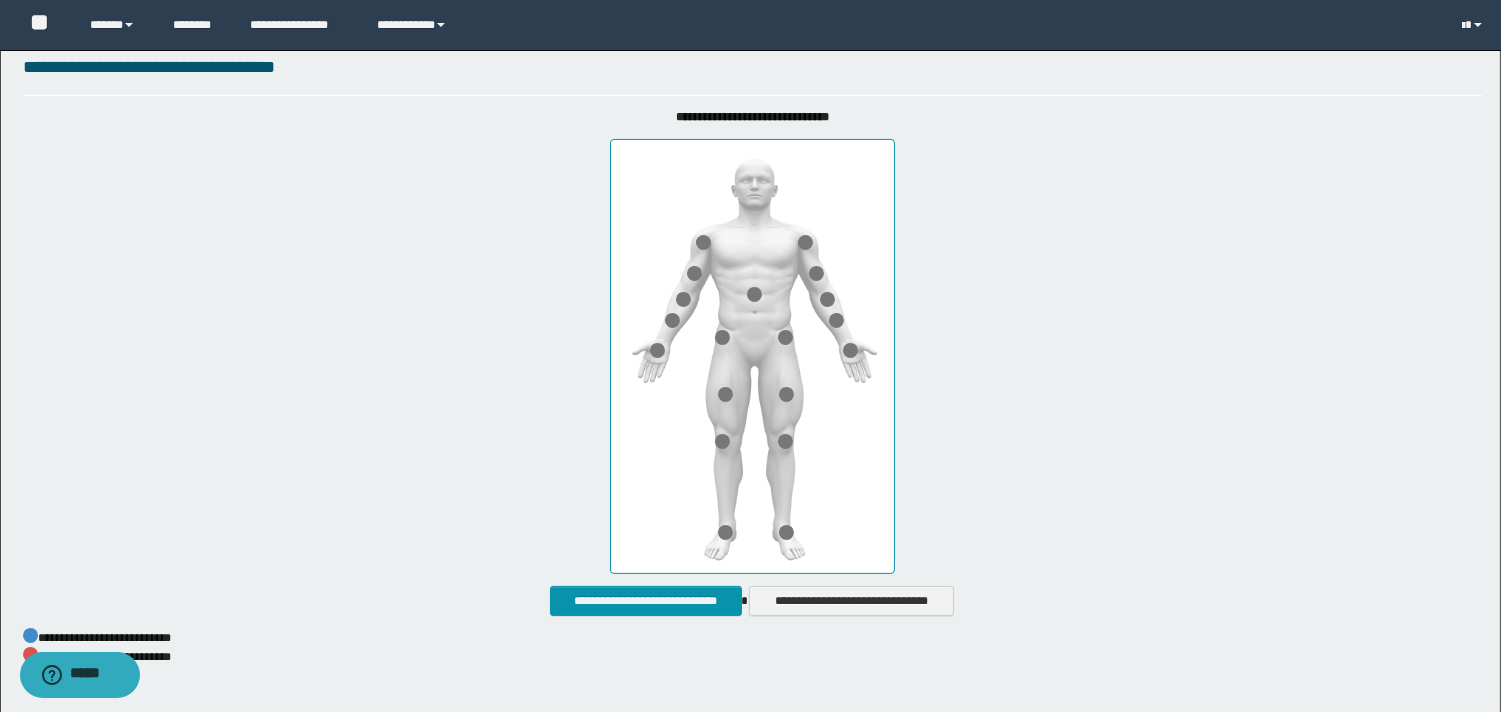 scroll, scrollTop: 888, scrollLeft: 0, axis: vertical 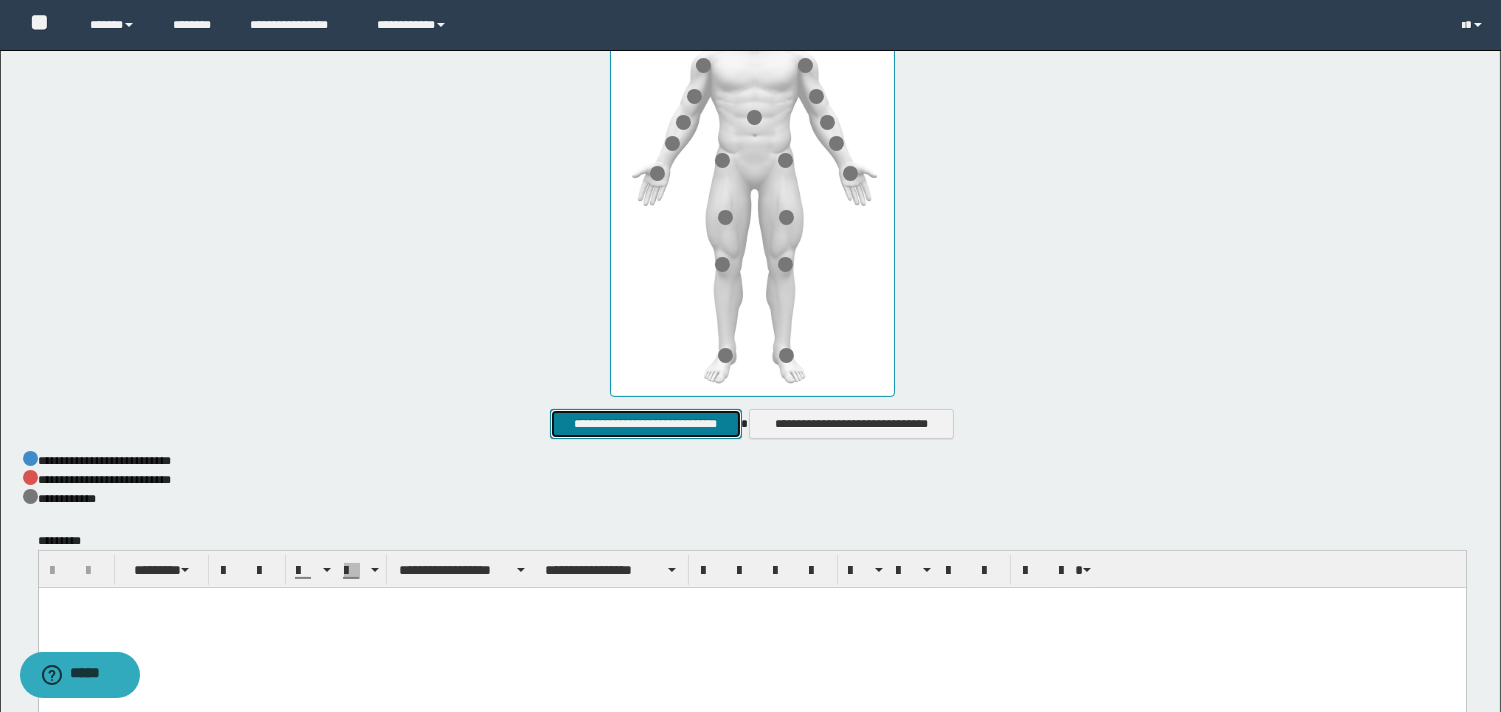click on "**********" at bounding box center [645, 424] 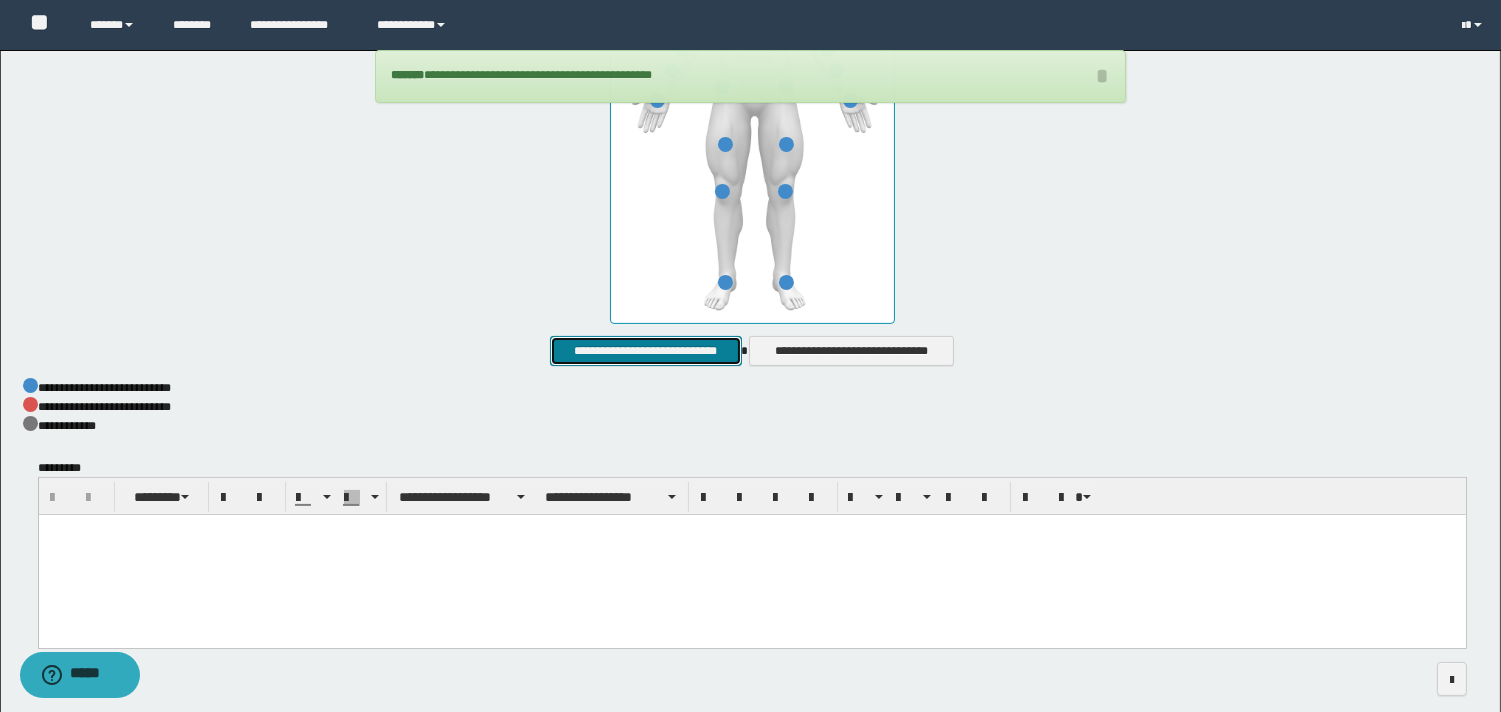 scroll, scrollTop: 1053, scrollLeft: 0, axis: vertical 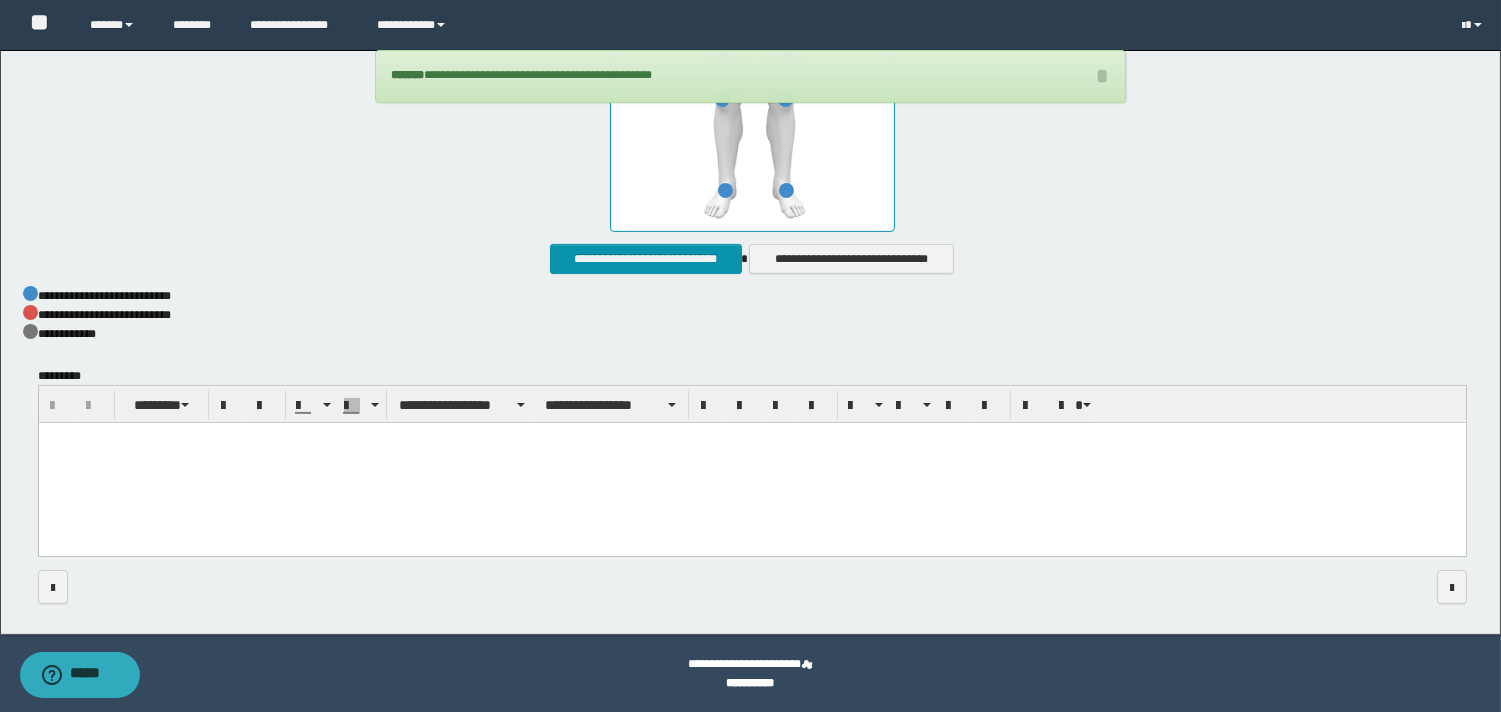 drag, startPoint x: 271, startPoint y: 521, endPoint x: 311, endPoint y: 540, distance: 44.28318 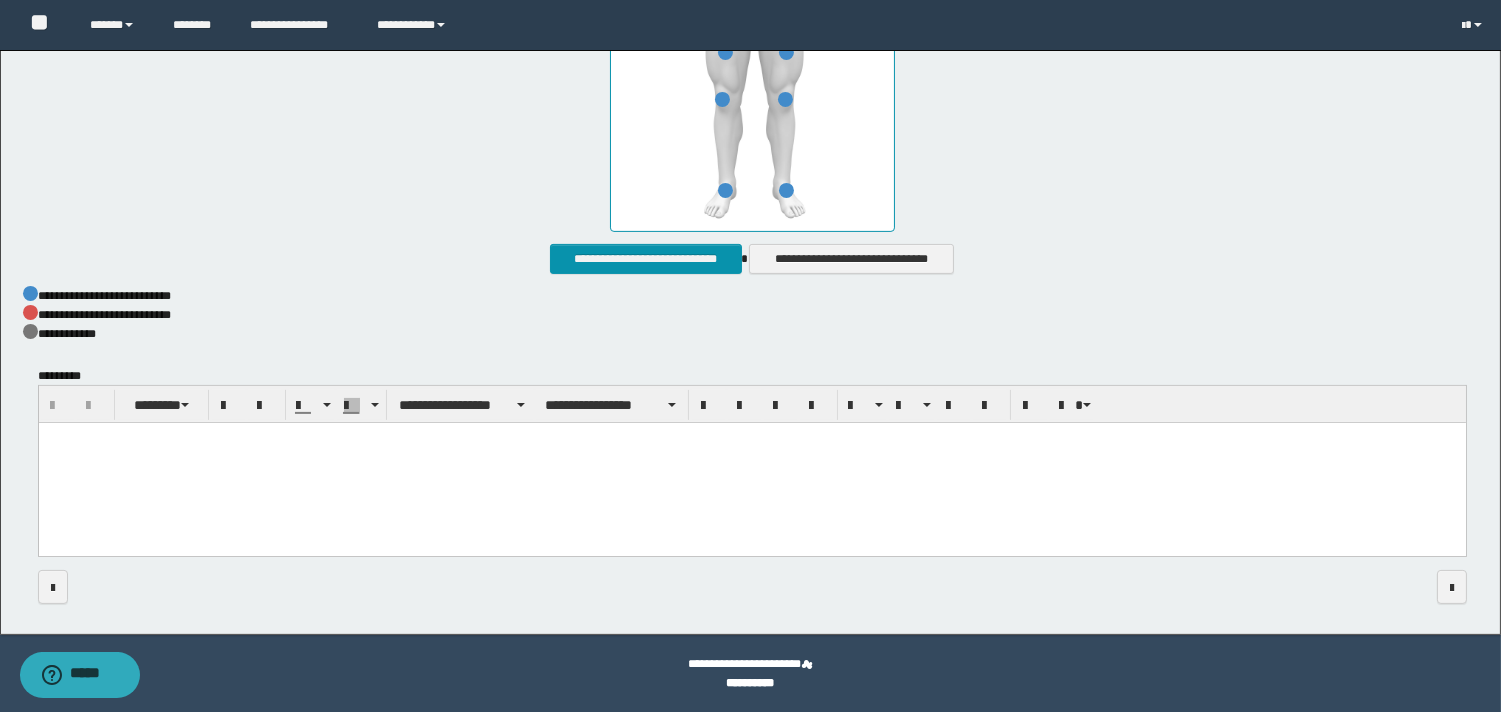drag, startPoint x: 380, startPoint y: 535, endPoint x: 390, endPoint y: 527, distance: 12.806249 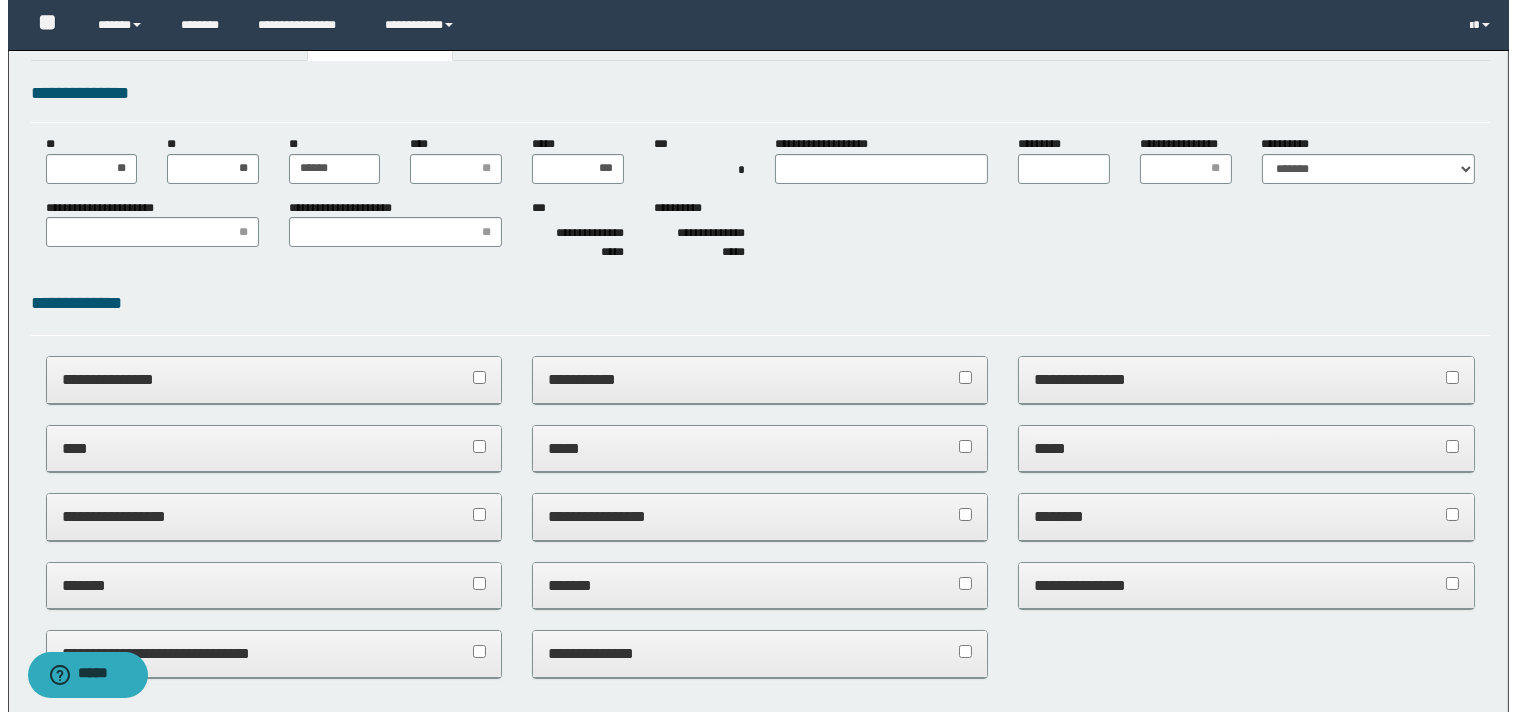 scroll, scrollTop: 0, scrollLeft: 0, axis: both 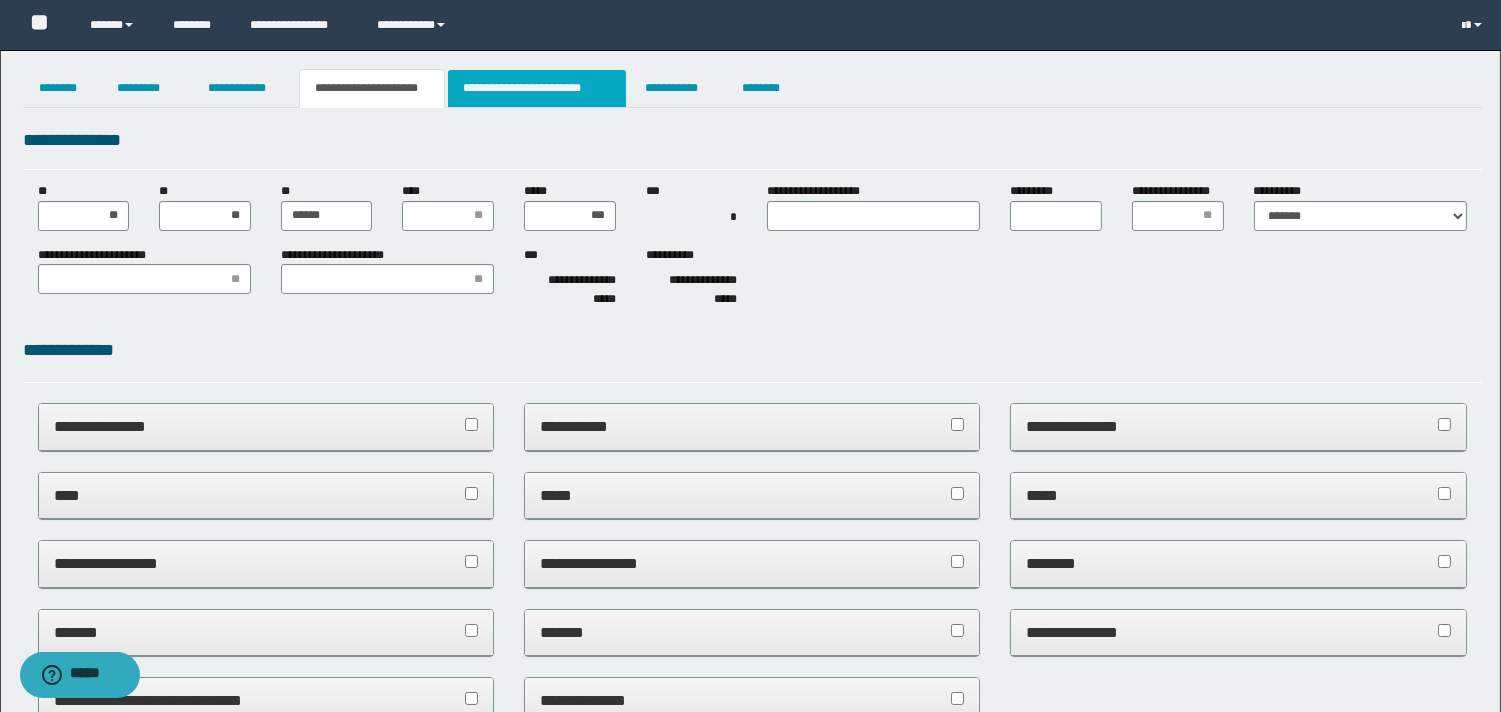 click on "**********" at bounding box center [537, 88] 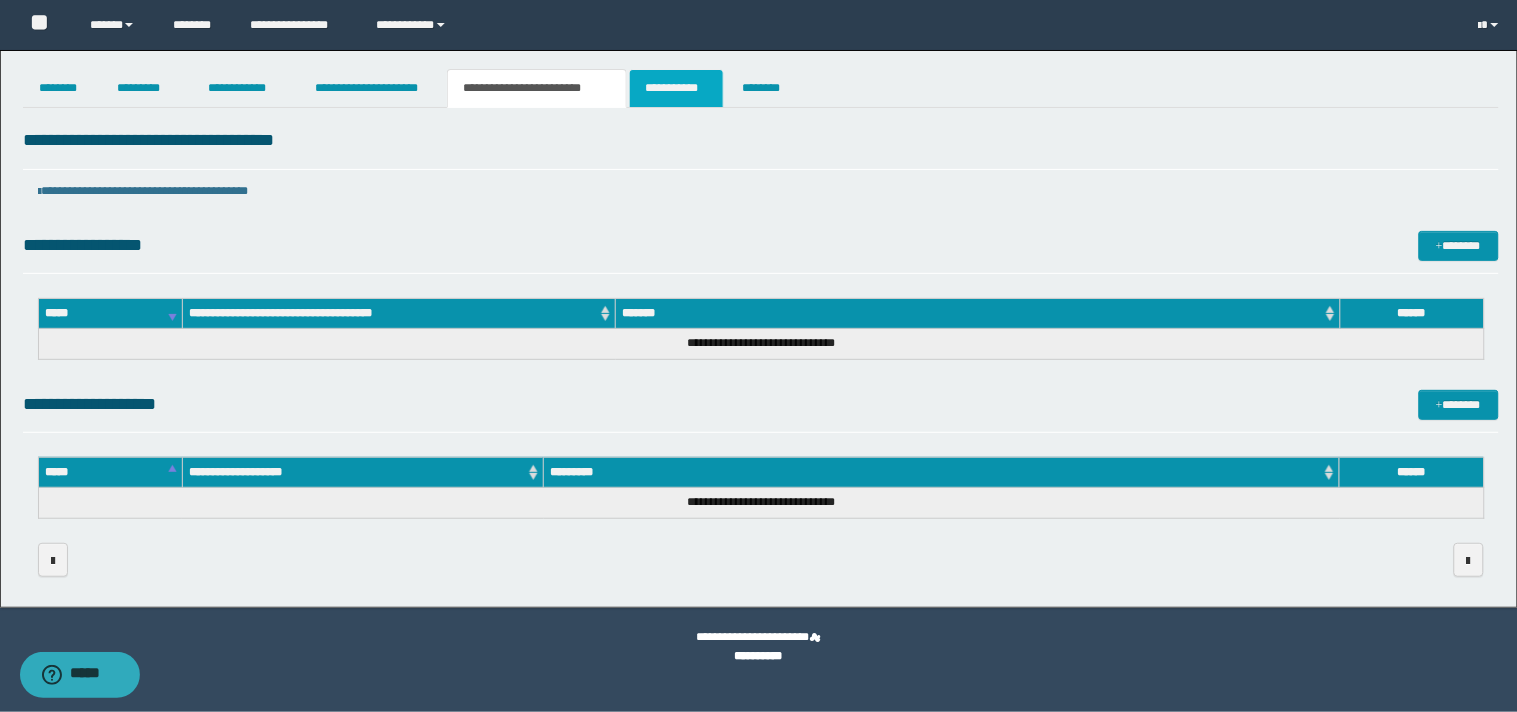 click on "**********" at bounding box center [676, 88] 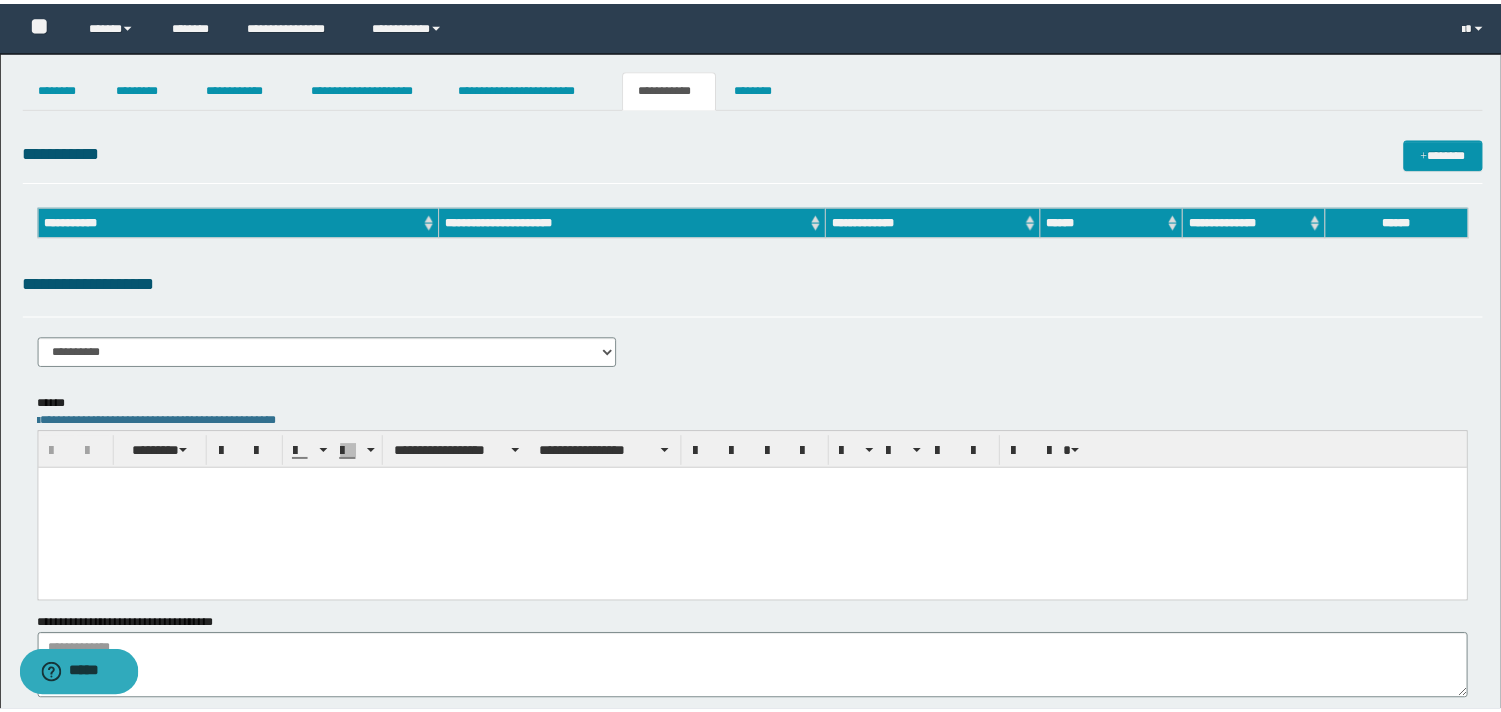 scroll, scrollTop: 0, scrollLeft: 0, axis: both 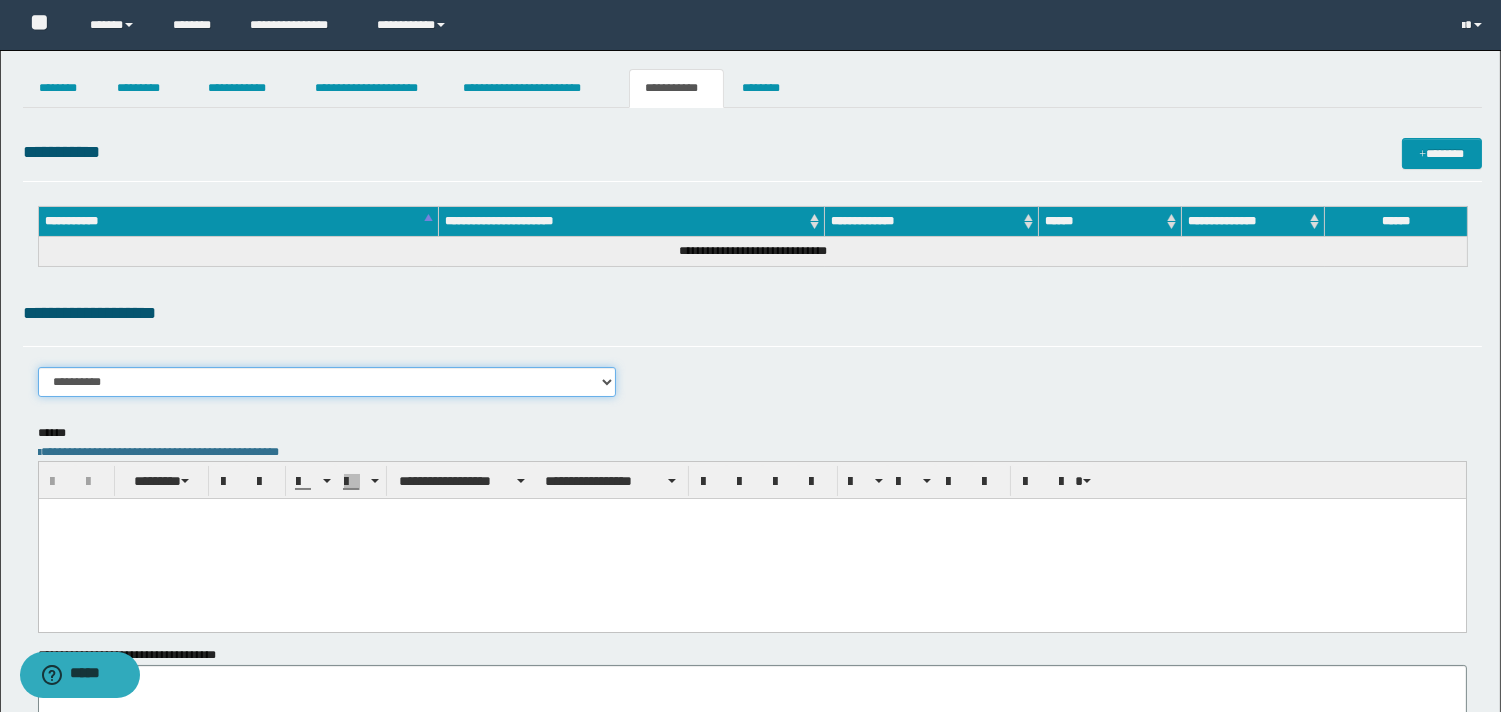 click on "**********" at bounding box center [327, 382] 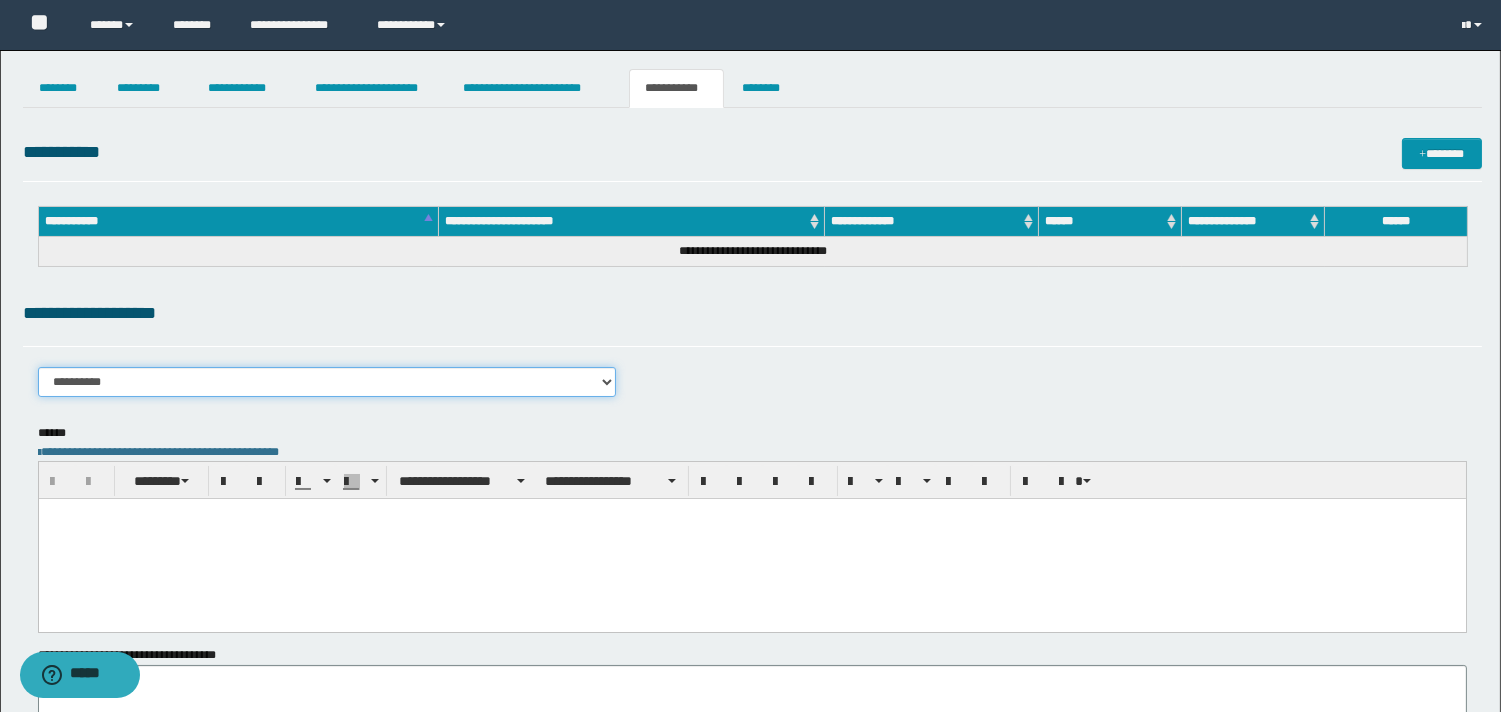 select on "****" 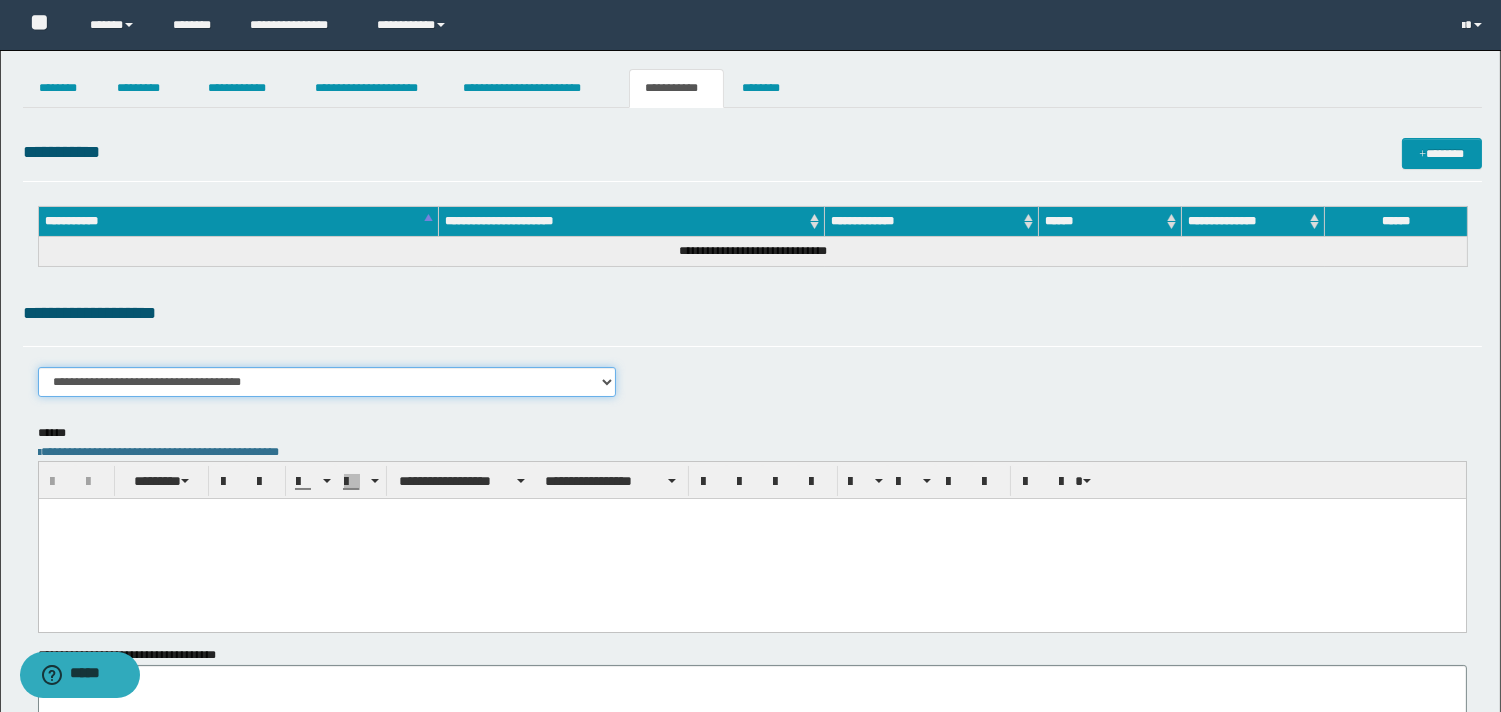 click on "**********" at bounding box center [327, 382] 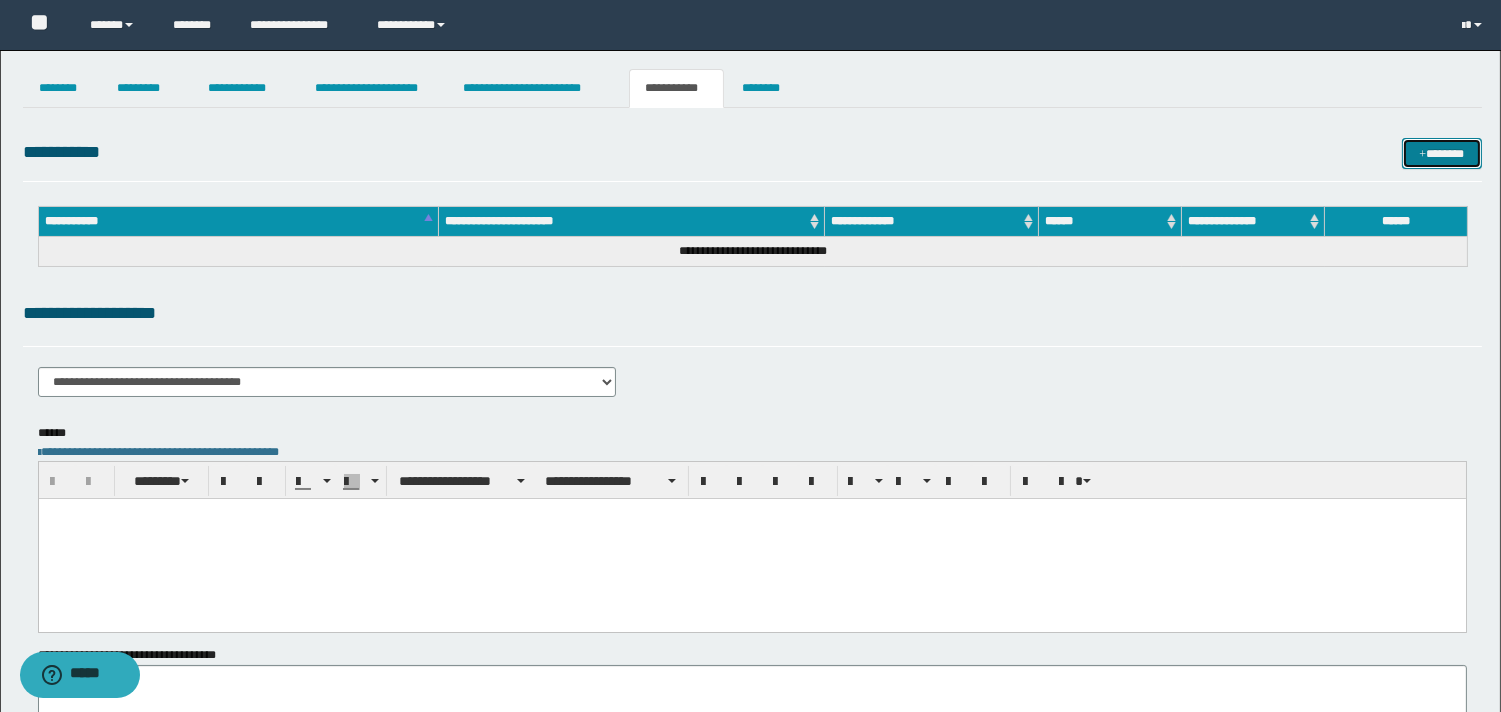 click on "*******" at bounding box center (1442, 153) 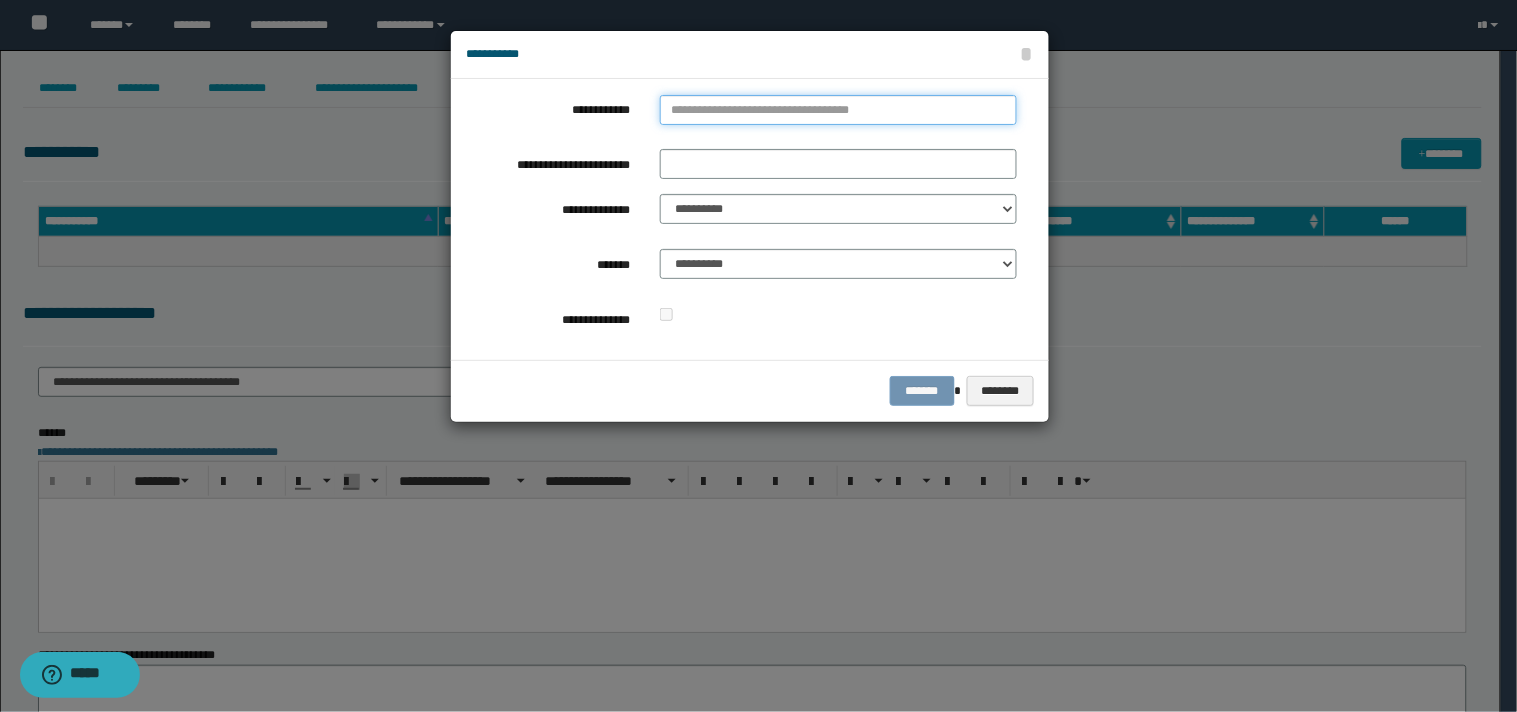 click on "**********" at bounding box center (838, 110) 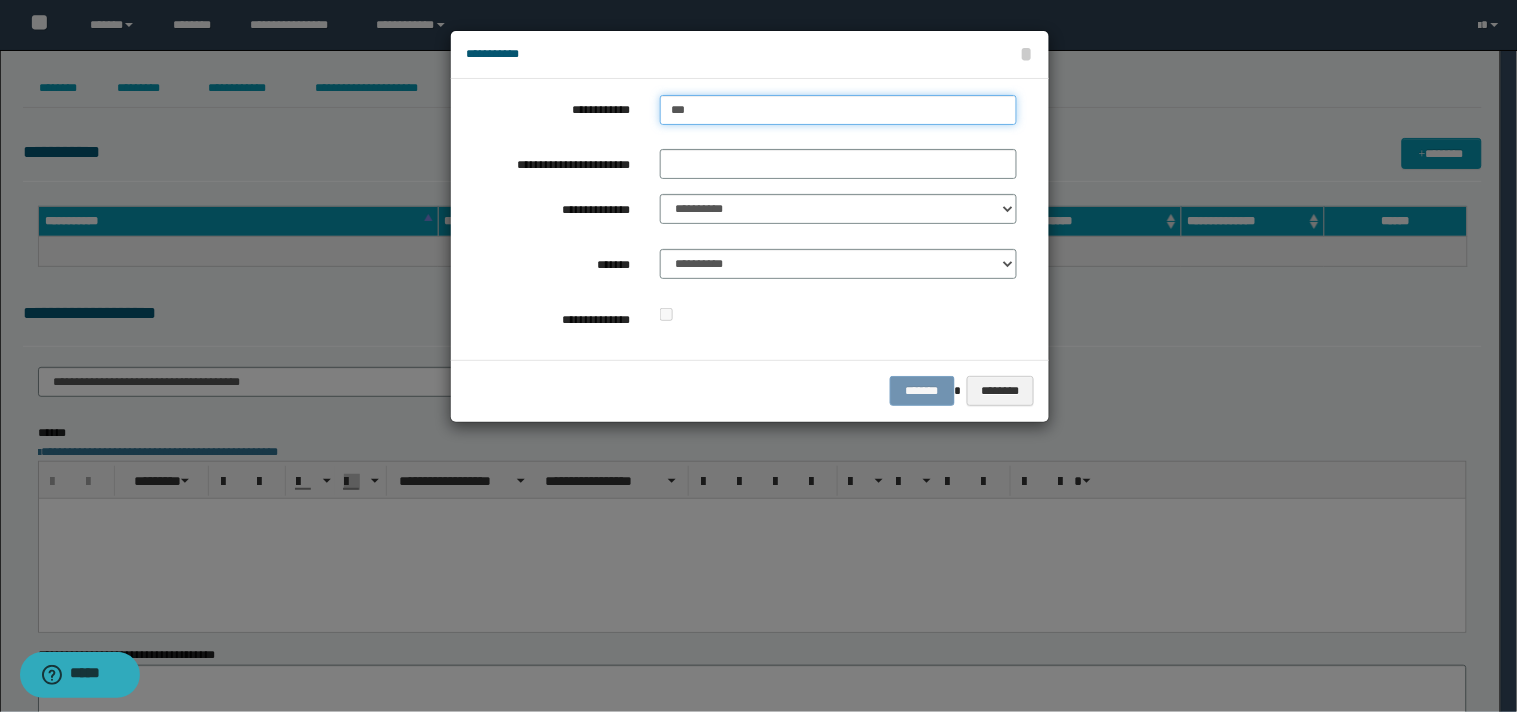 type on "****" 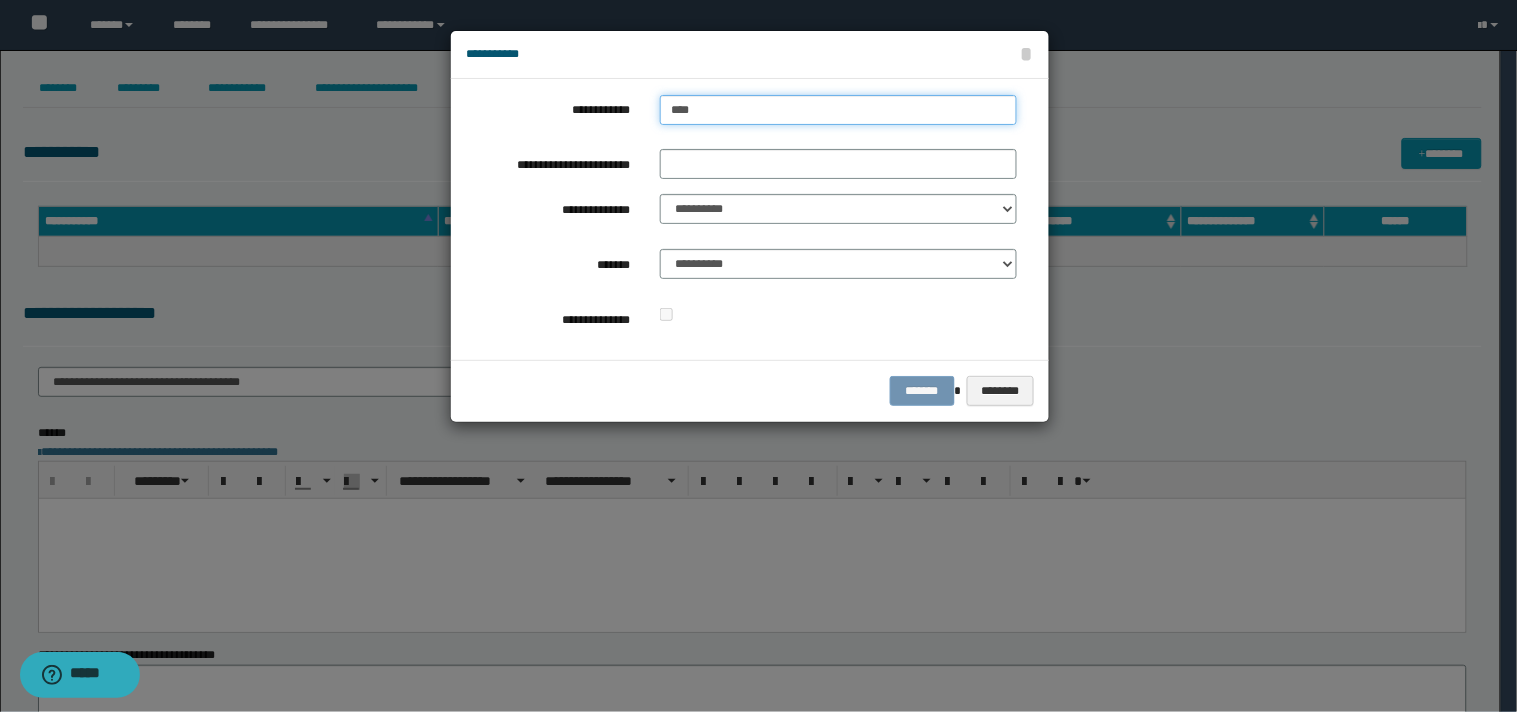type on "****" 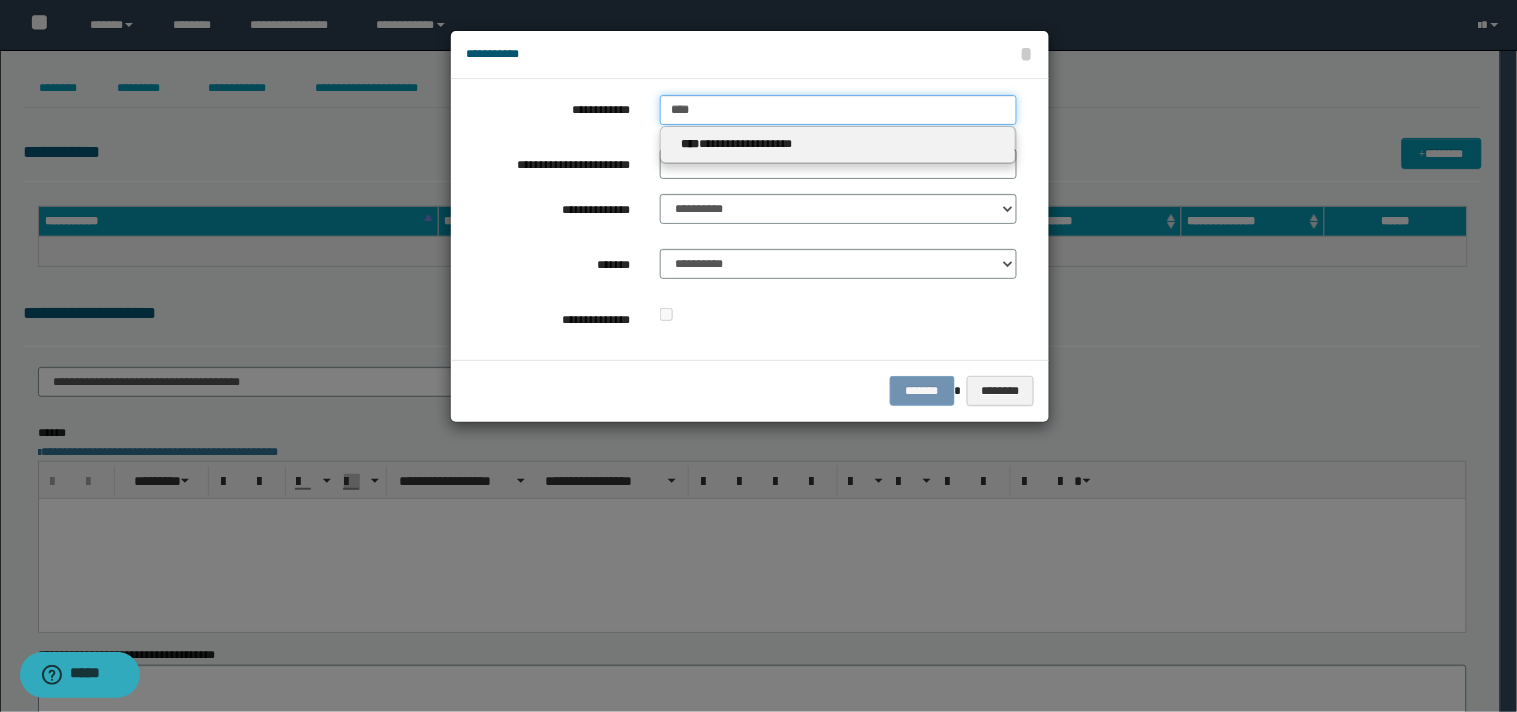 type 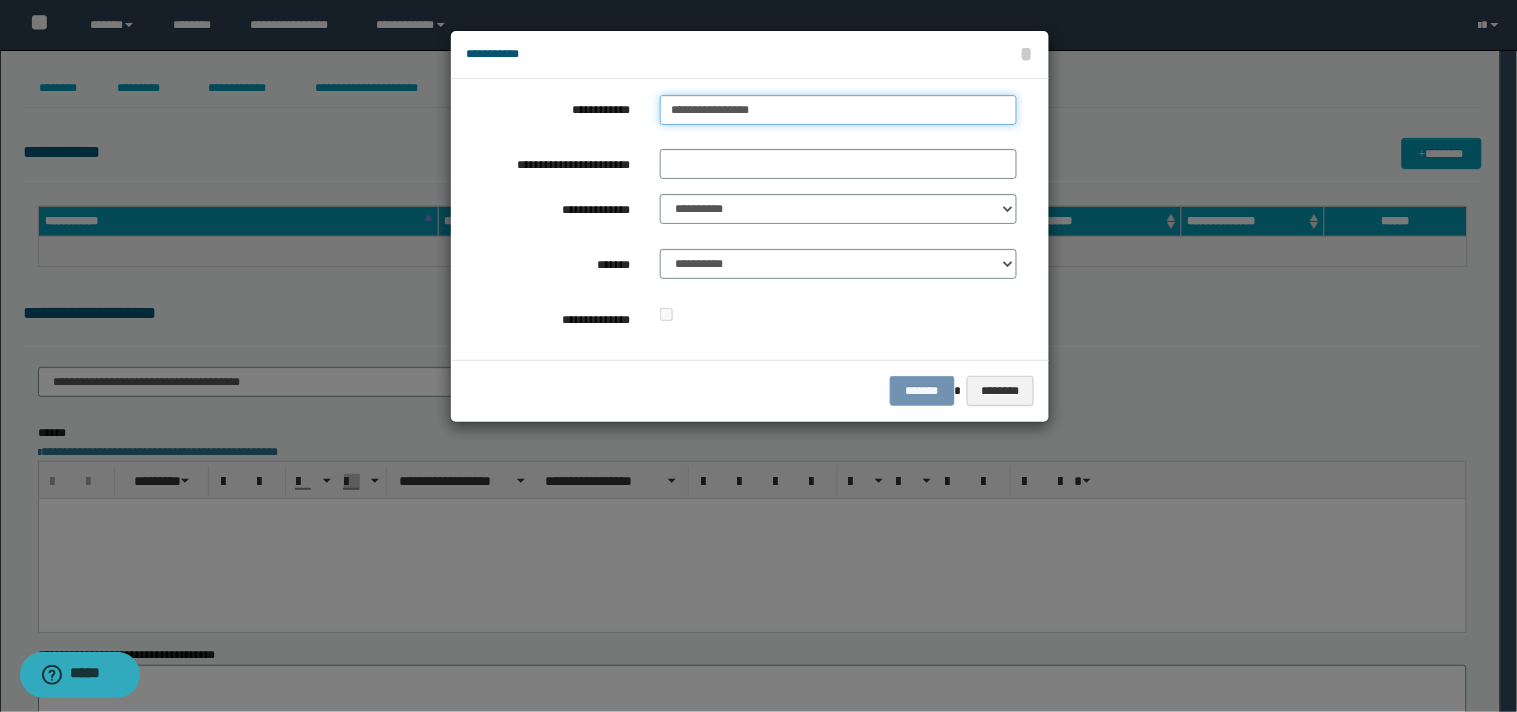 type on "**********" 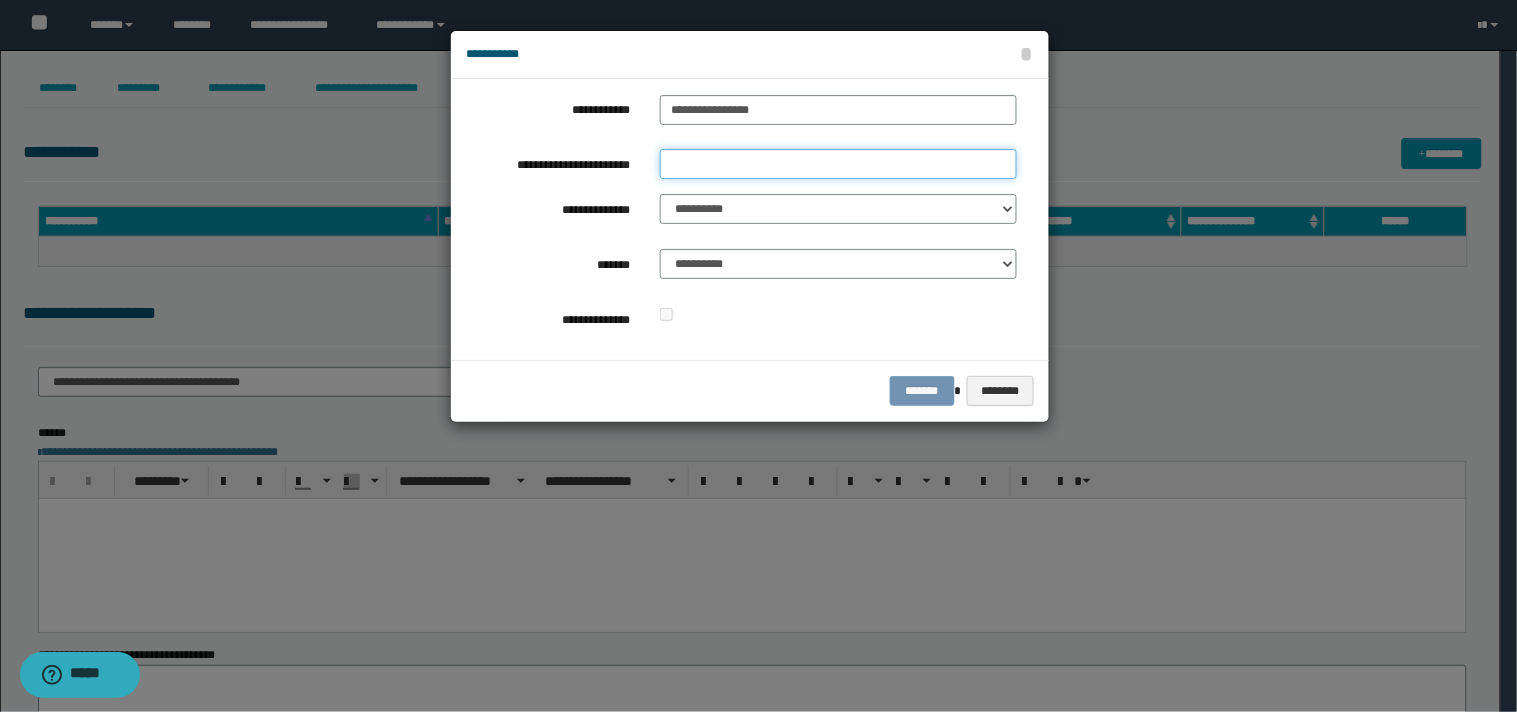 type on "*" 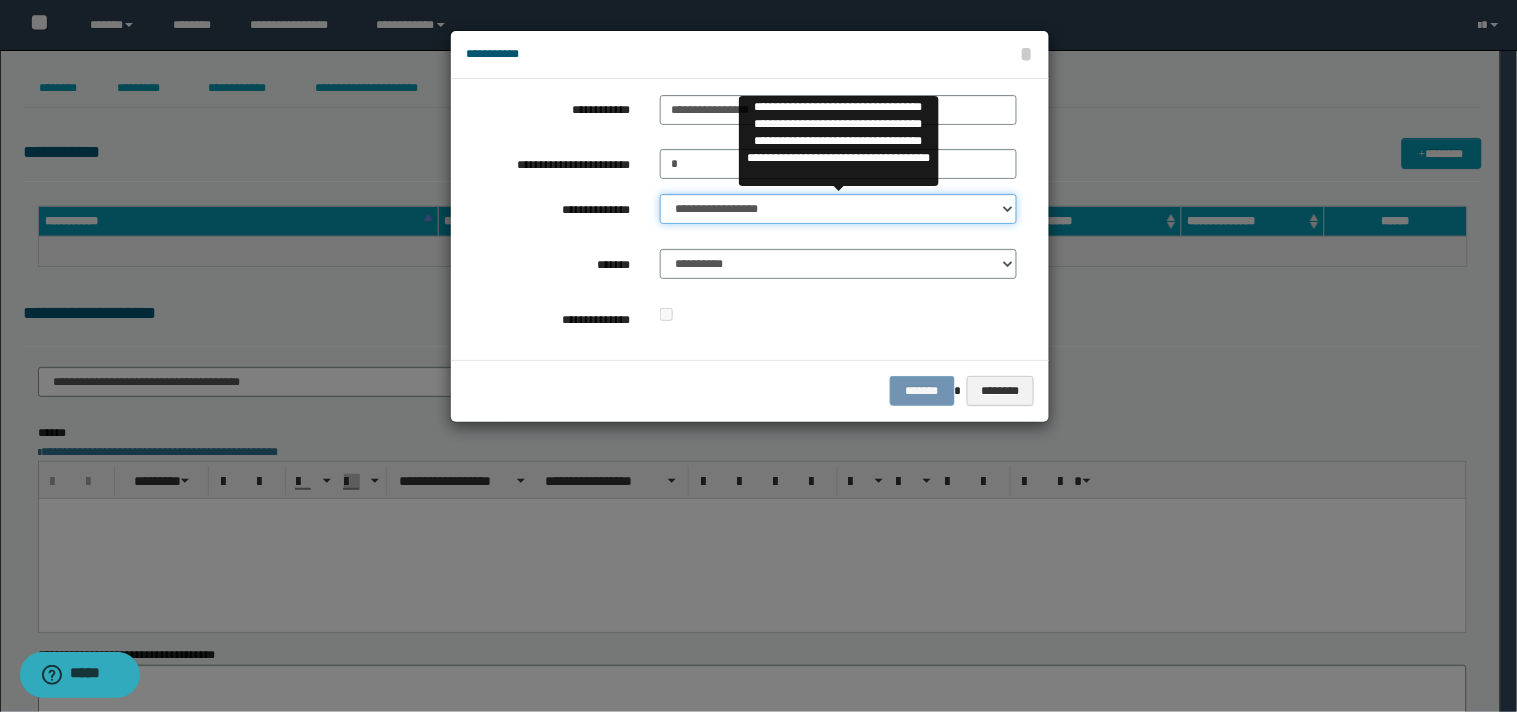 select on "**" 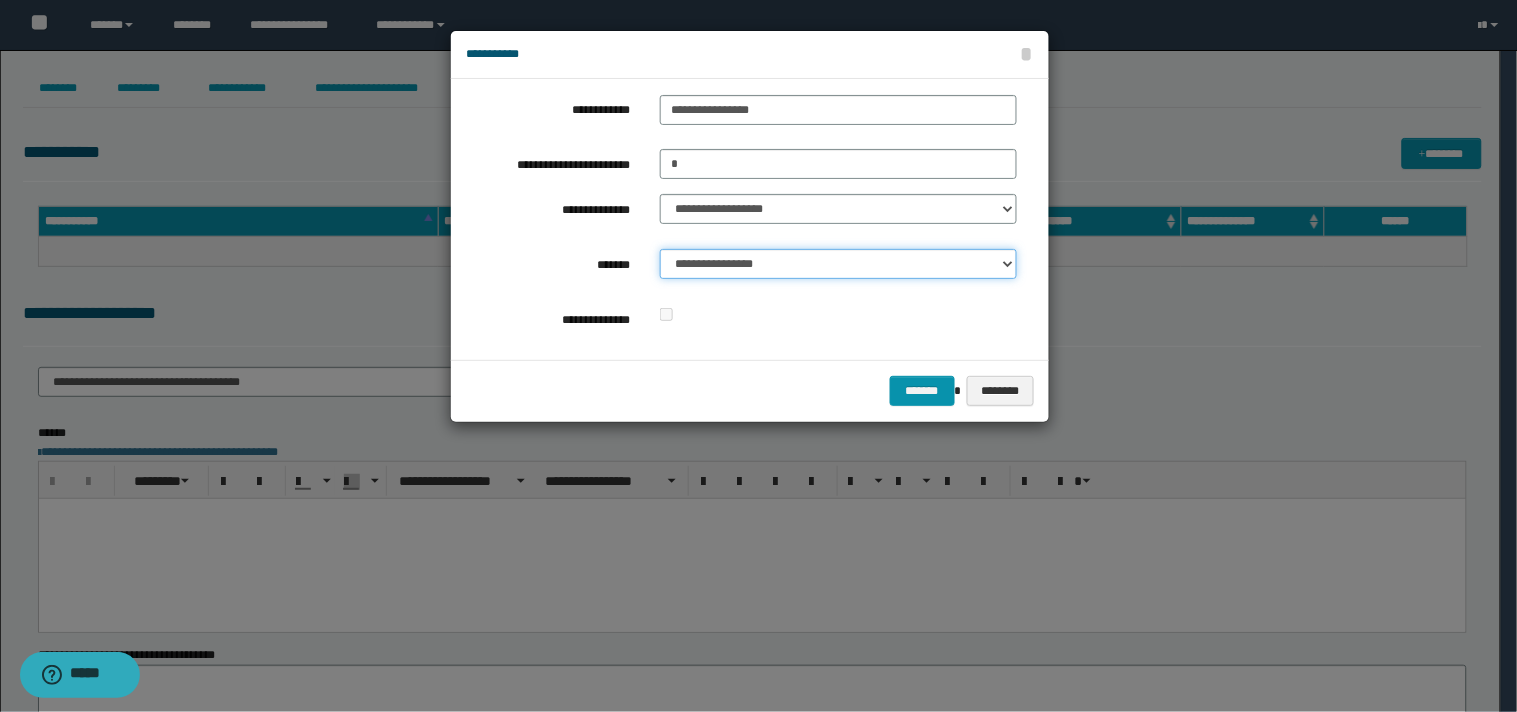 select on "*" 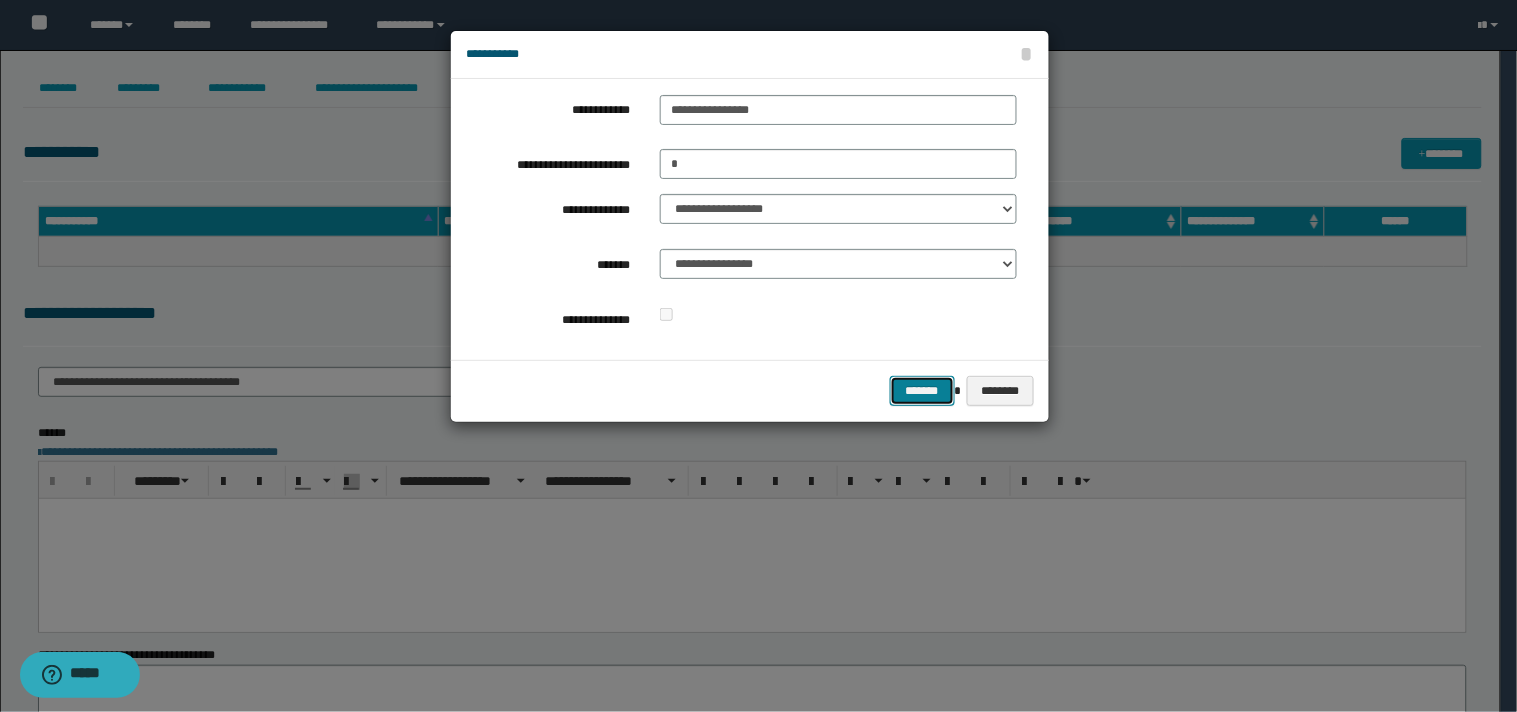 click on "*******" at bounding box center (922, 391) 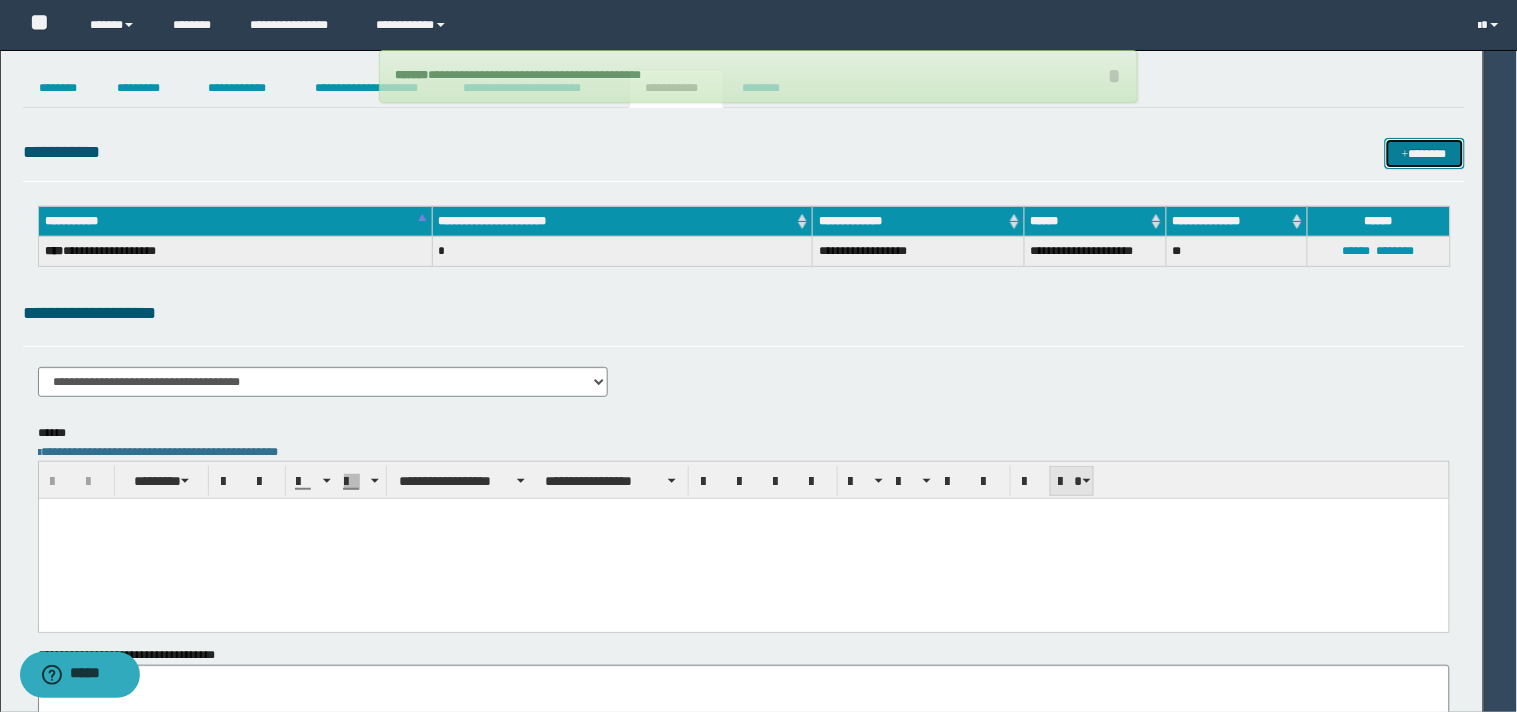 type 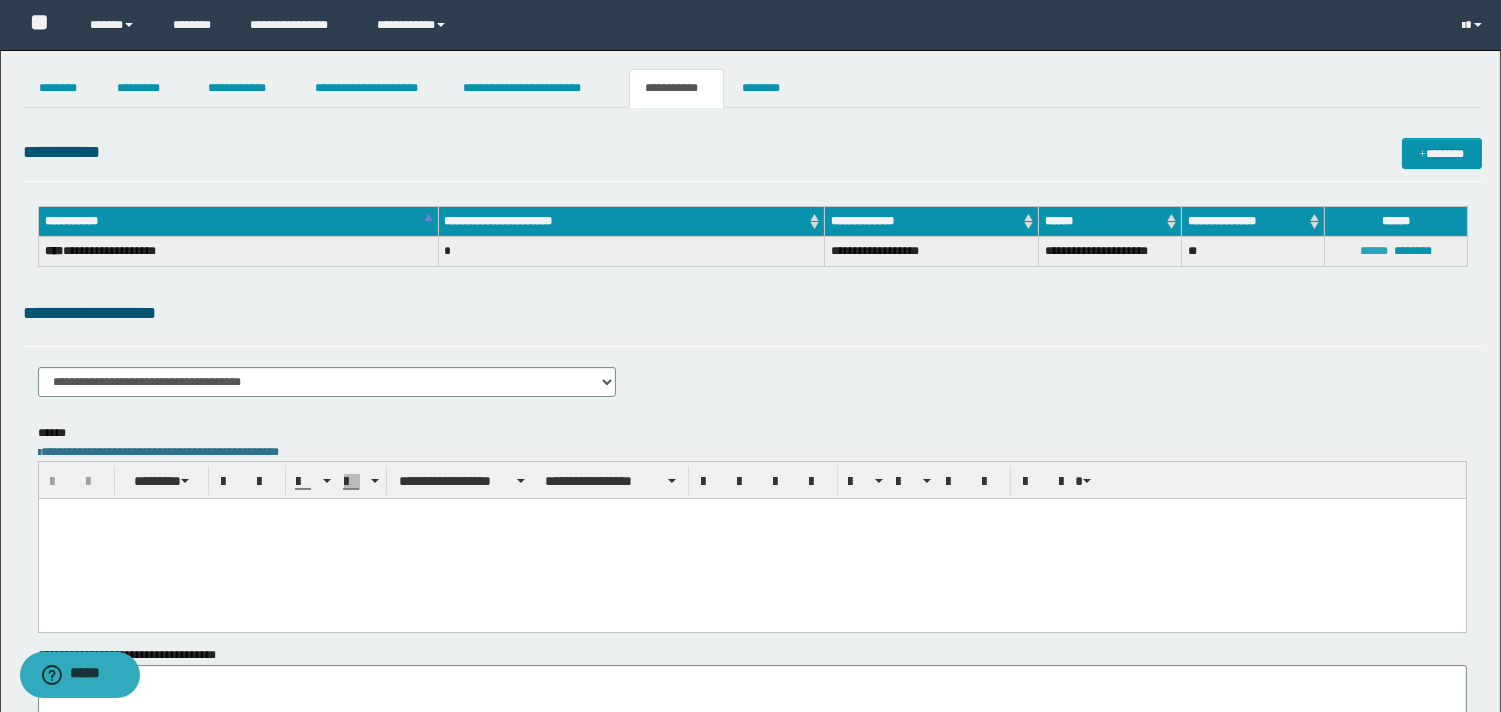 click on "******" at bounding box center (1374, 251) 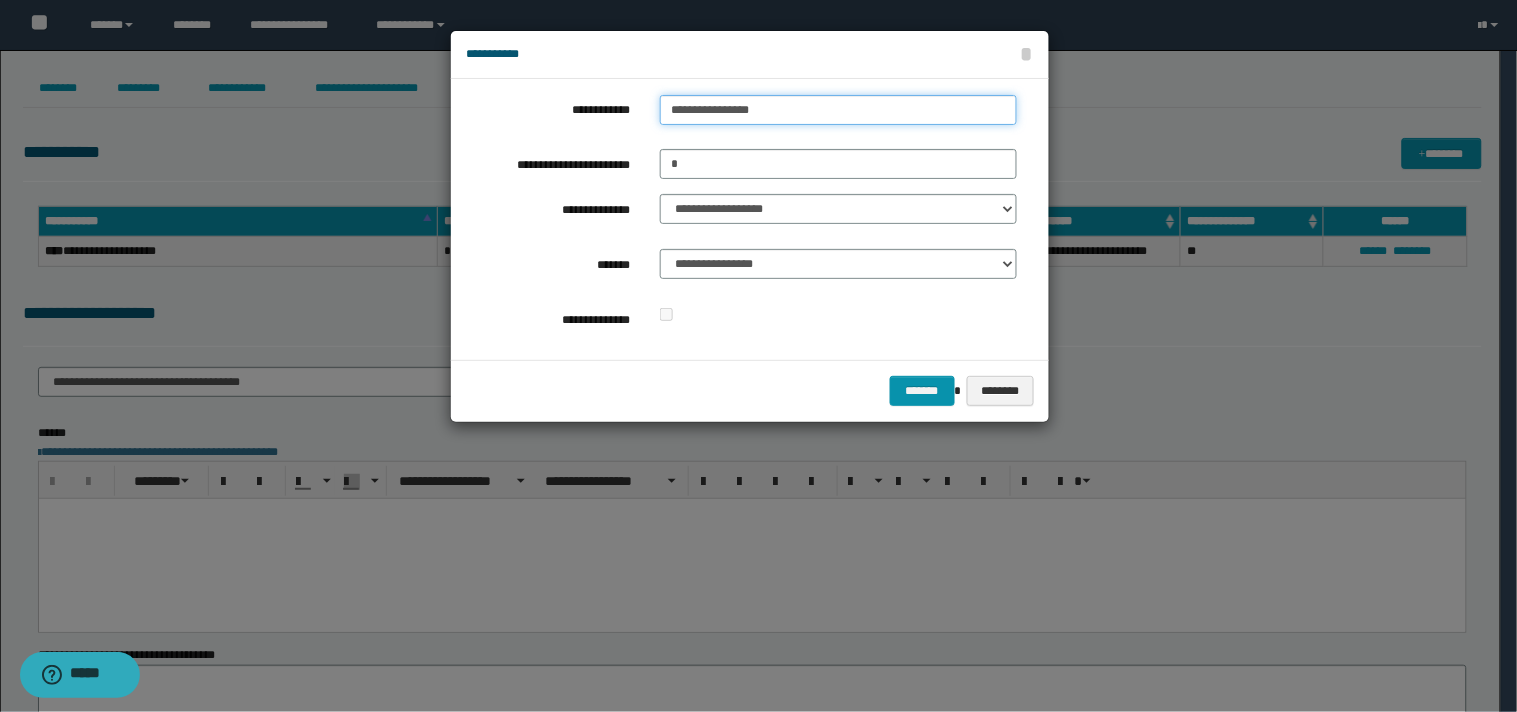 type on "**********" 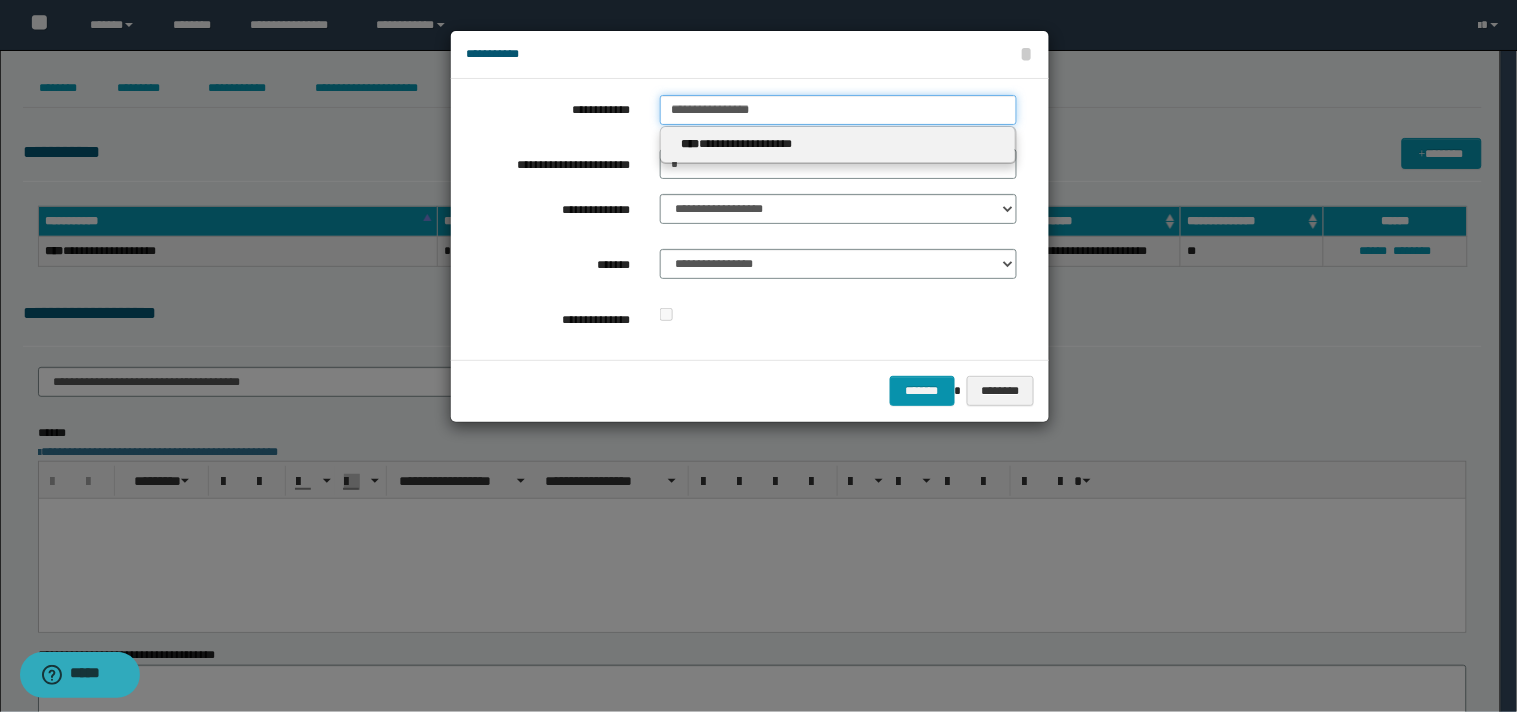 click on "**********" at bounding box center [838, 110] 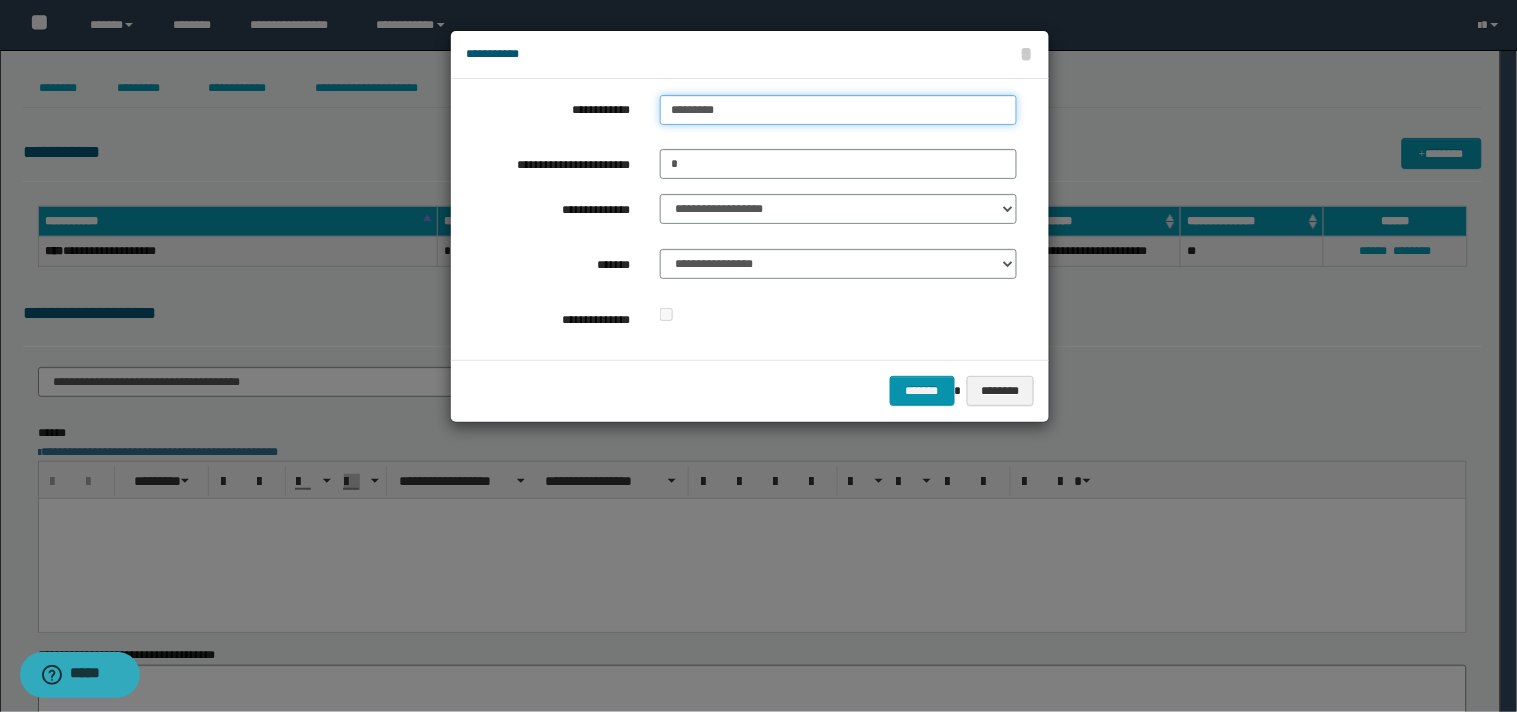 type on "*********" 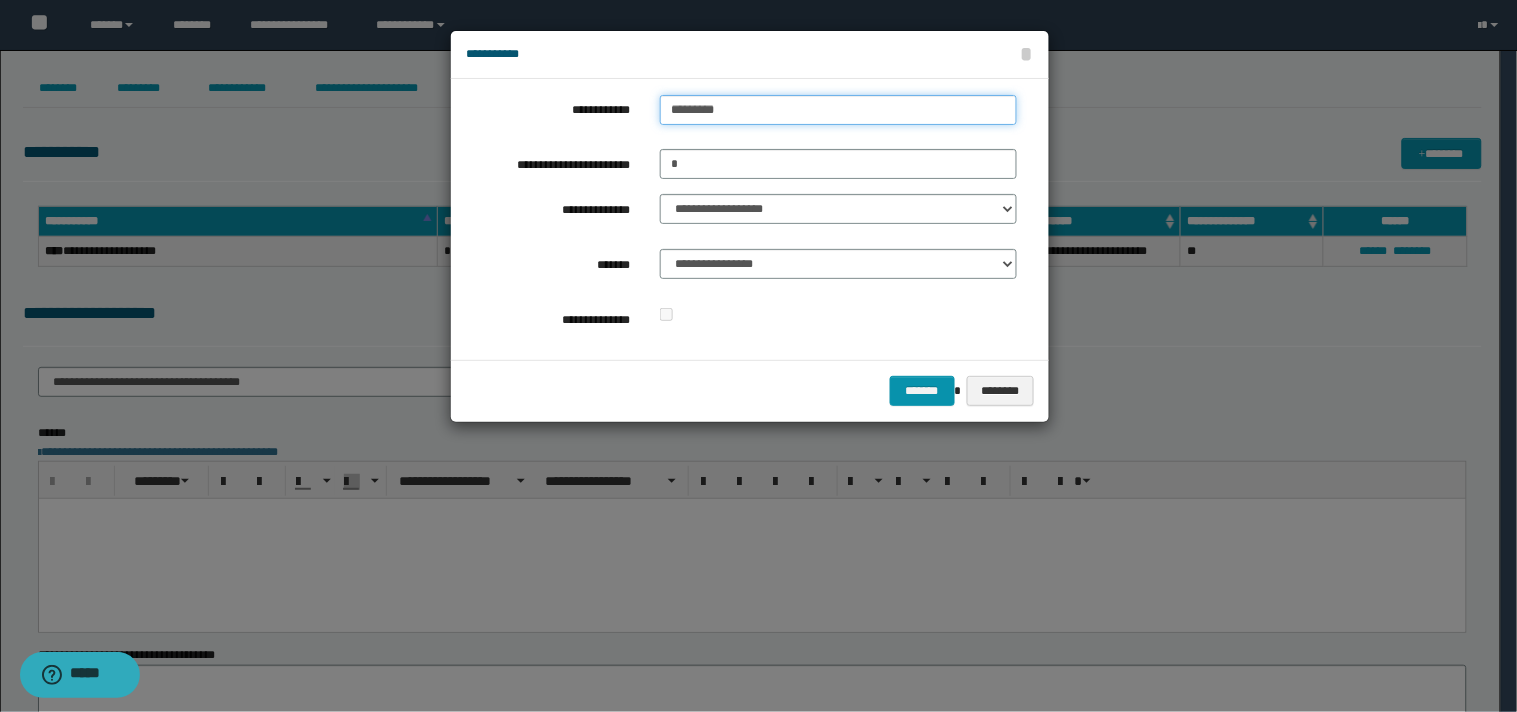 type 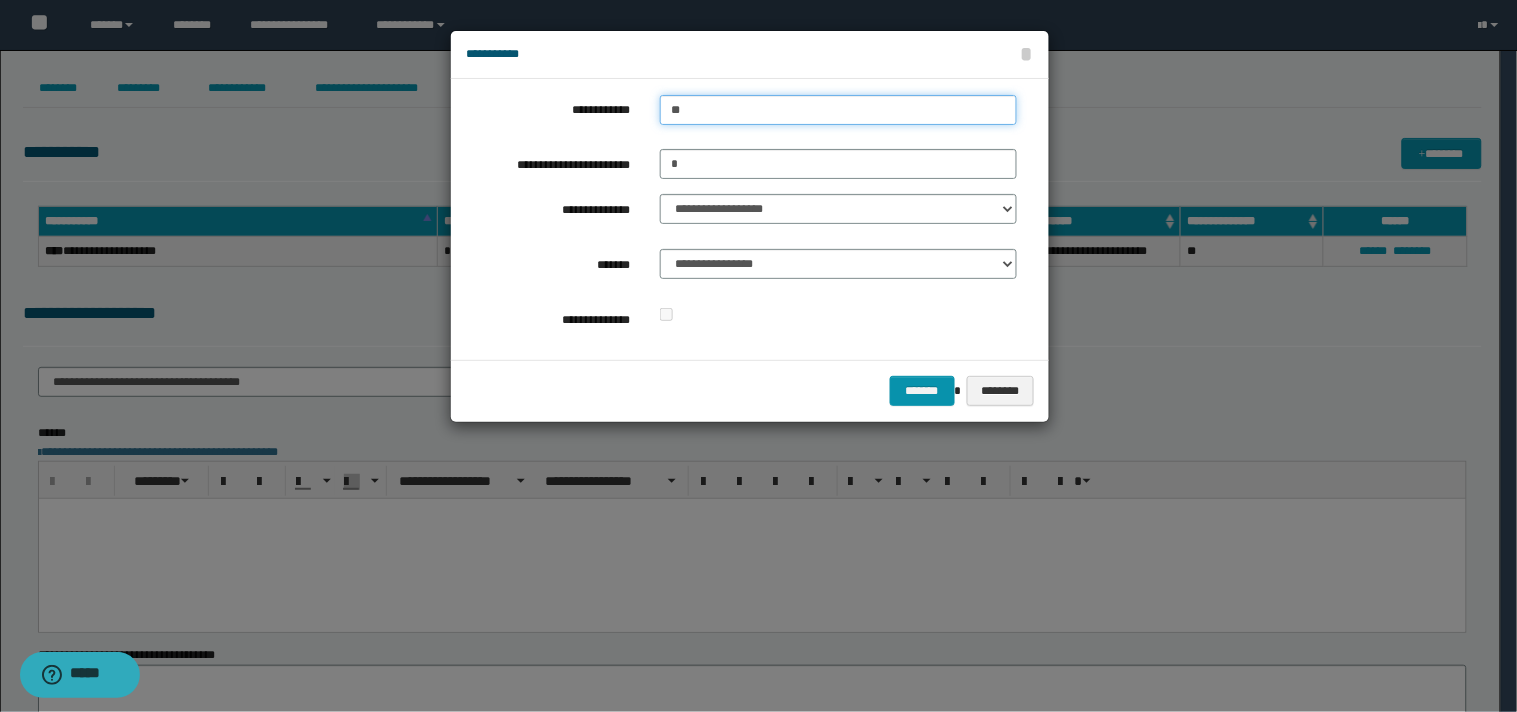 type on "*" 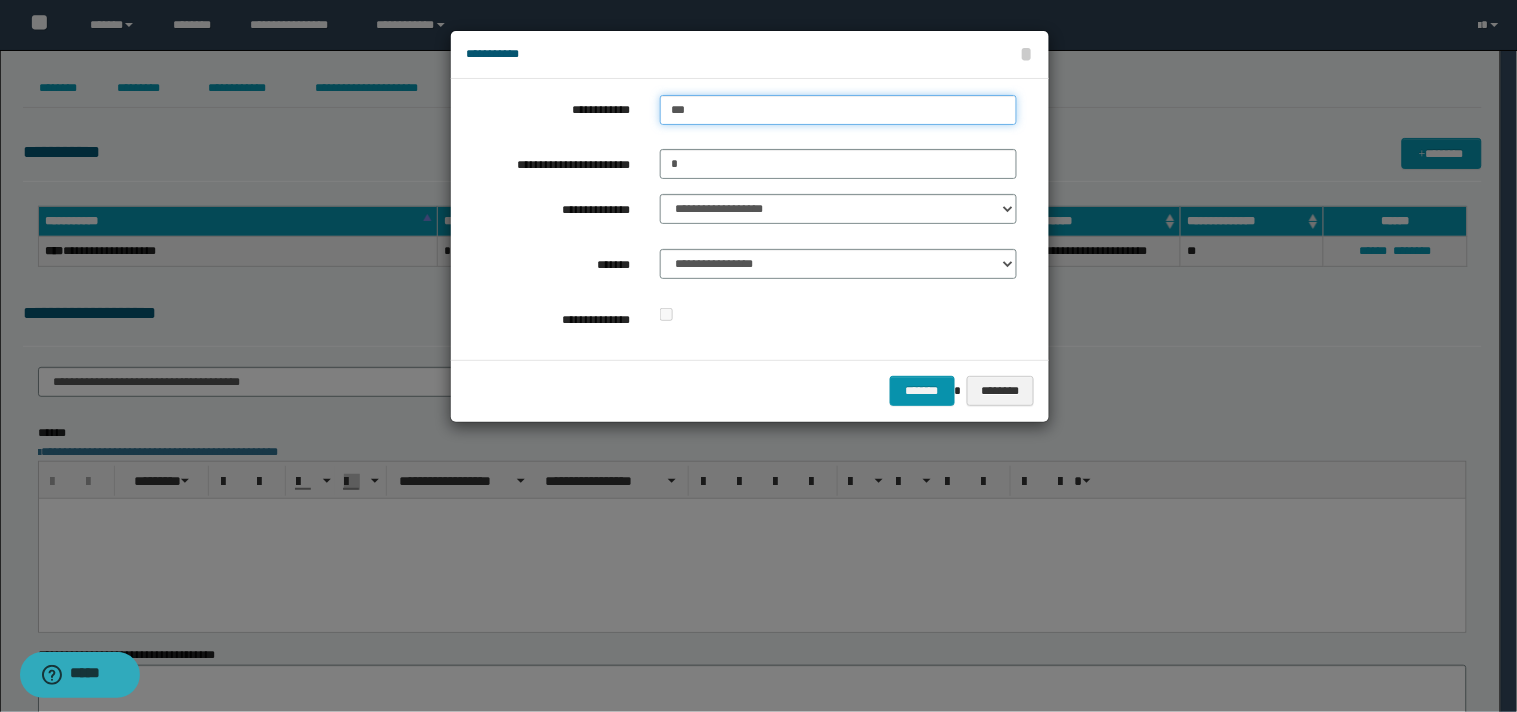type on "****" 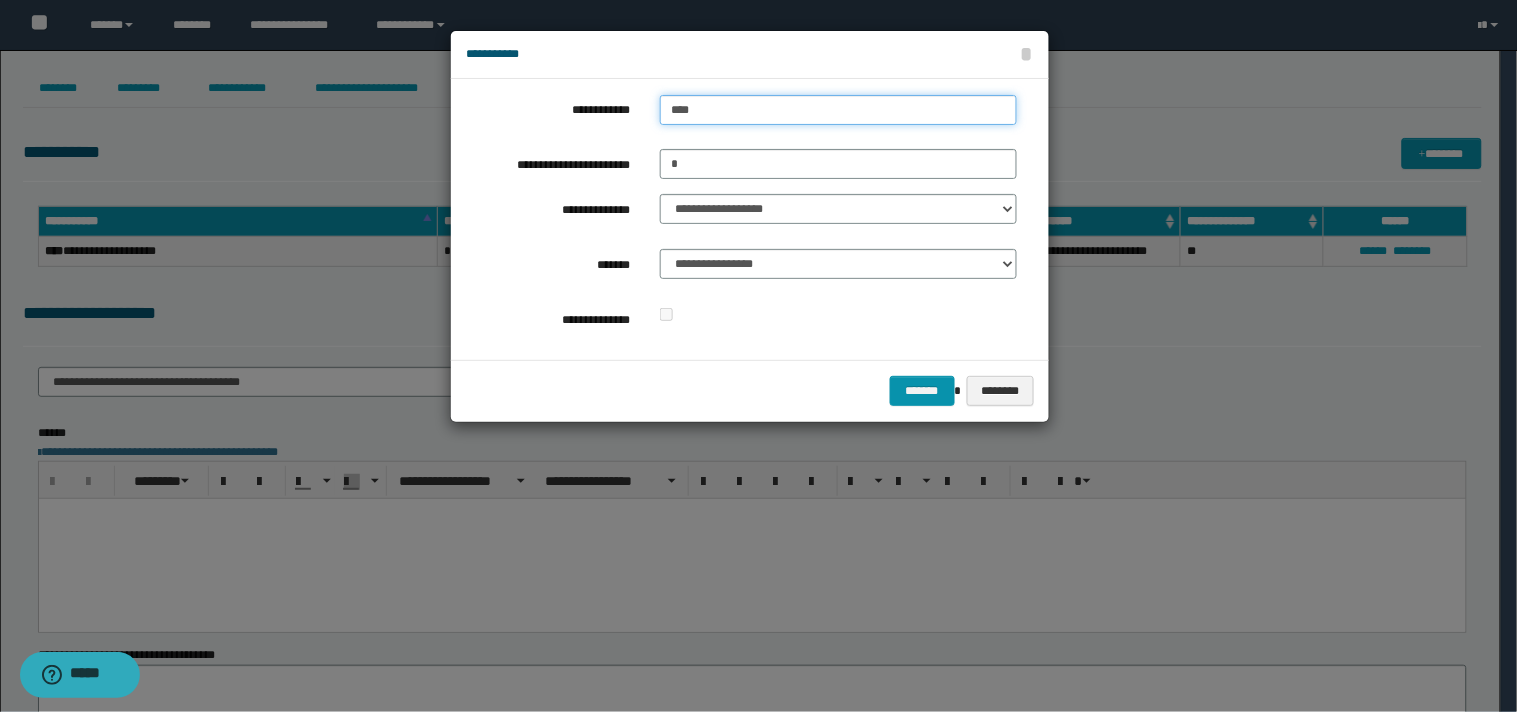 type on "****" 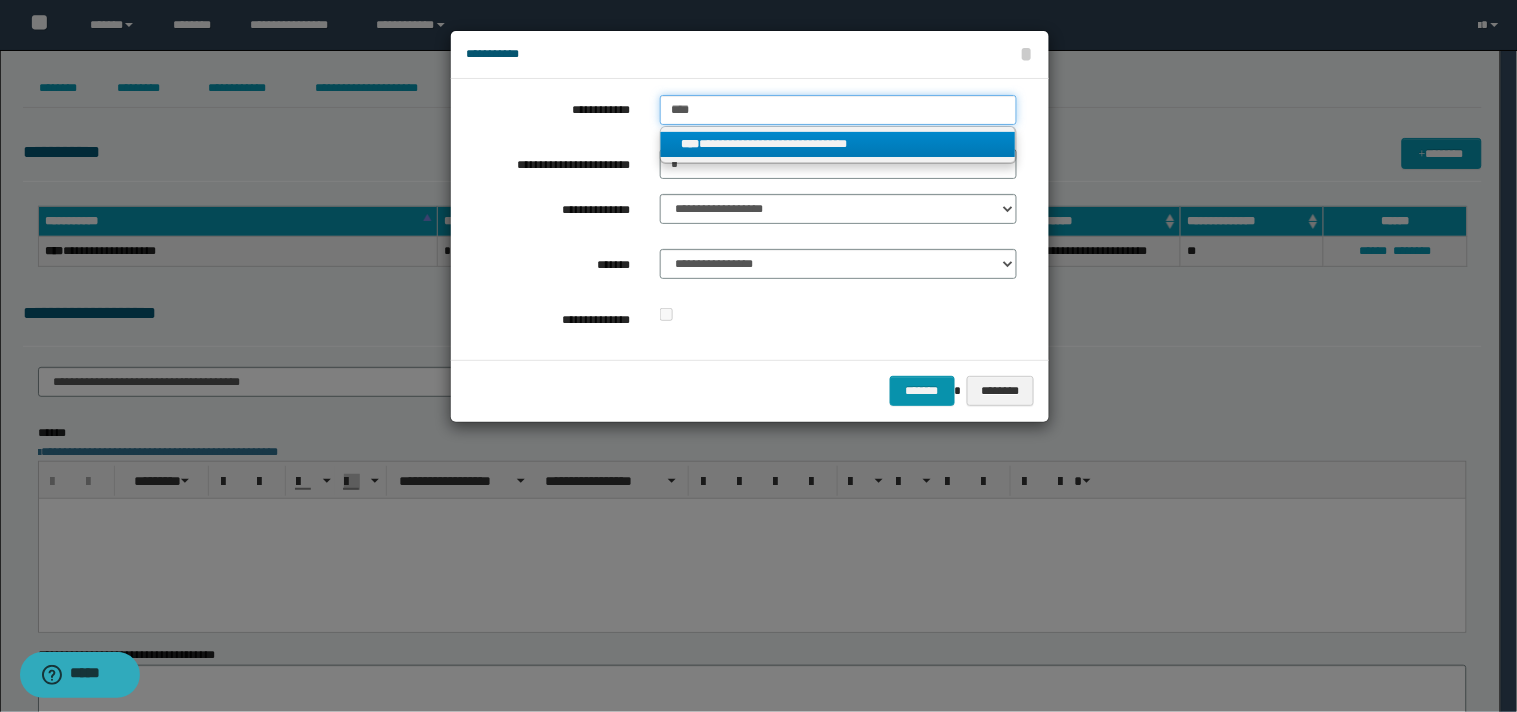 type 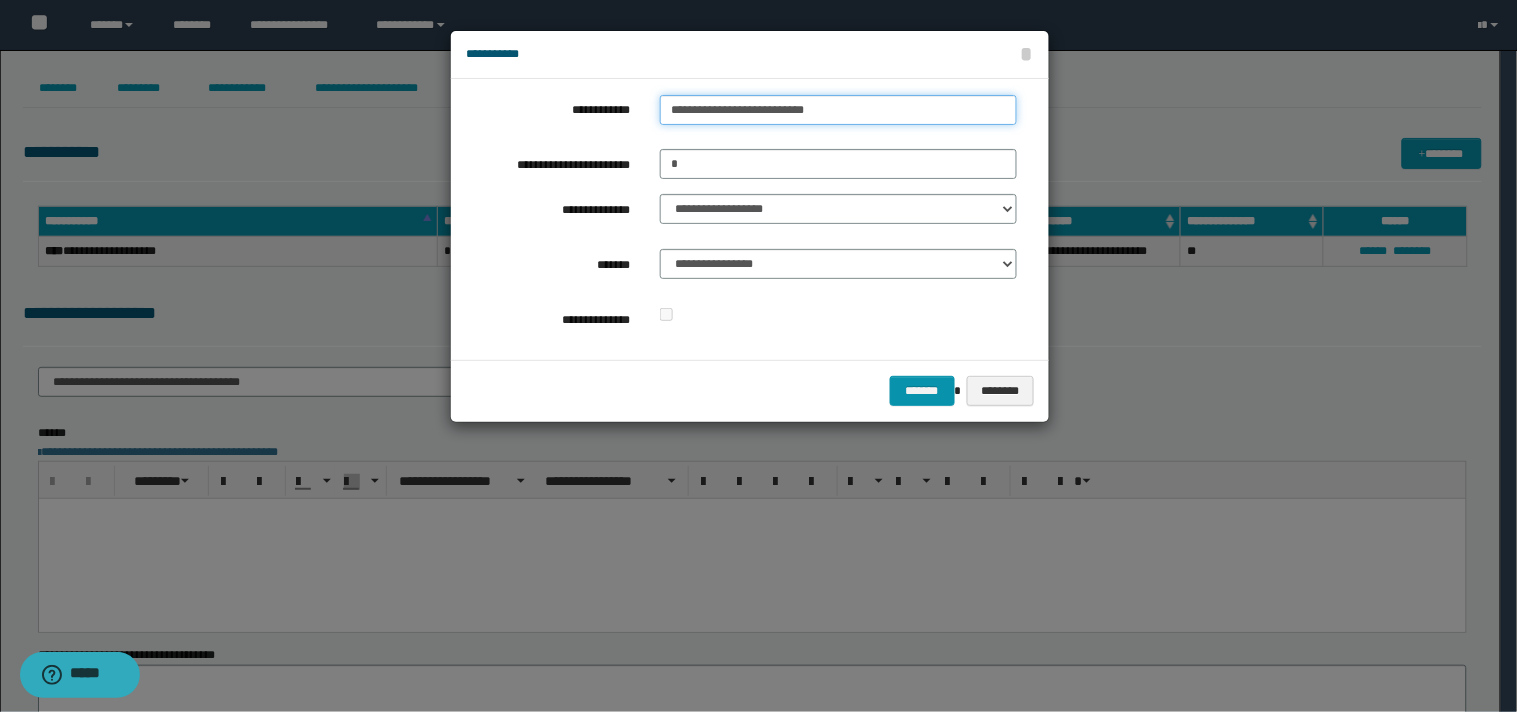 type on "**********" 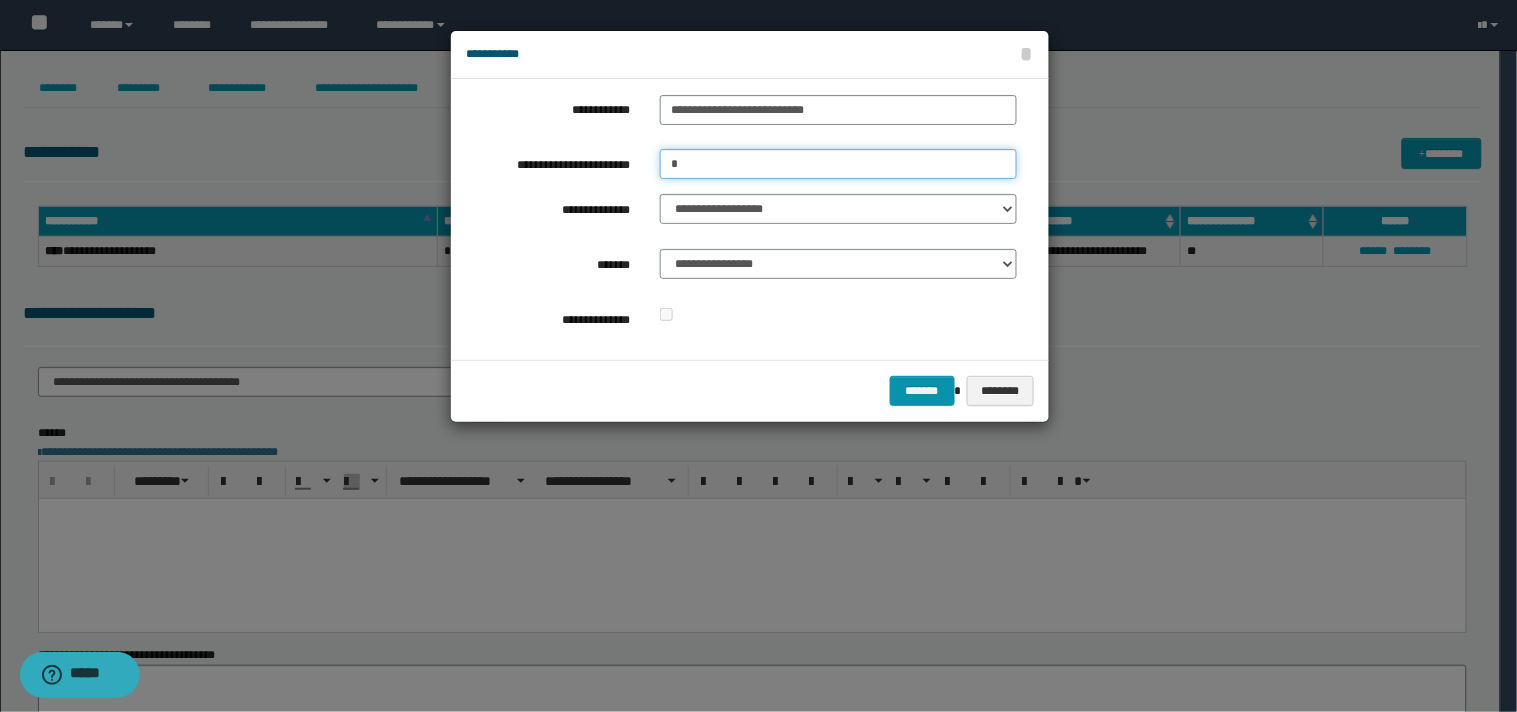 type on "*" 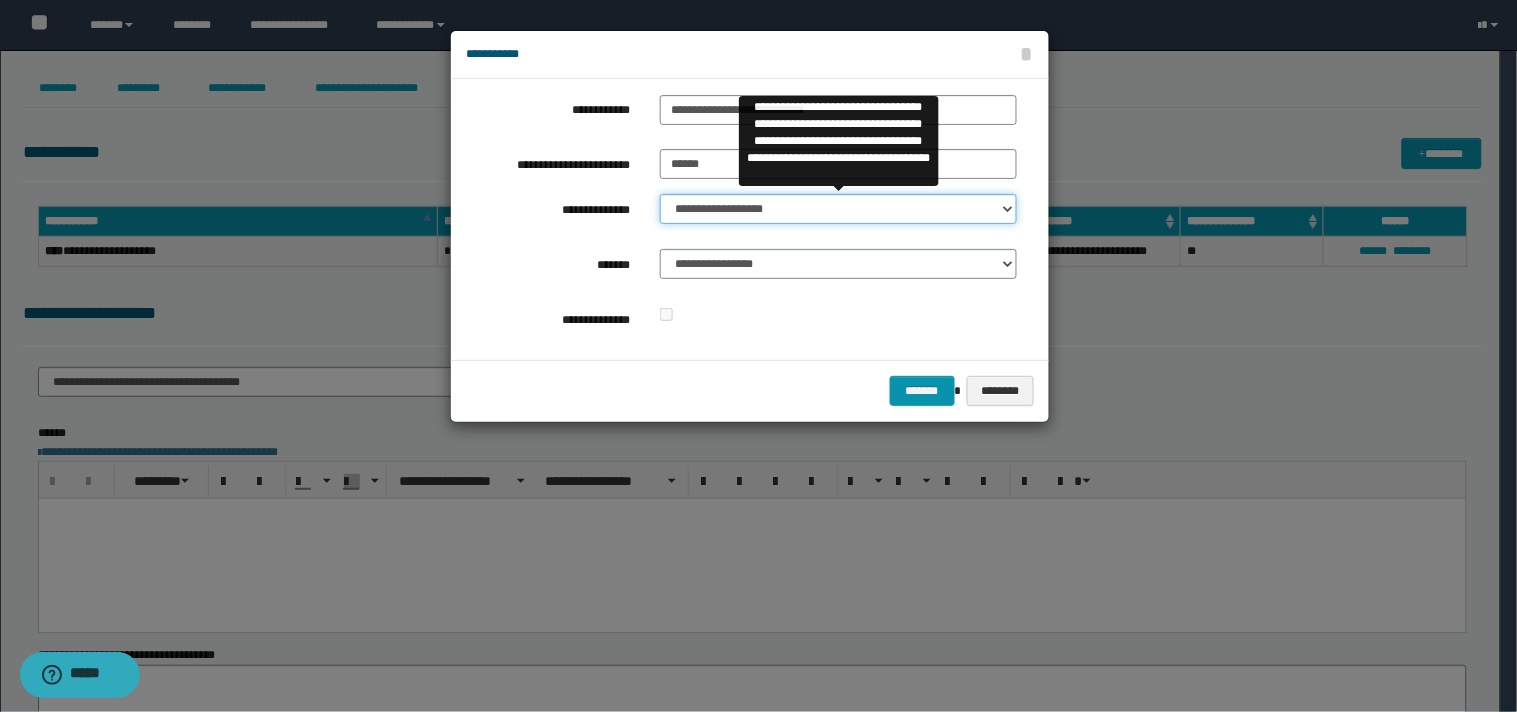 drag, startPoint x: 777, startPoint y: 208, endPoint x: 766, endPoint y: 223, distance: 18.601076 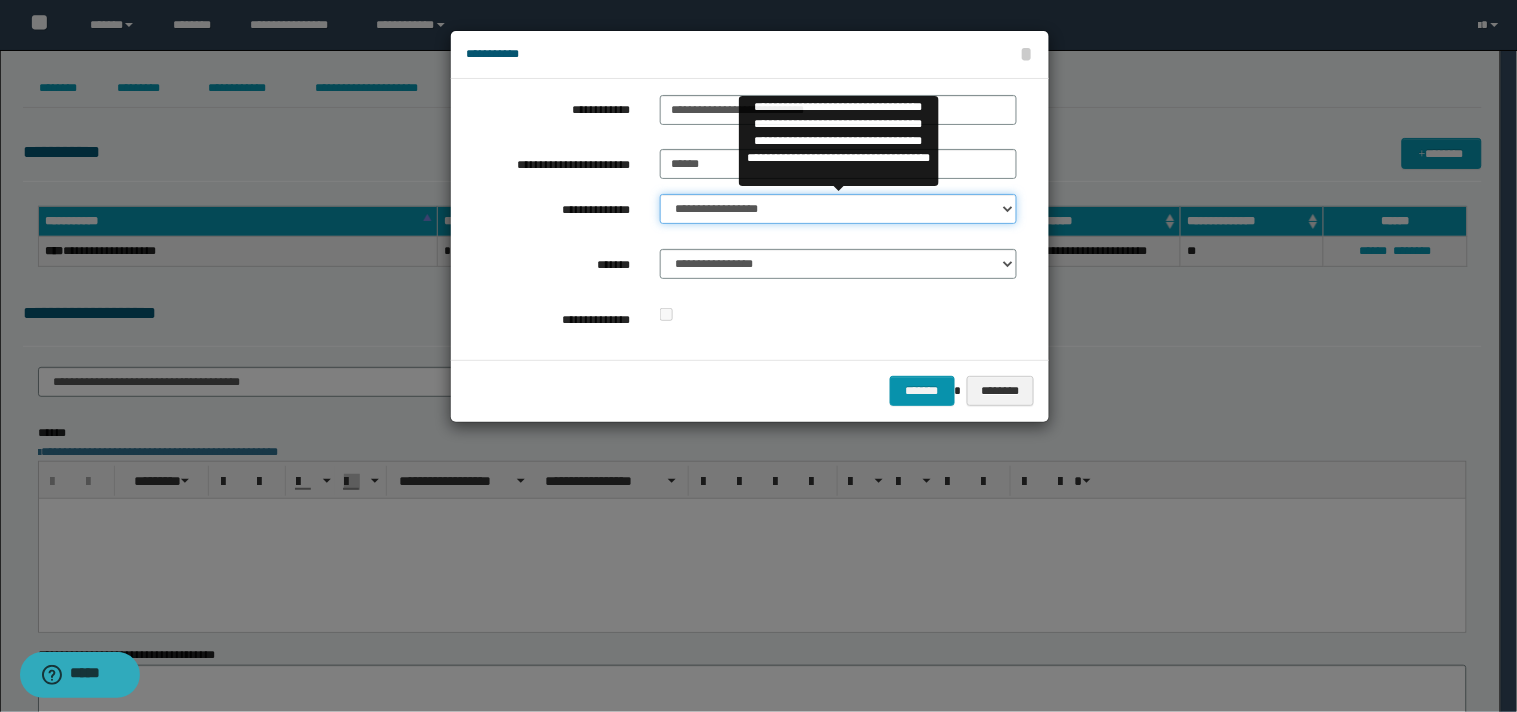 drag, startPoint x: 762, startPoint y: 205, endPoint x: 762, endPoint y: 221, distance: 16 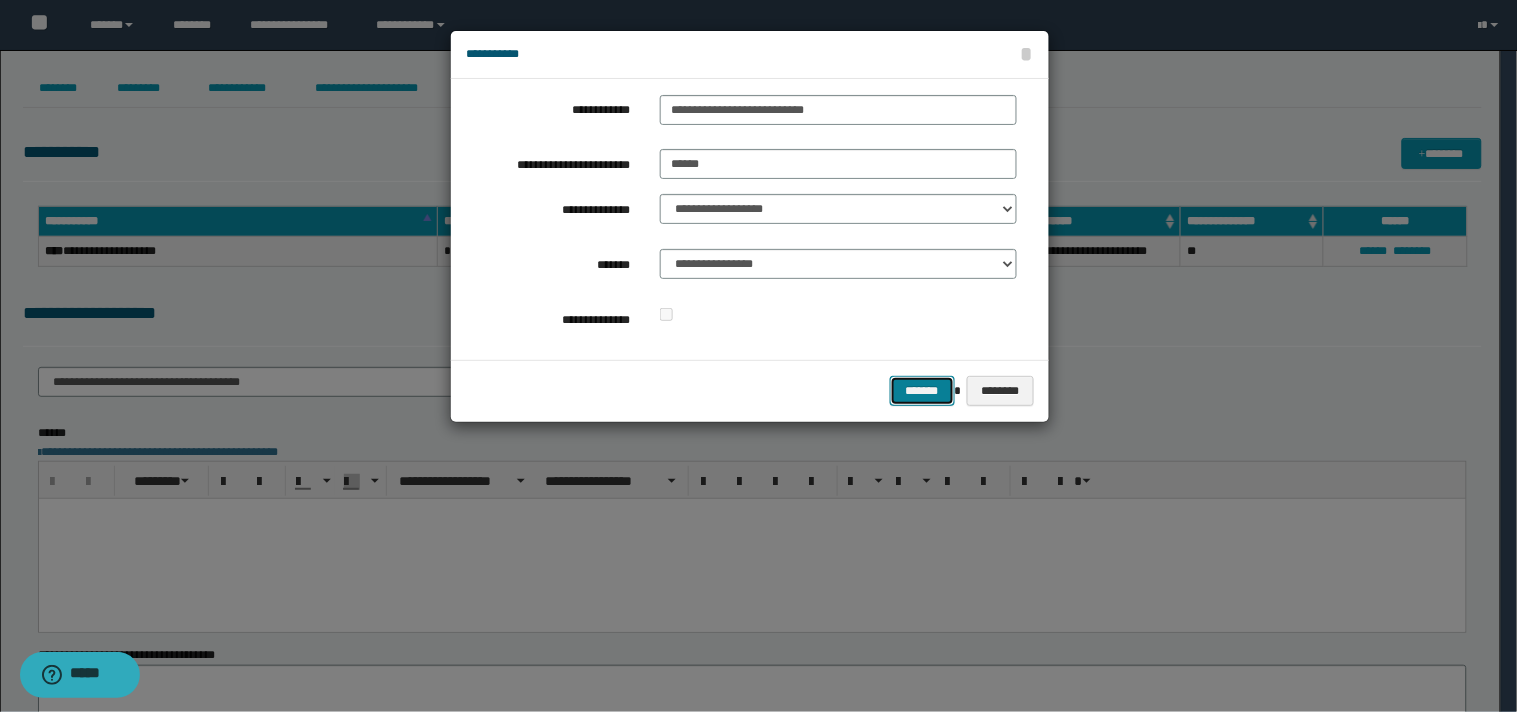click on "*******" at bounding box center [922, 391] 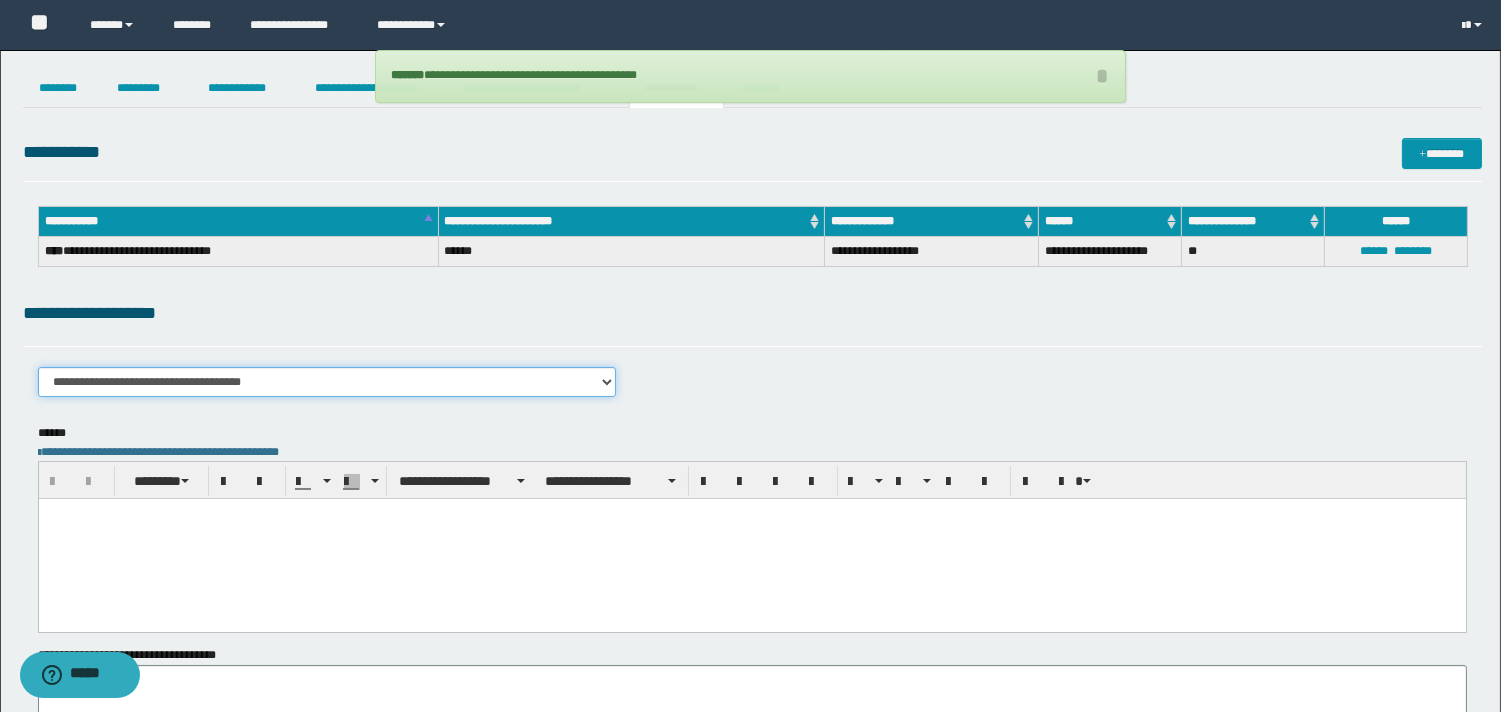 click on "**********" at bounding box center [327, 382] 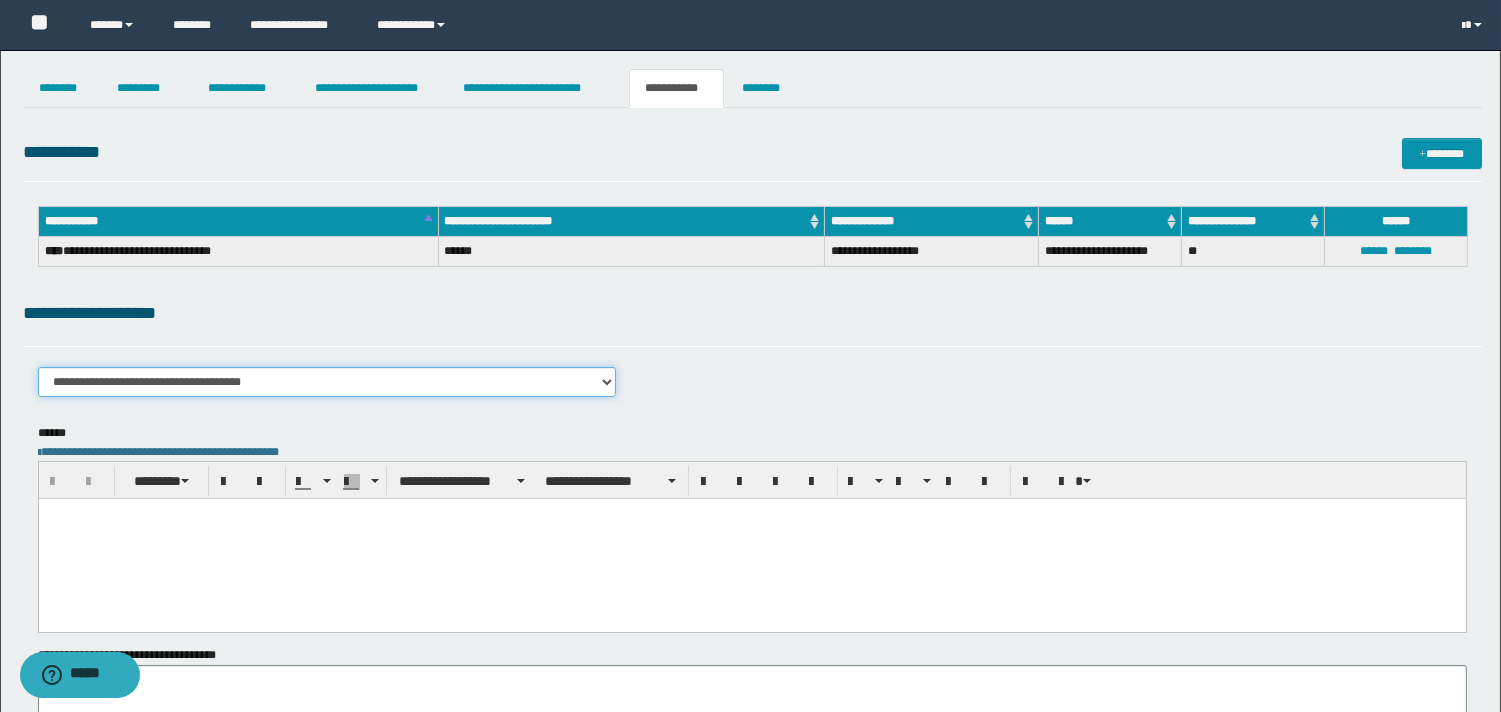 click on "**********" at bounding box center [327, 382] 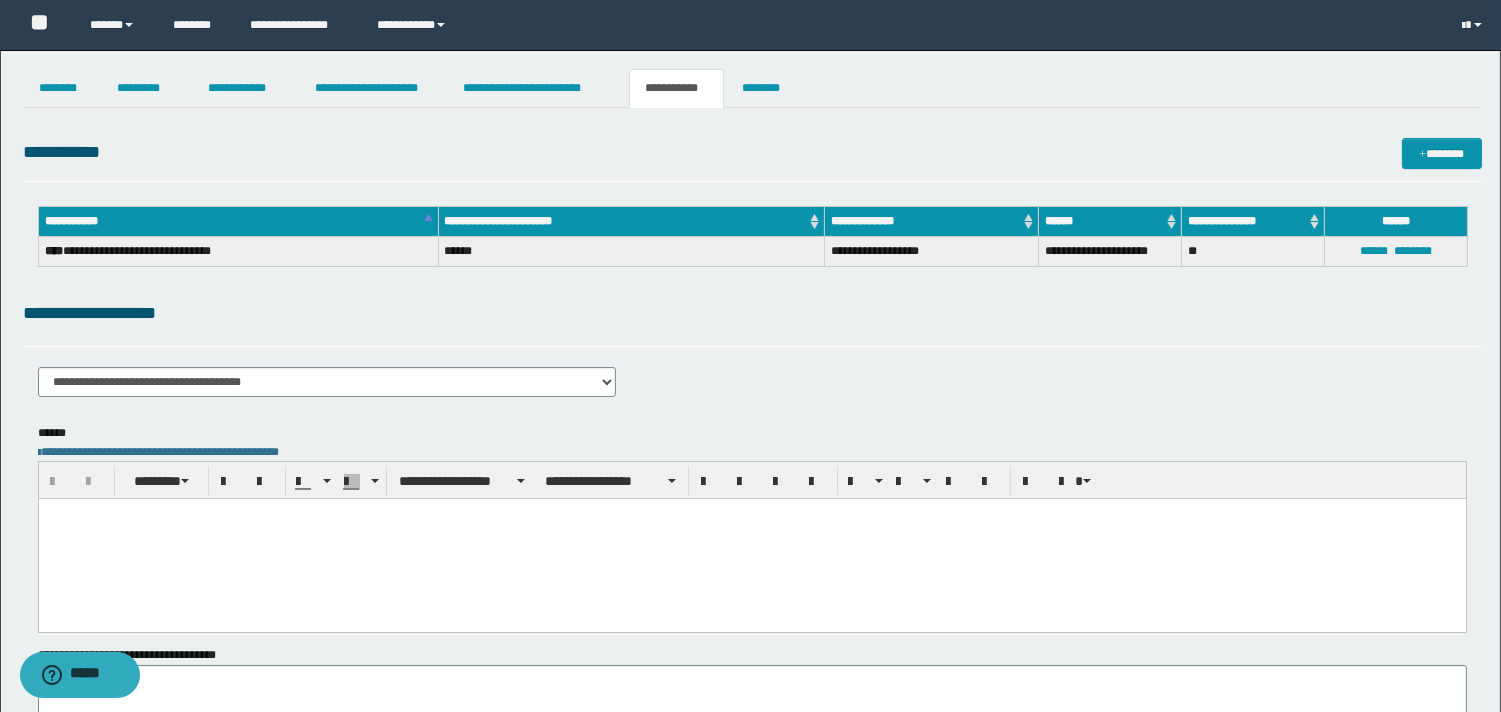 drag, startPoint x: 219, startPoint y: 575, endPoint x: 213, endPoint y: 591, distance: 17.088007 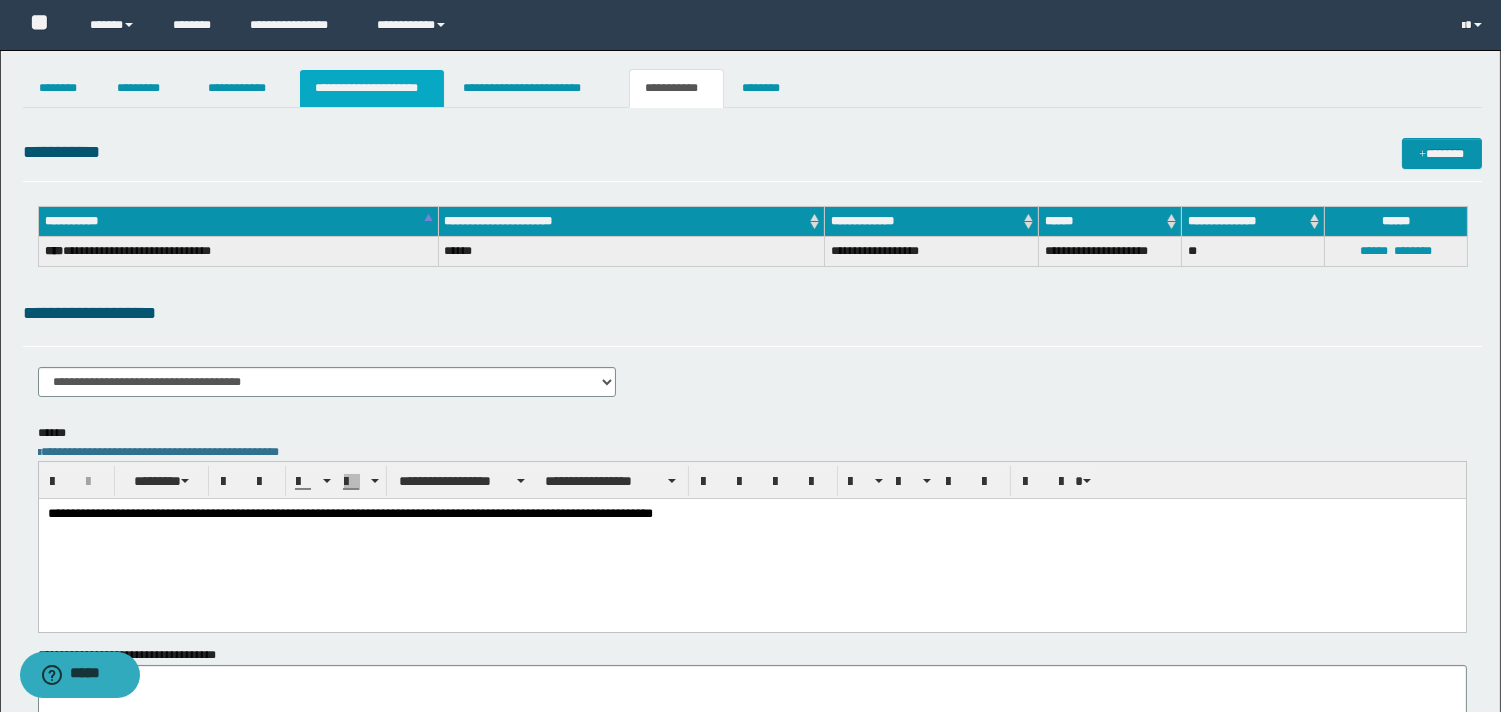 click on "**********" at bounding box center (372, 88) 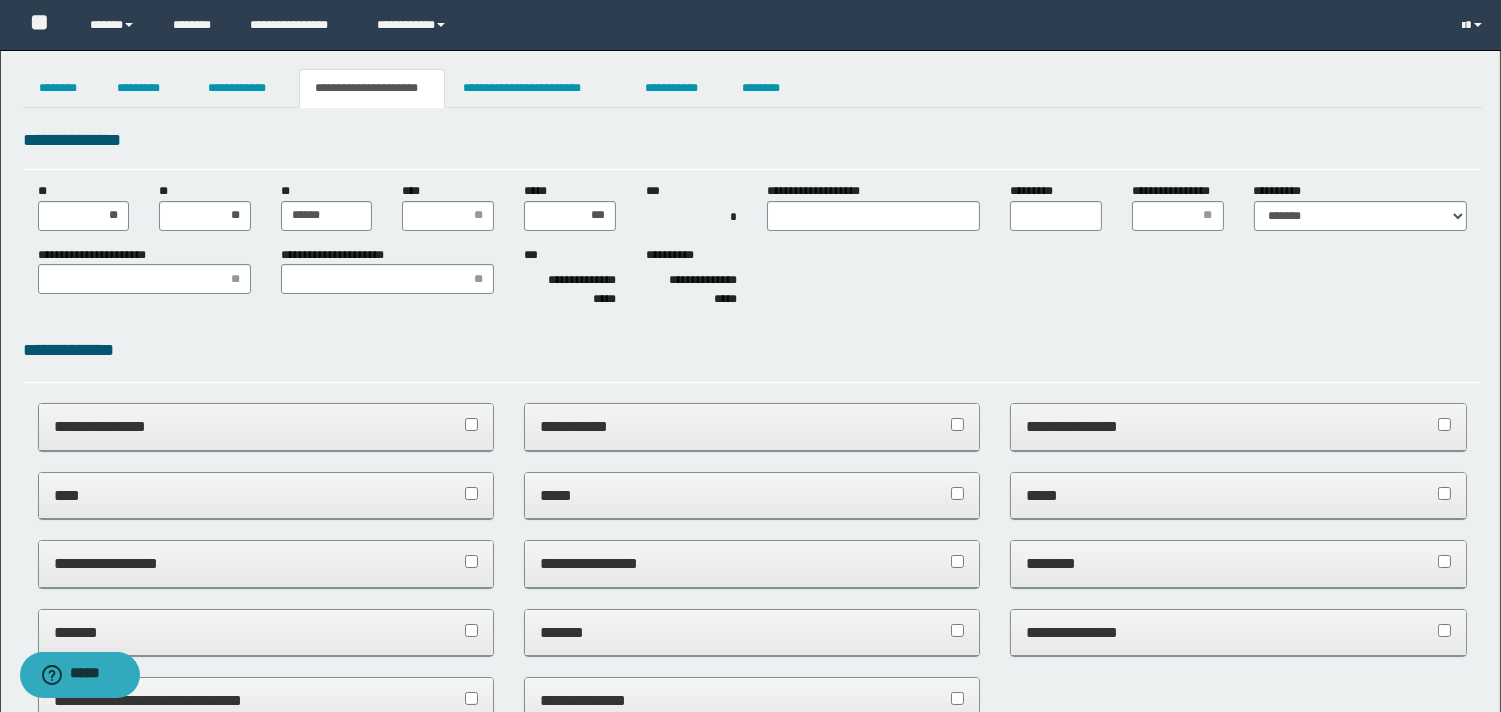 click on "****" at bounding box center (266, 496) 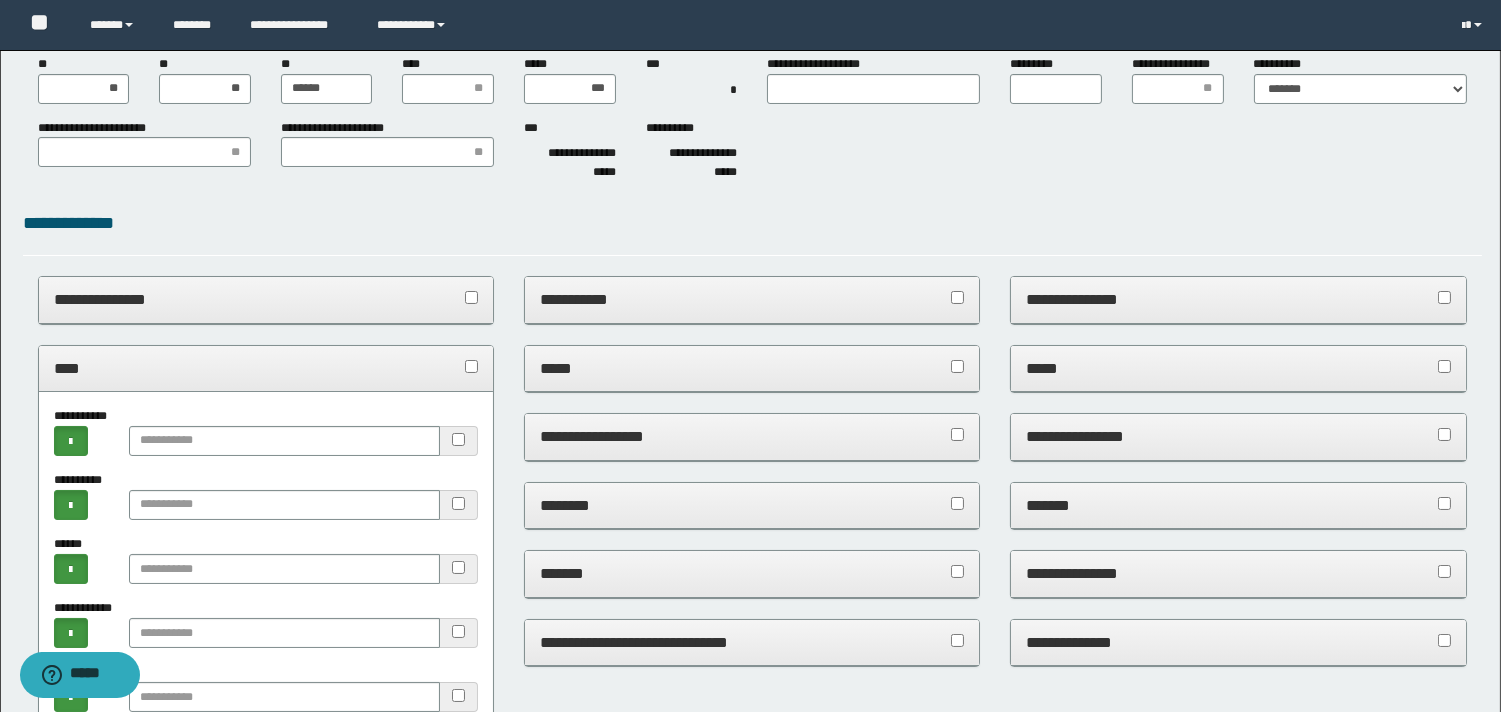 scroll, scrollTop: 333, scrollLeft: 0, axis: vertical 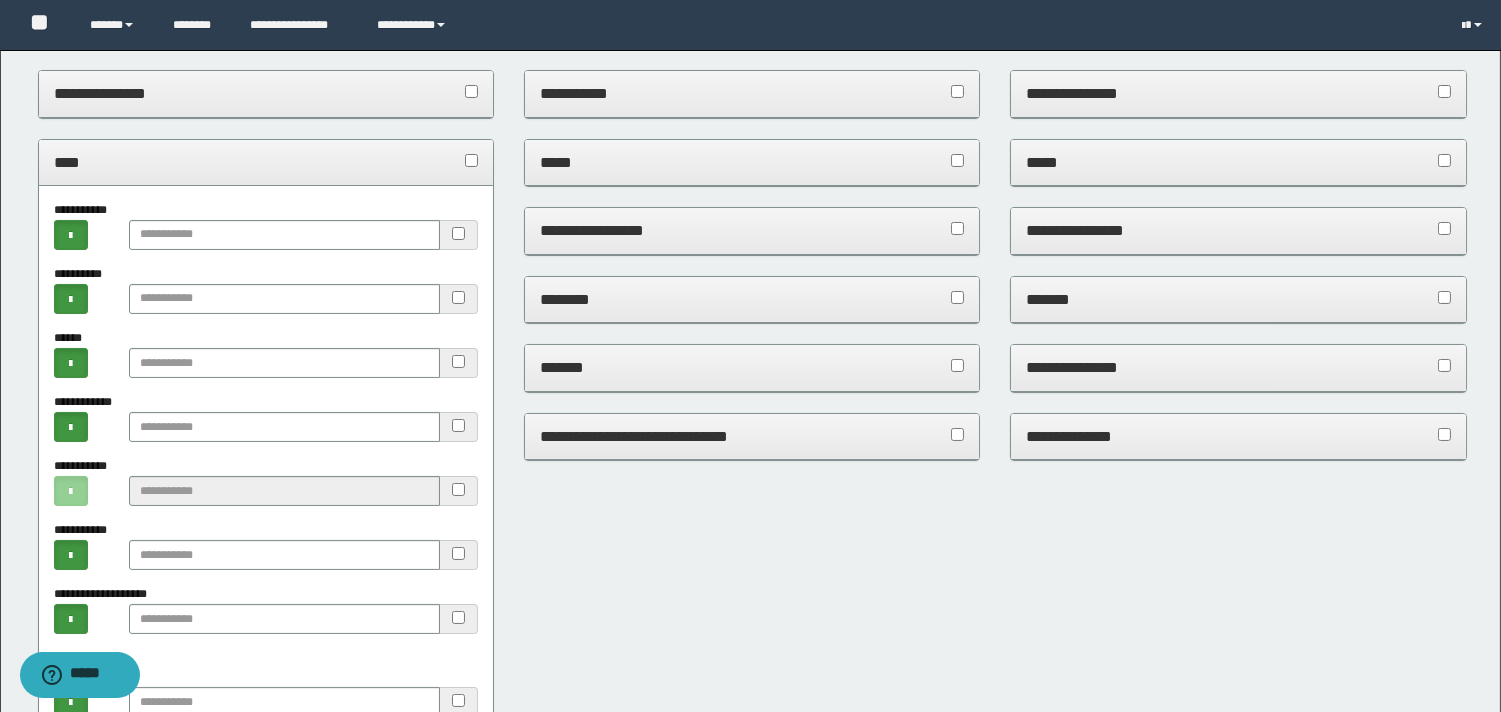click on "**********" at bounding box center (1238, 230) 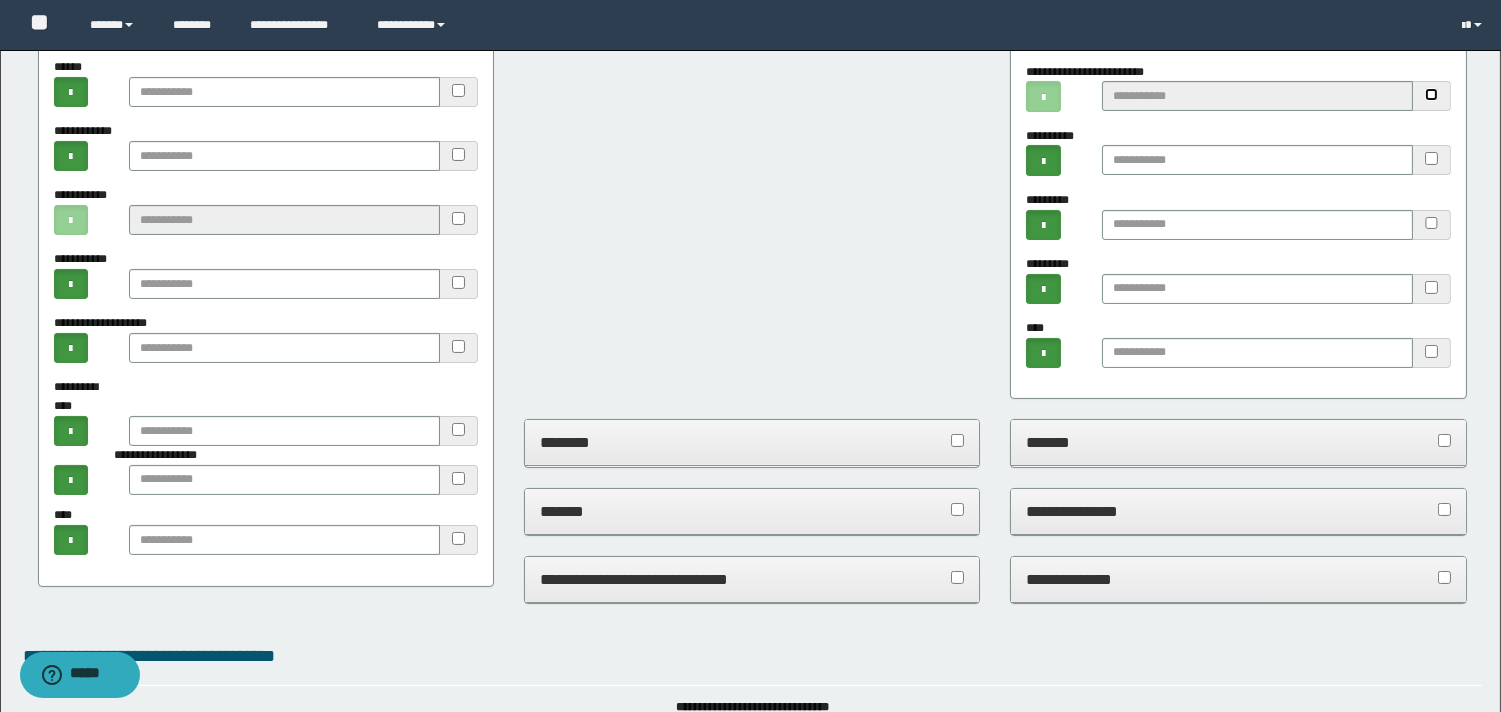 scroll, scrollTop: 777, scrollLeft: 0, axis: vertical 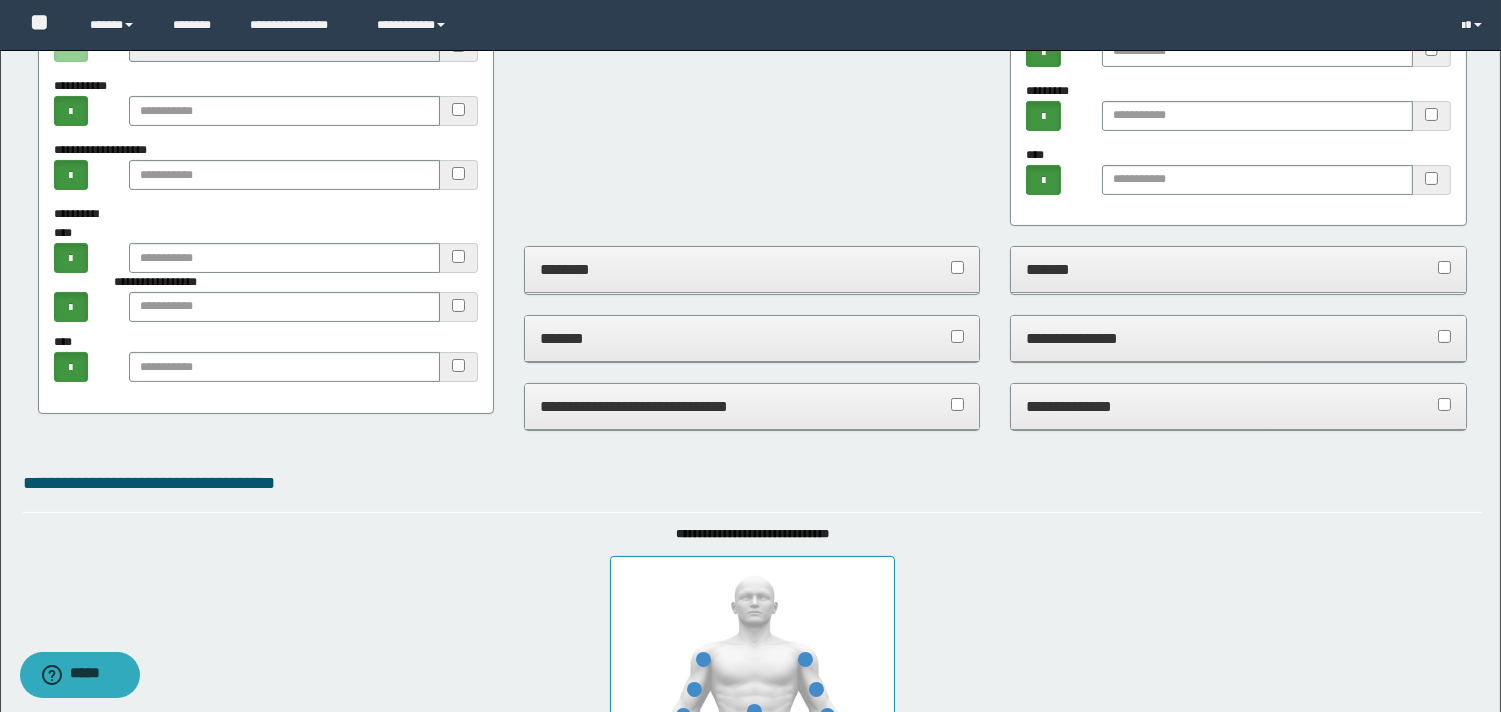 drag, startPoint x: 1148, startPoint y: 336, endPoint x: 1185, endPoint y: 357, distance: 42.544094 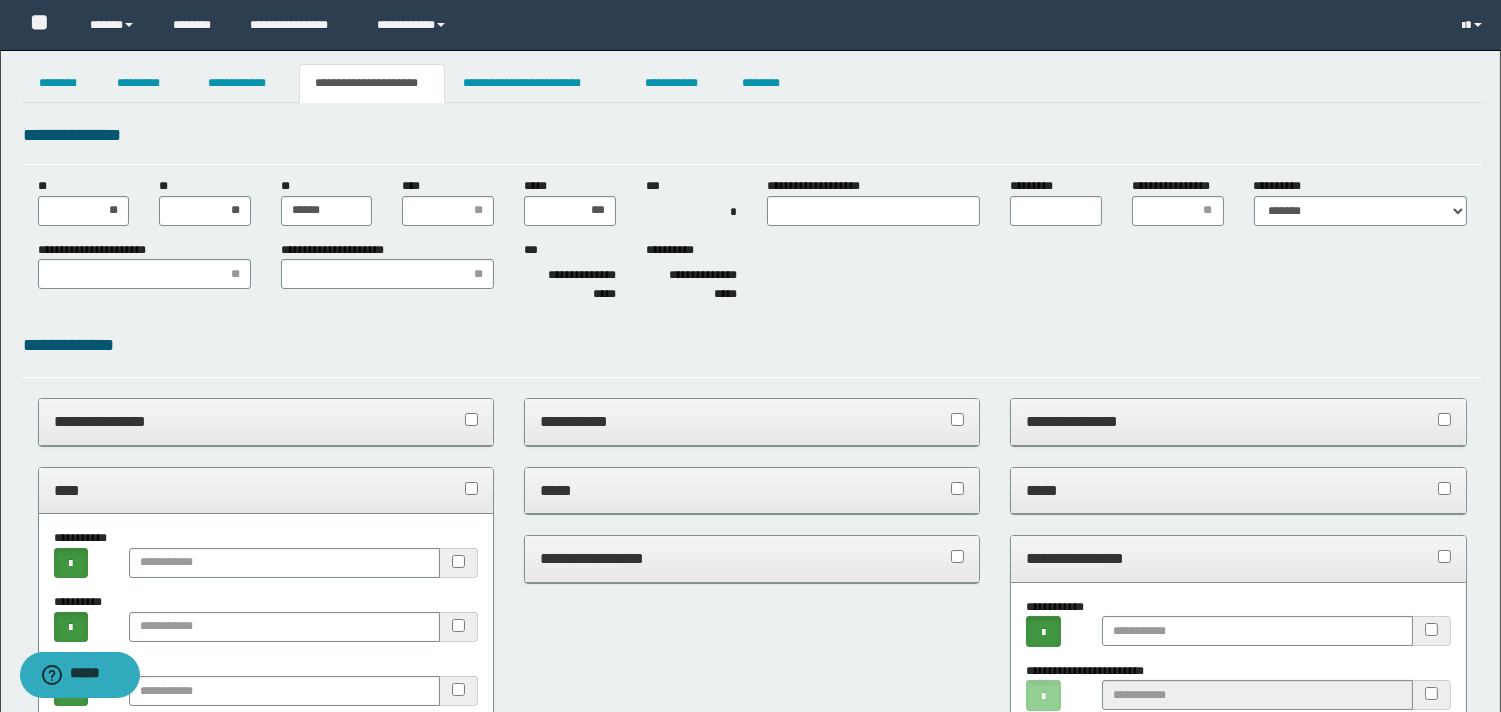 scroll, scrollTop: 0, scrollLeft: 0, axis: both 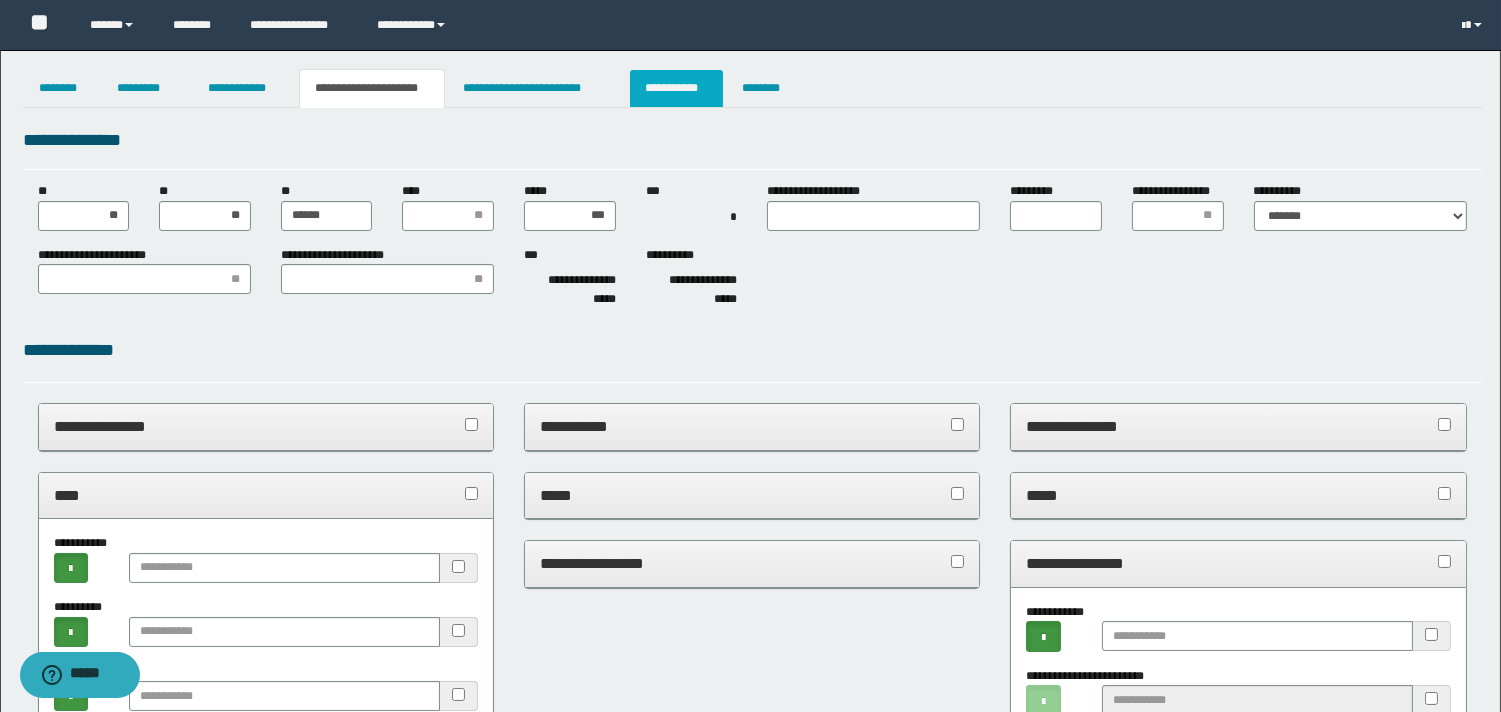 click on "**********" at bounding box center (676, 88) 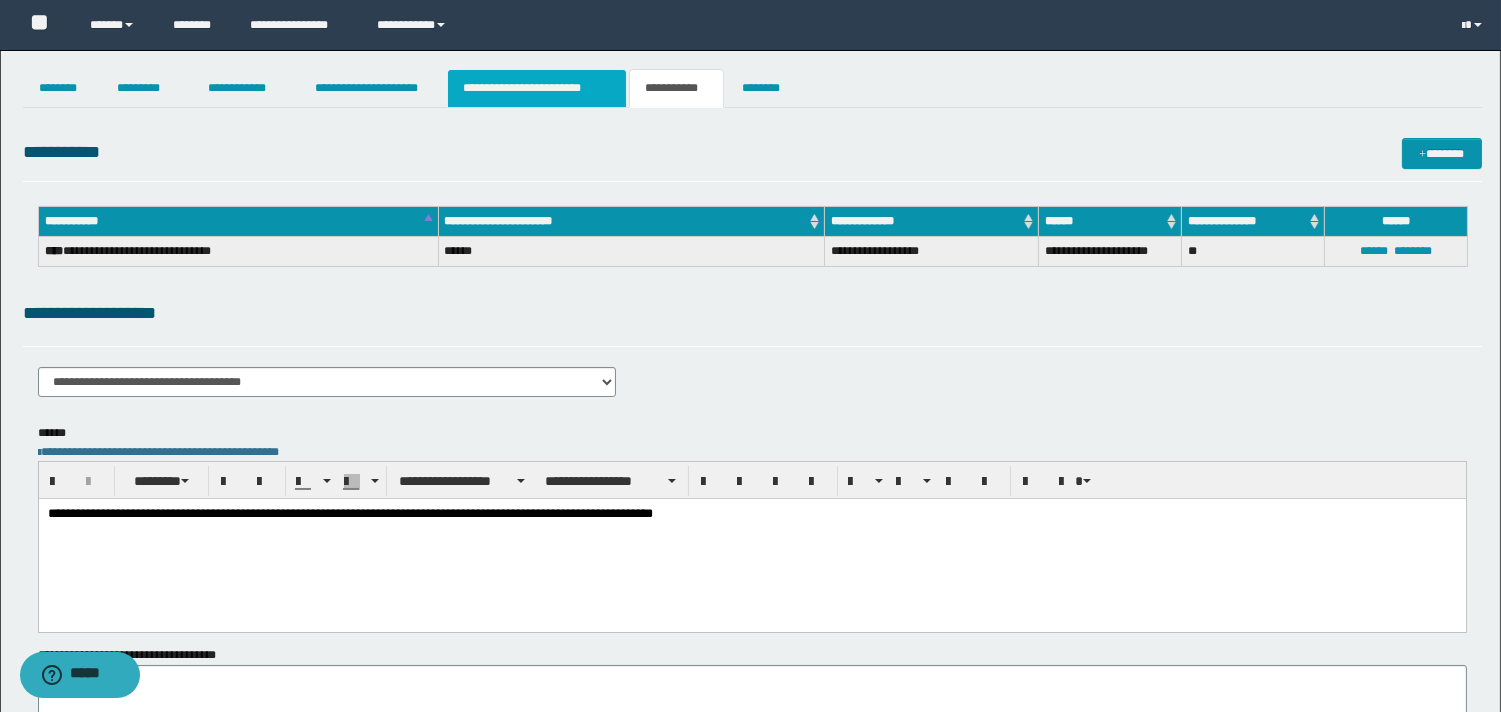 click on "**********" at bounding box center [537, 88] 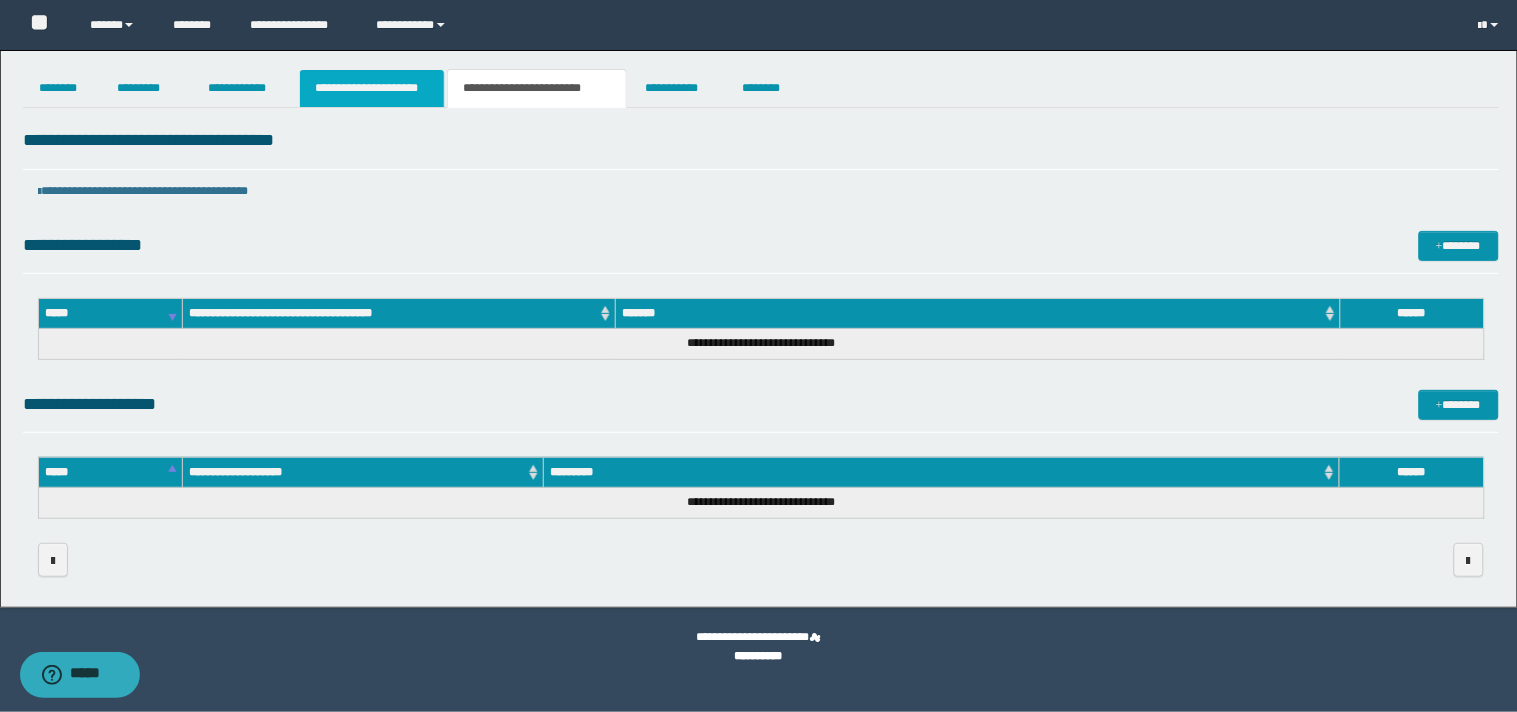 click on "**********" at bounding box center [372, 88] 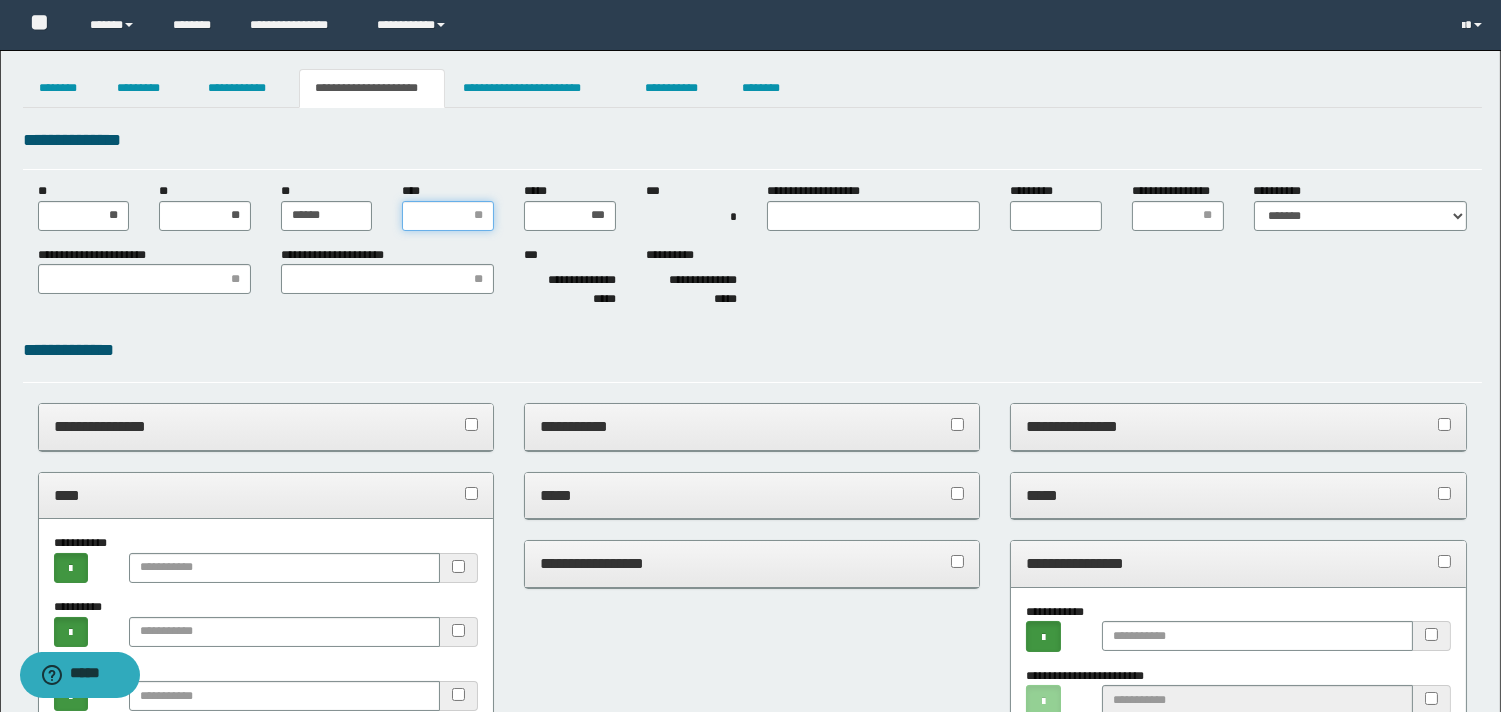 click on "****" at bounding box center [448, 206] 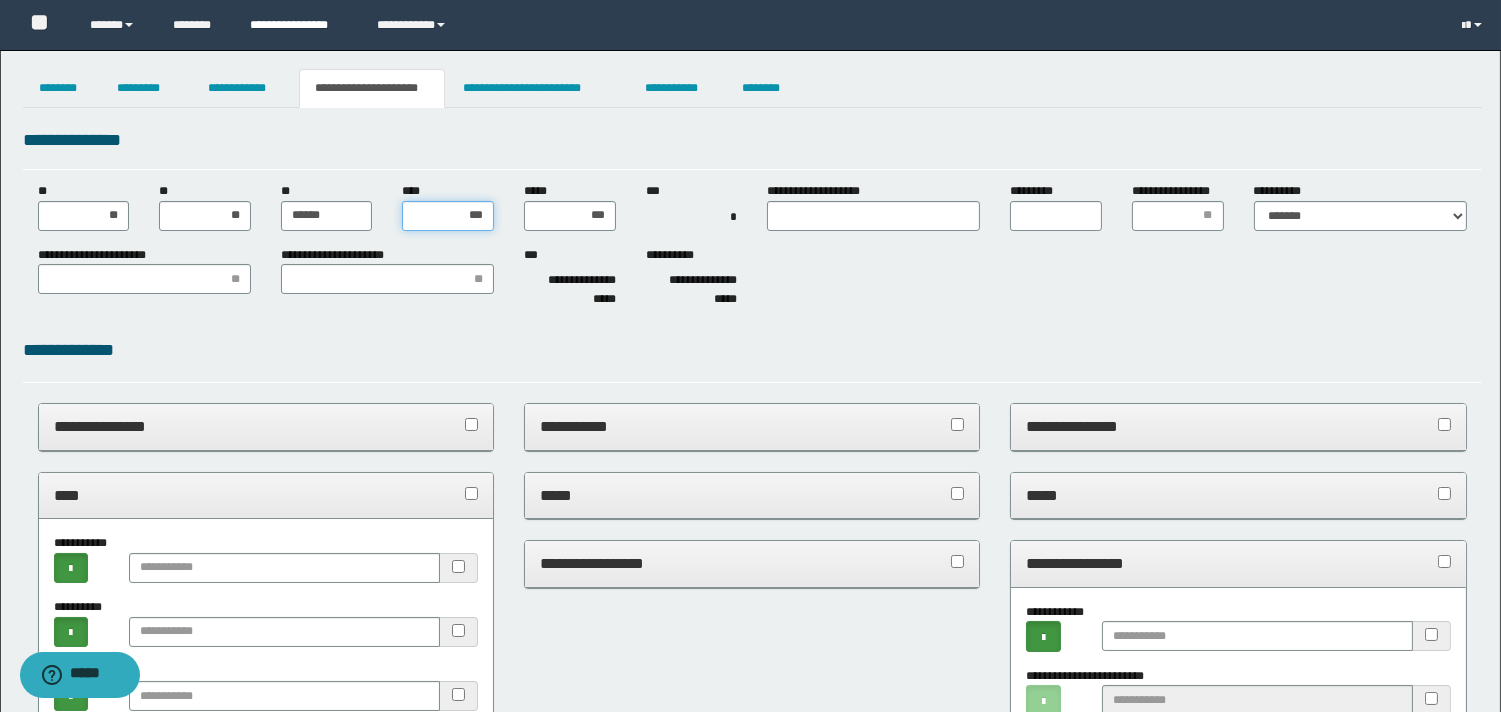 type on "****" 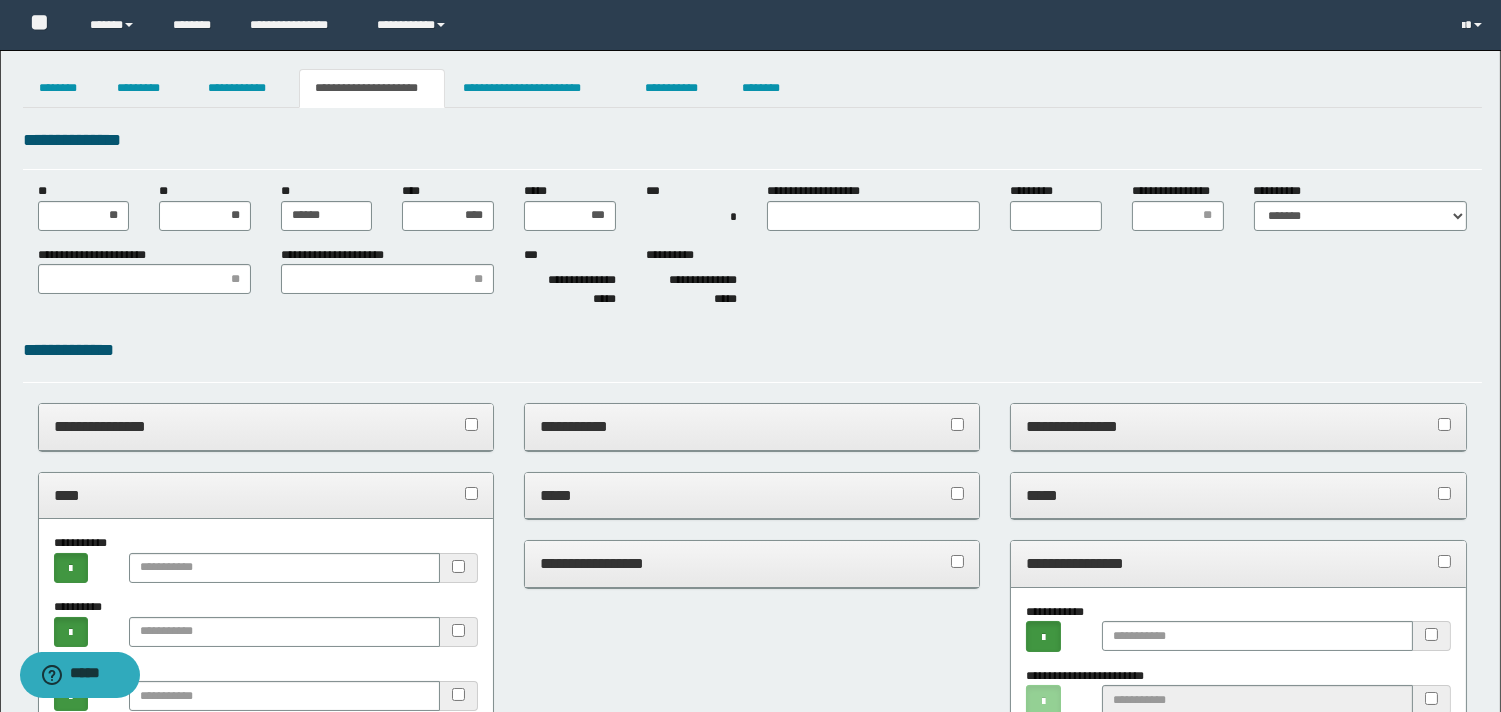 click on "**********" at bounding box center (752, 281) 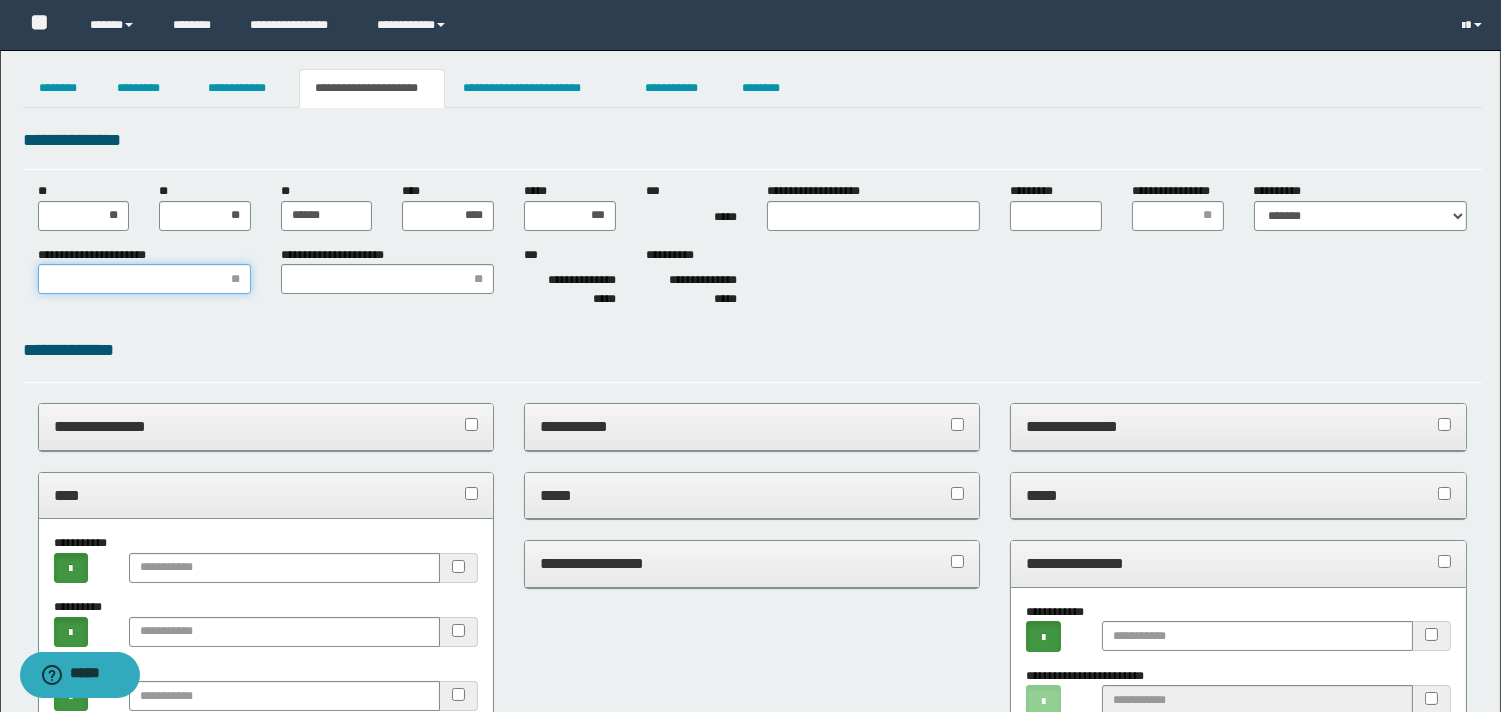 click on "**********" at bounding box center [144, 279] 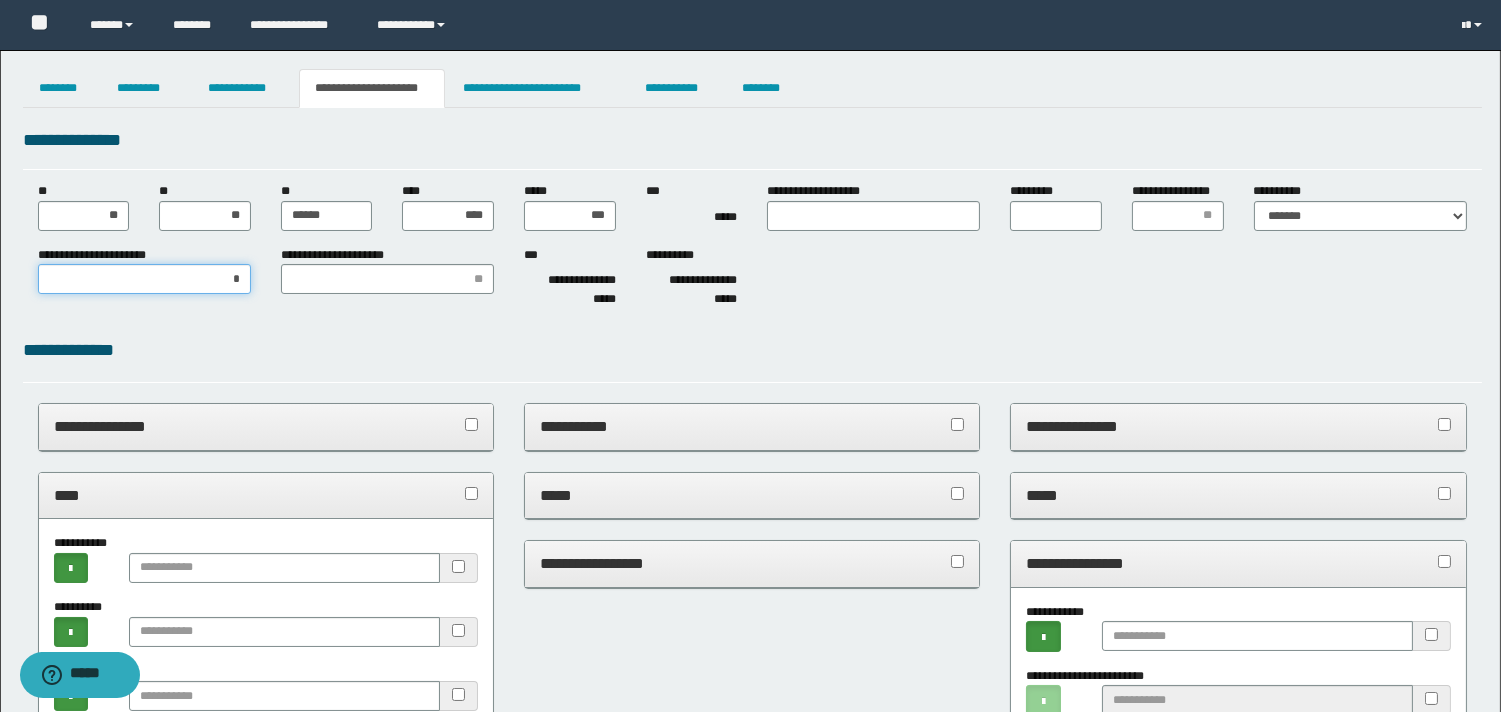 type on "**" 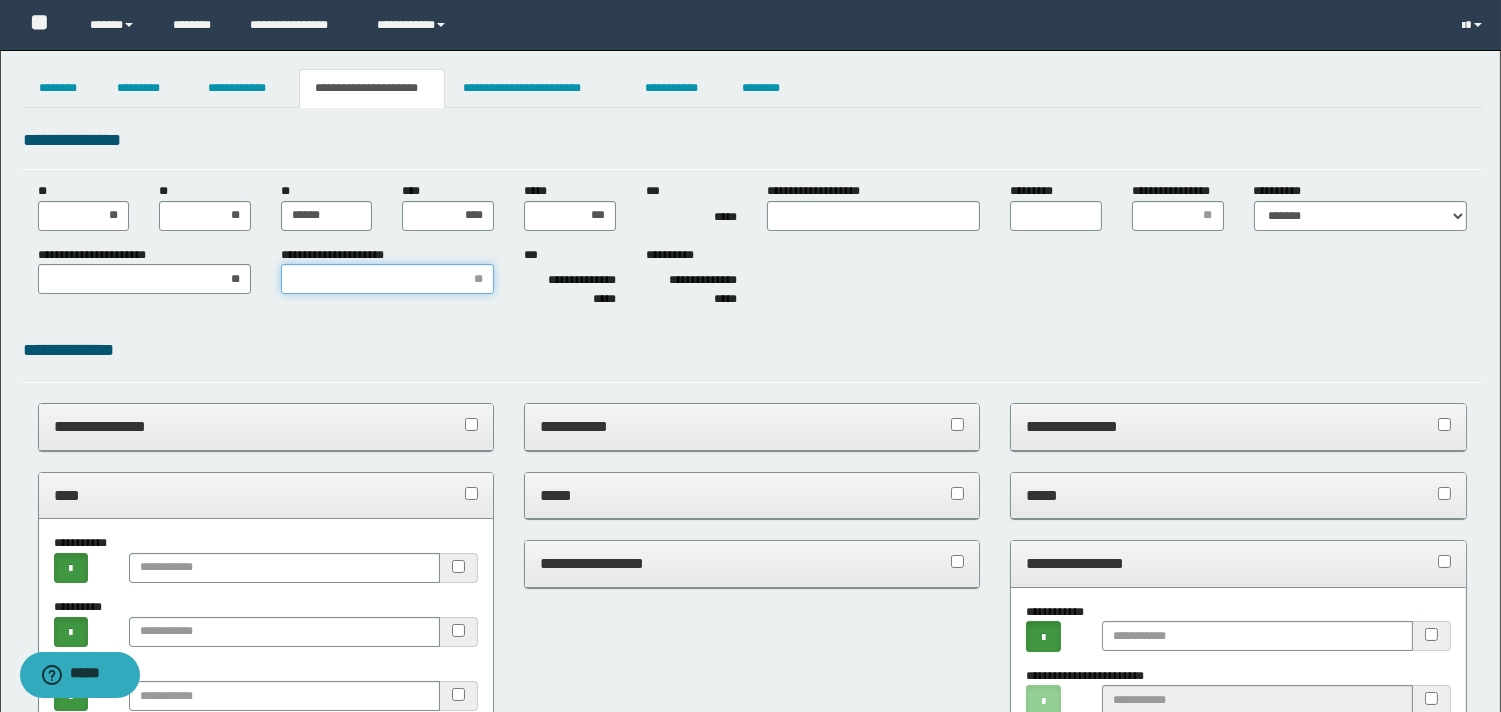 click on "**********" at bounding box center [387, 279] 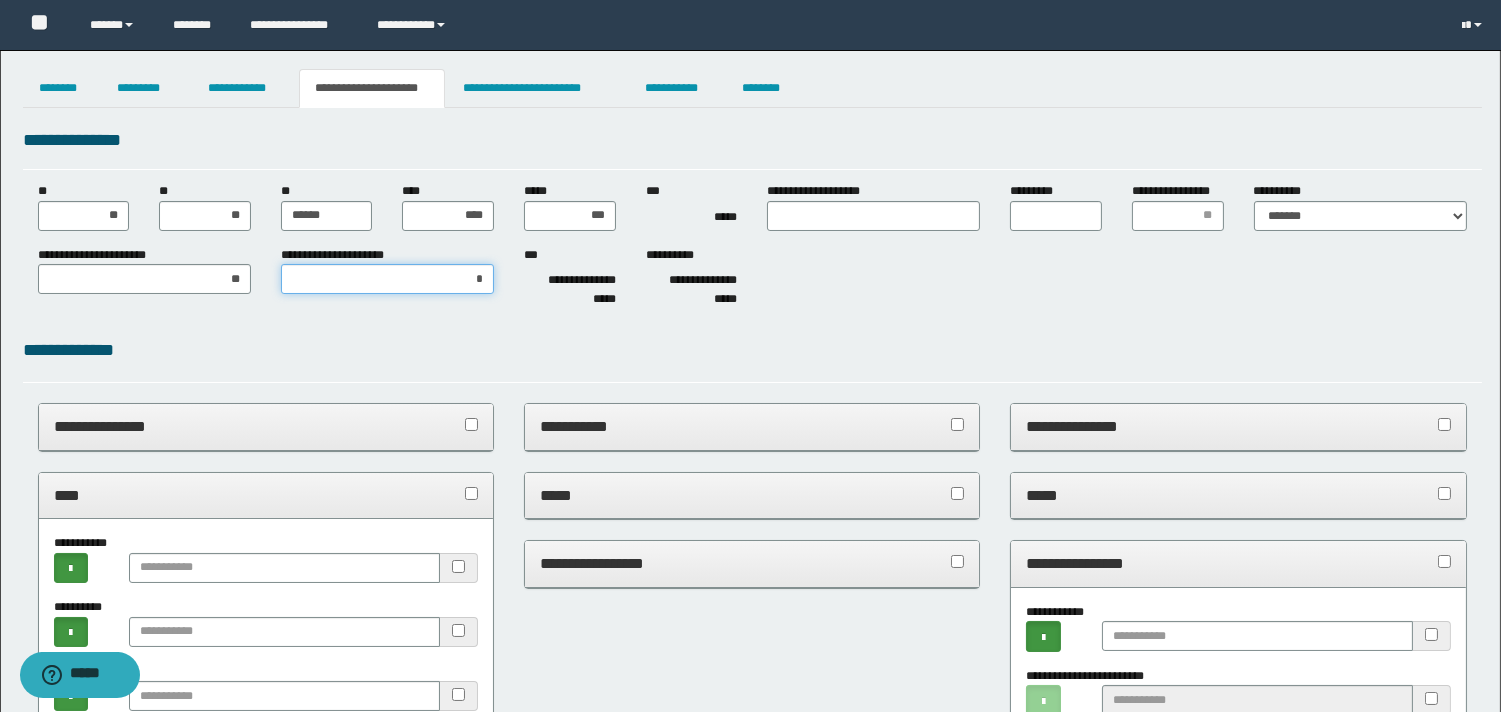 type on "**" 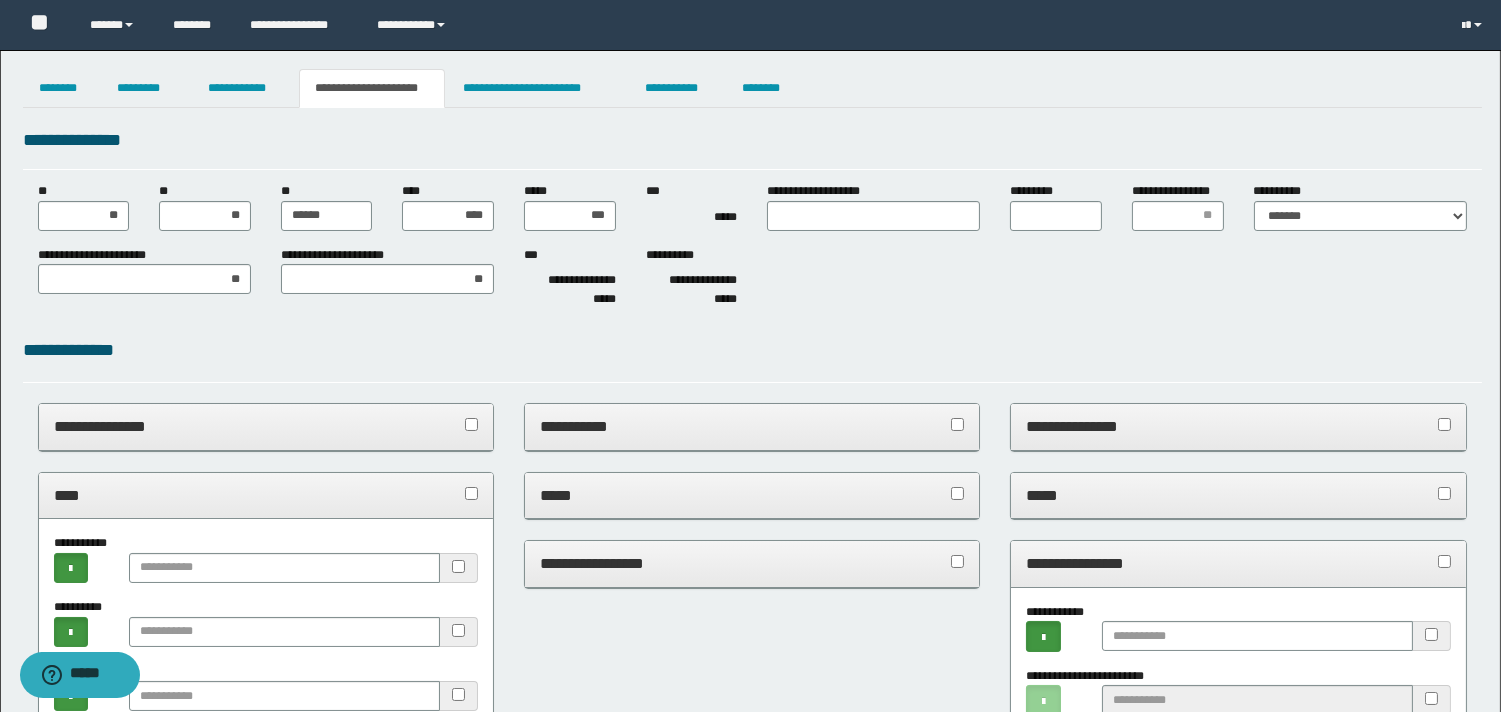 drag, startPoint x: 1298, startPoint y: 331, endPoint x: 1281, endPoint y: 326, distance: 17.720045 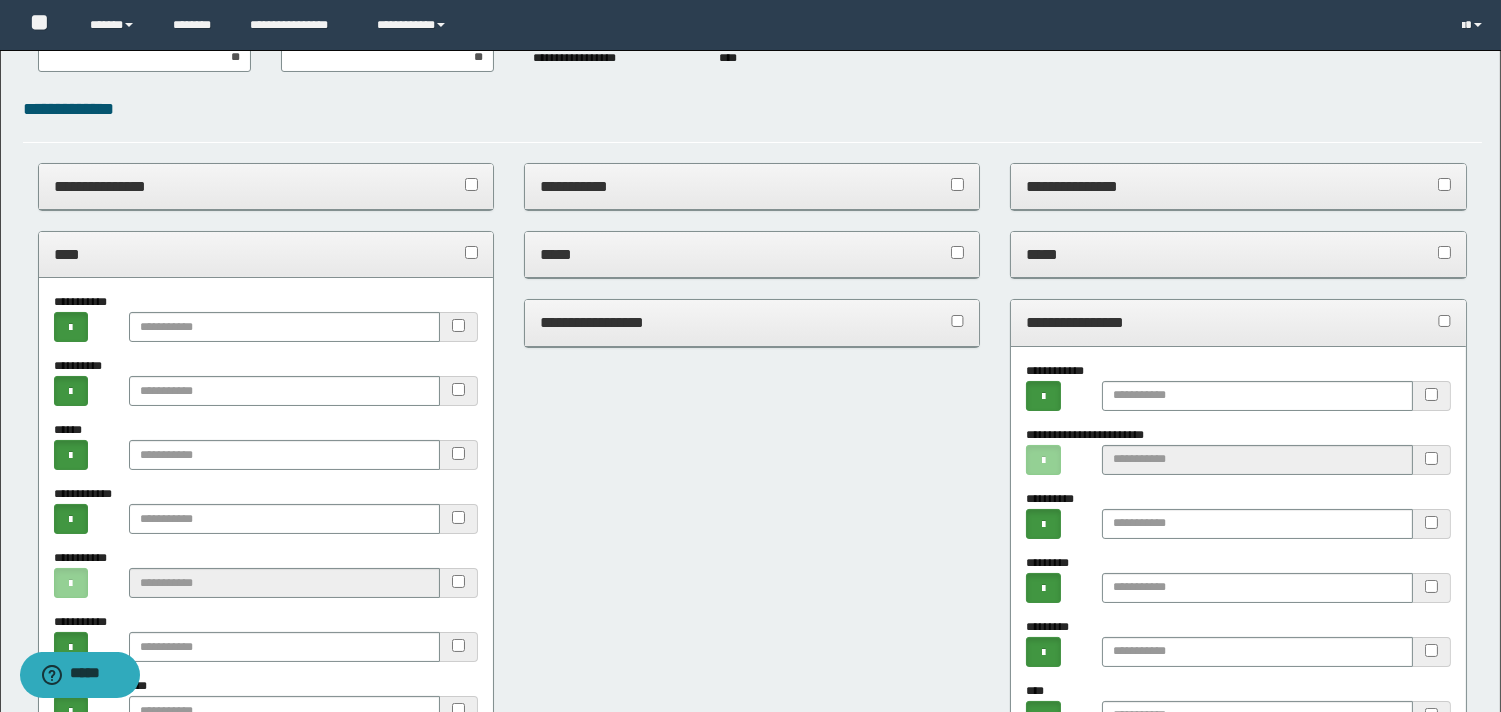 scroll, scrollTop: 0, scrollLeft: 0, axis: both 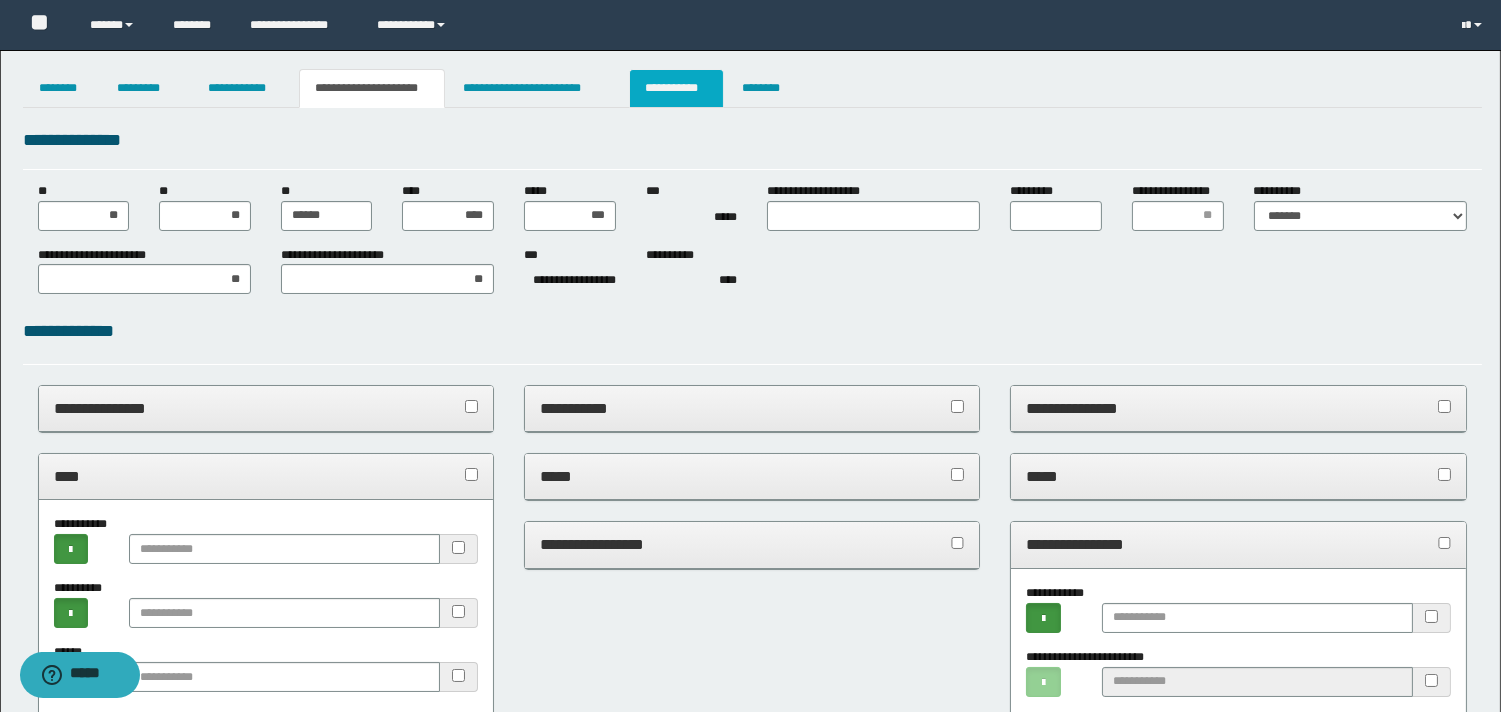 click on "**********" at bounding box center (676, 88) 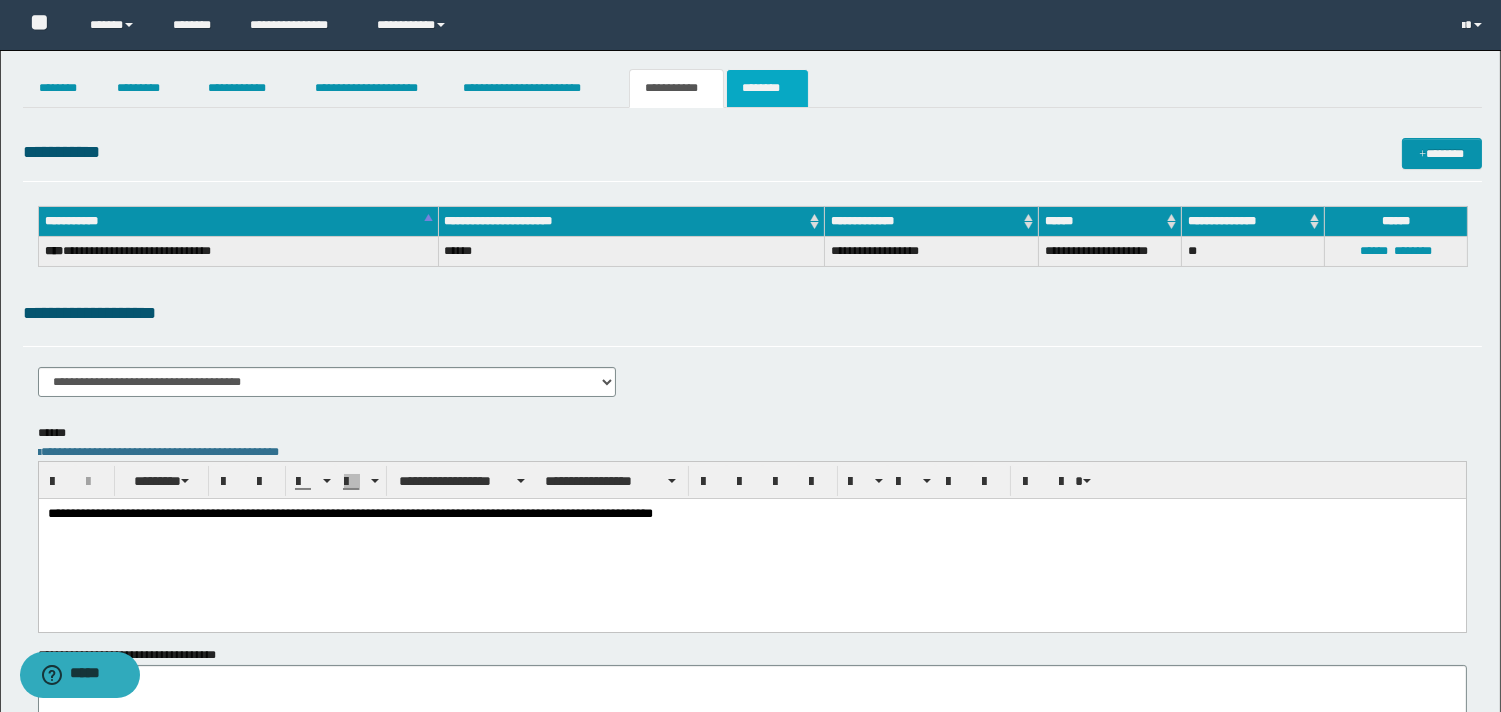 click on "********" at bounding box center (767, 88) 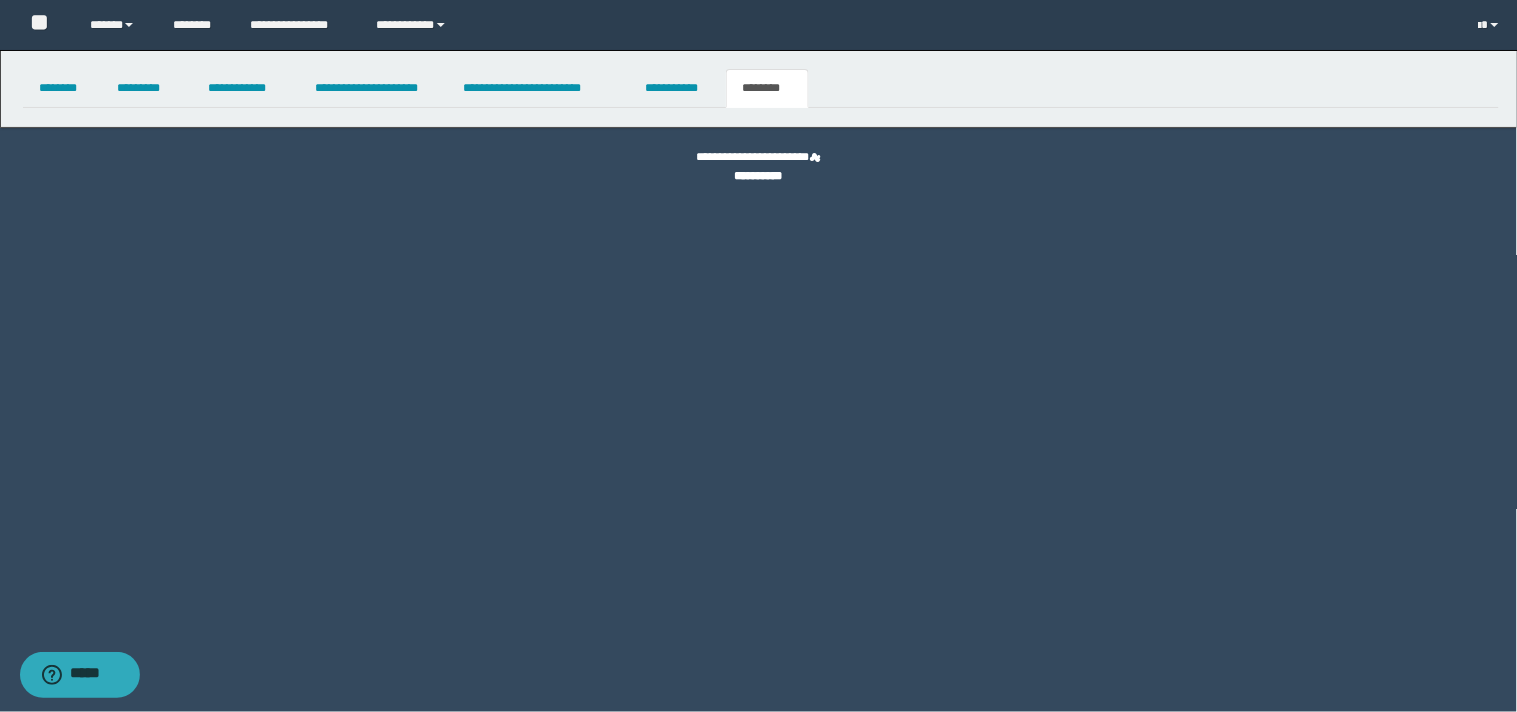 select 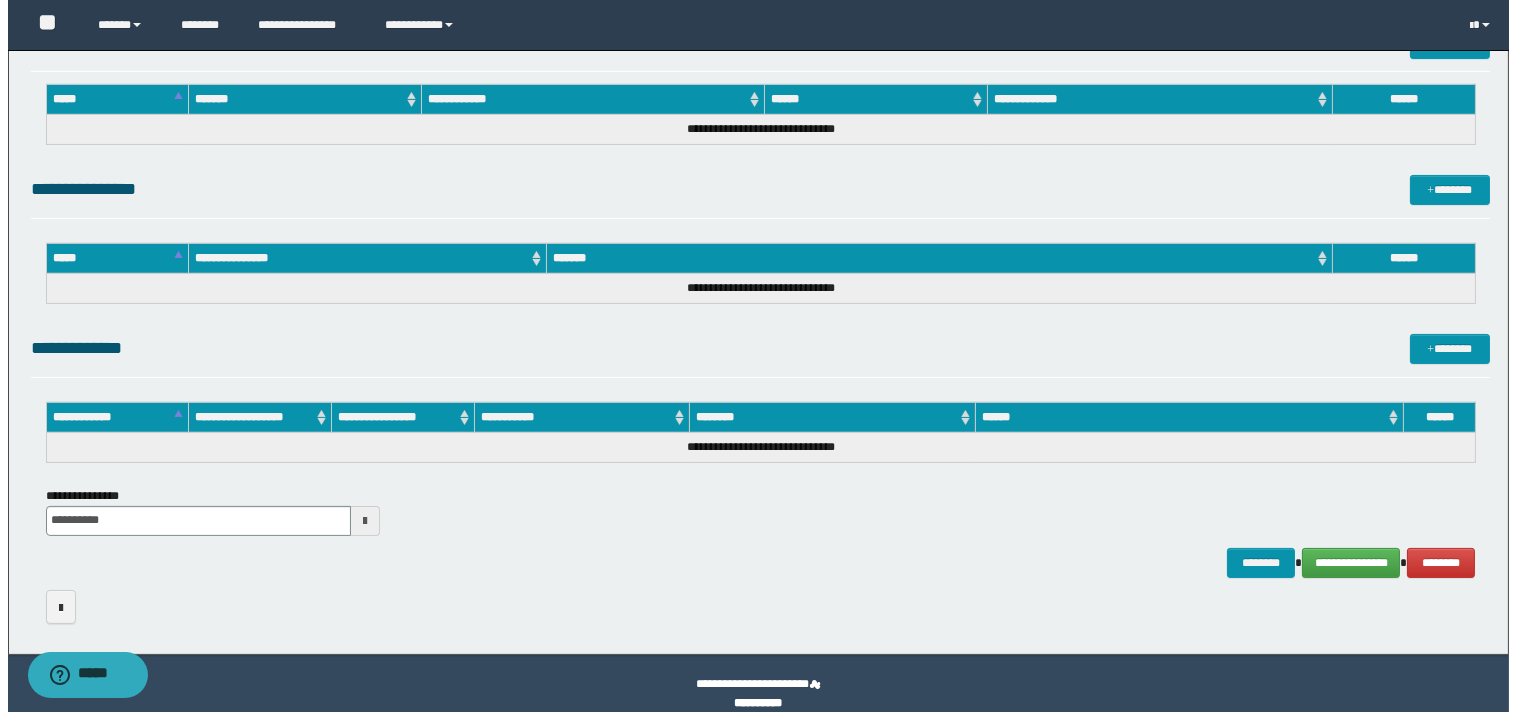 scroll, scrollTop: 815, scrollLeft: 0, axis: vertical 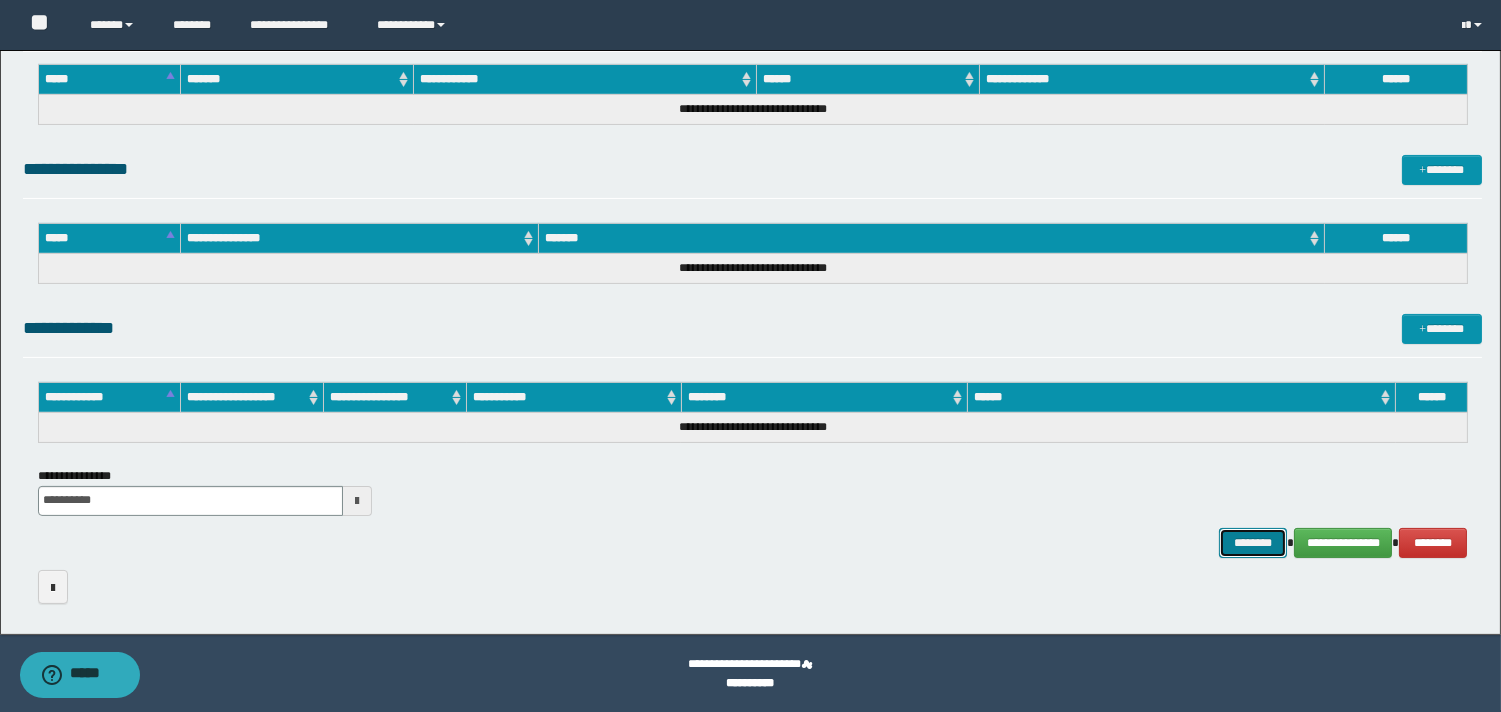 drag, startPoint x: 1256, startPoint y: 545, endPoint x: 1182, endPoint y: 474, distance: 102.55243 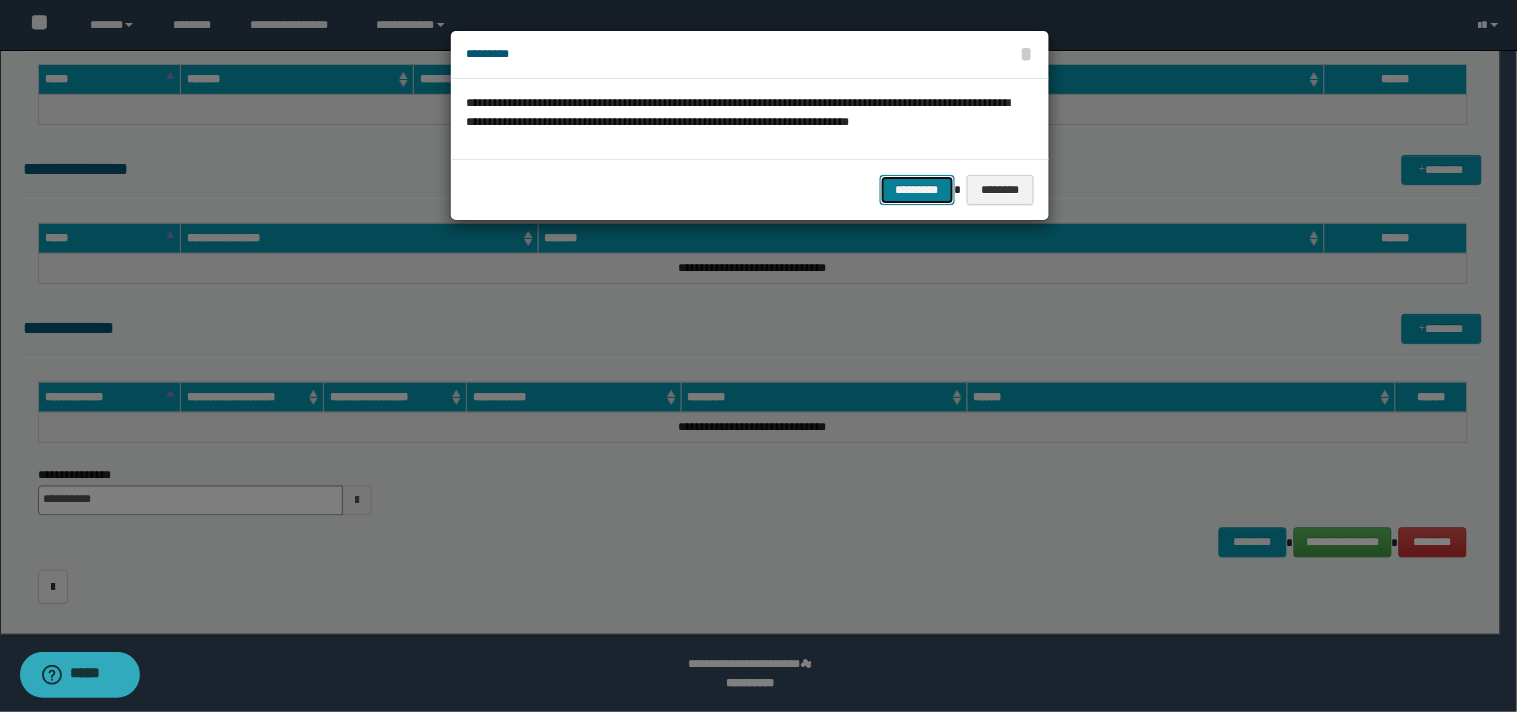 drag, startPoint x: 908, startPoint y: 186, endPoint x: 878, endPoint y: 178, distance: 31.04835 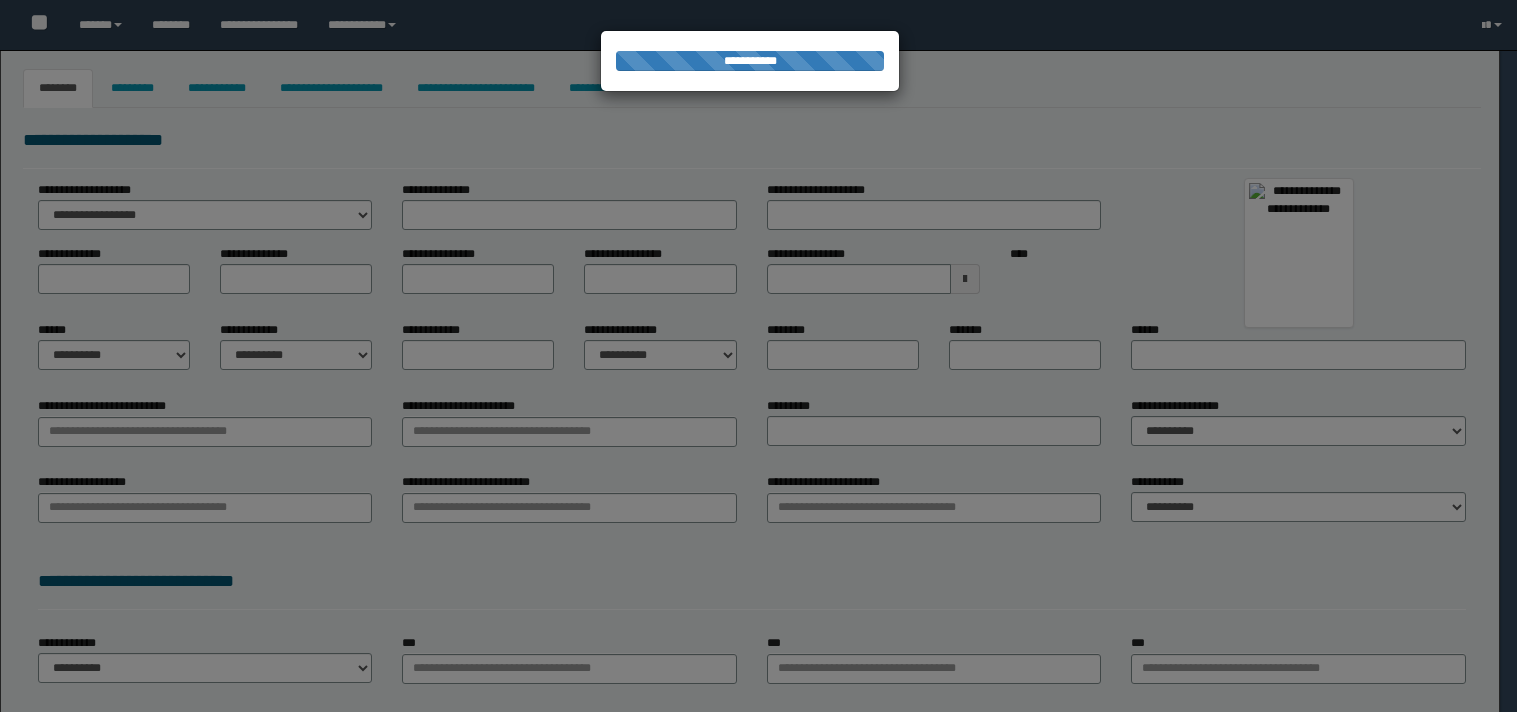 type on "********" 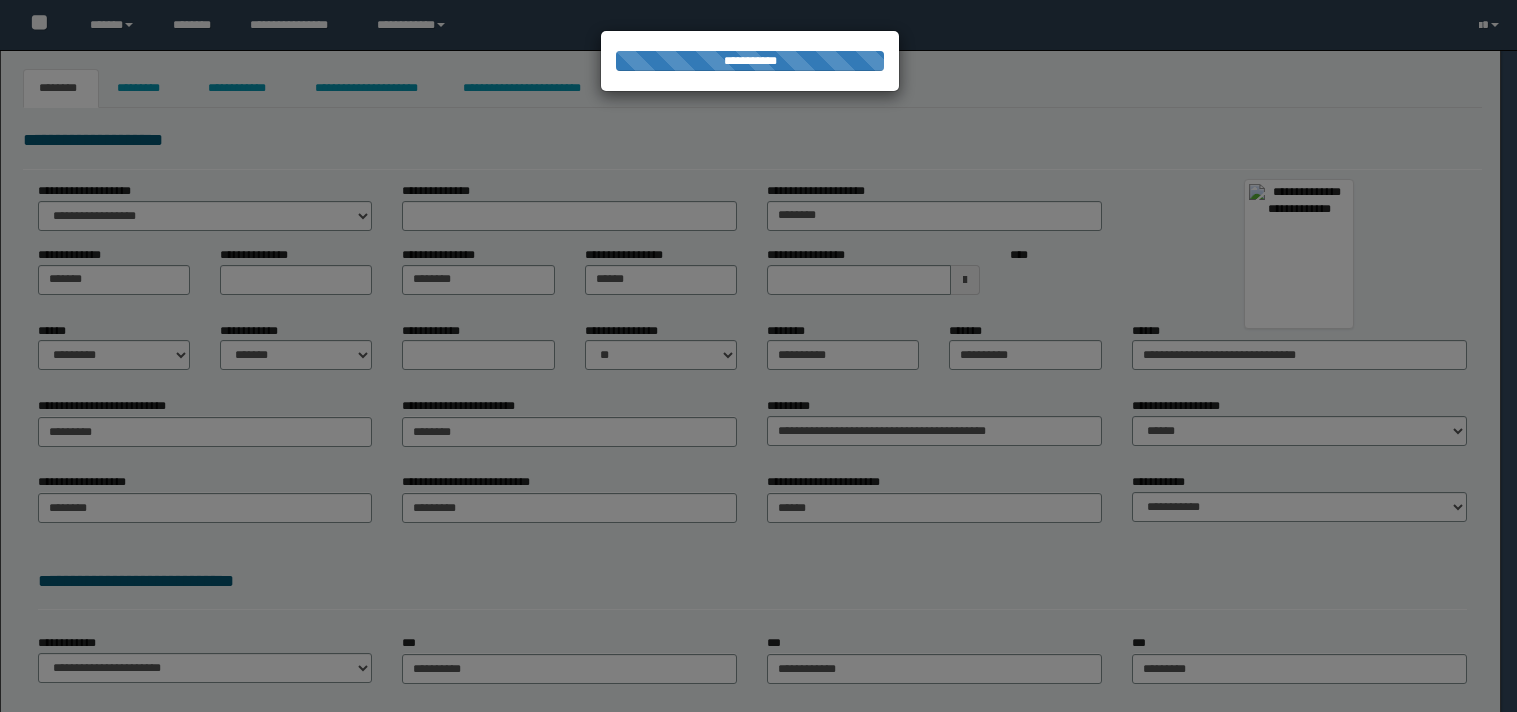 scroll, scrollTop: 0, scrollLeft: 0, axis: both 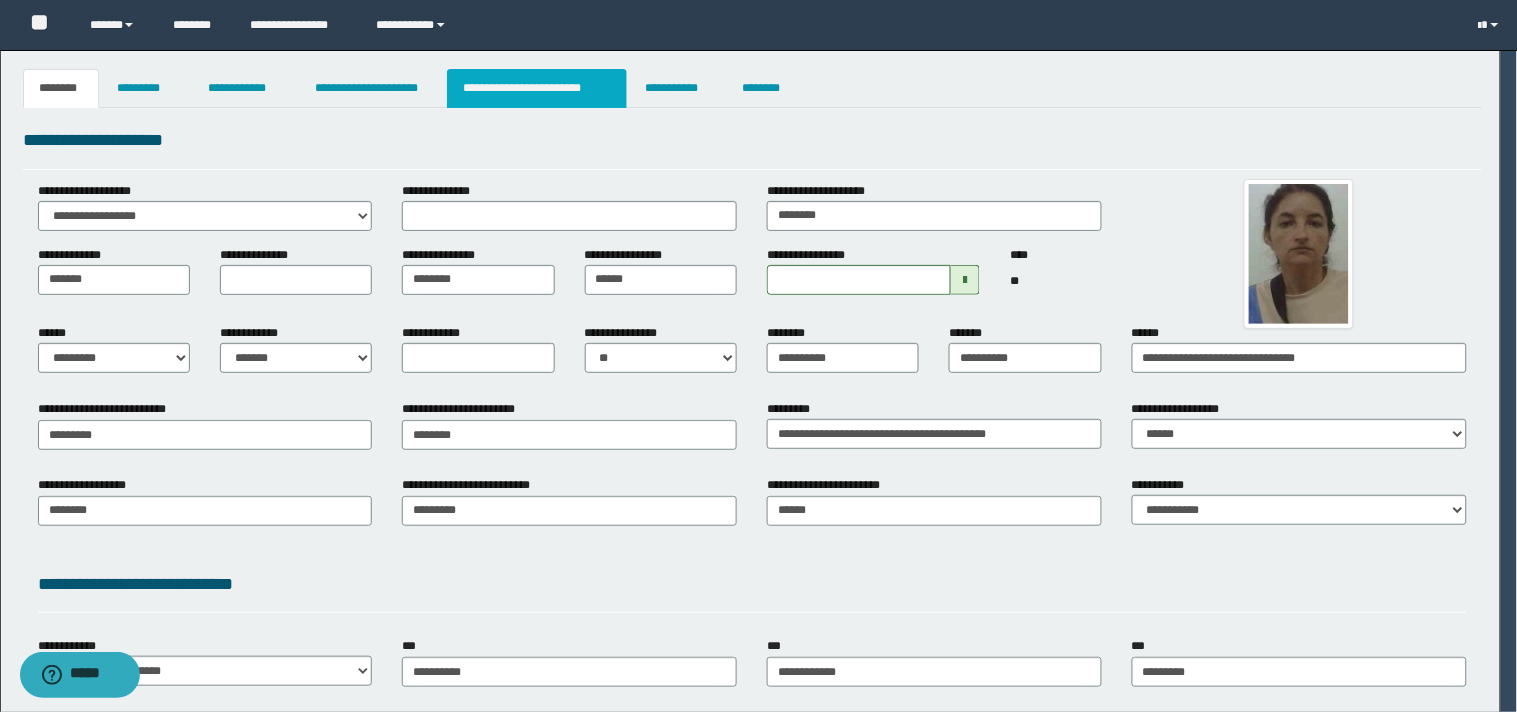 click on "**********" at bounding box center [537, 88] 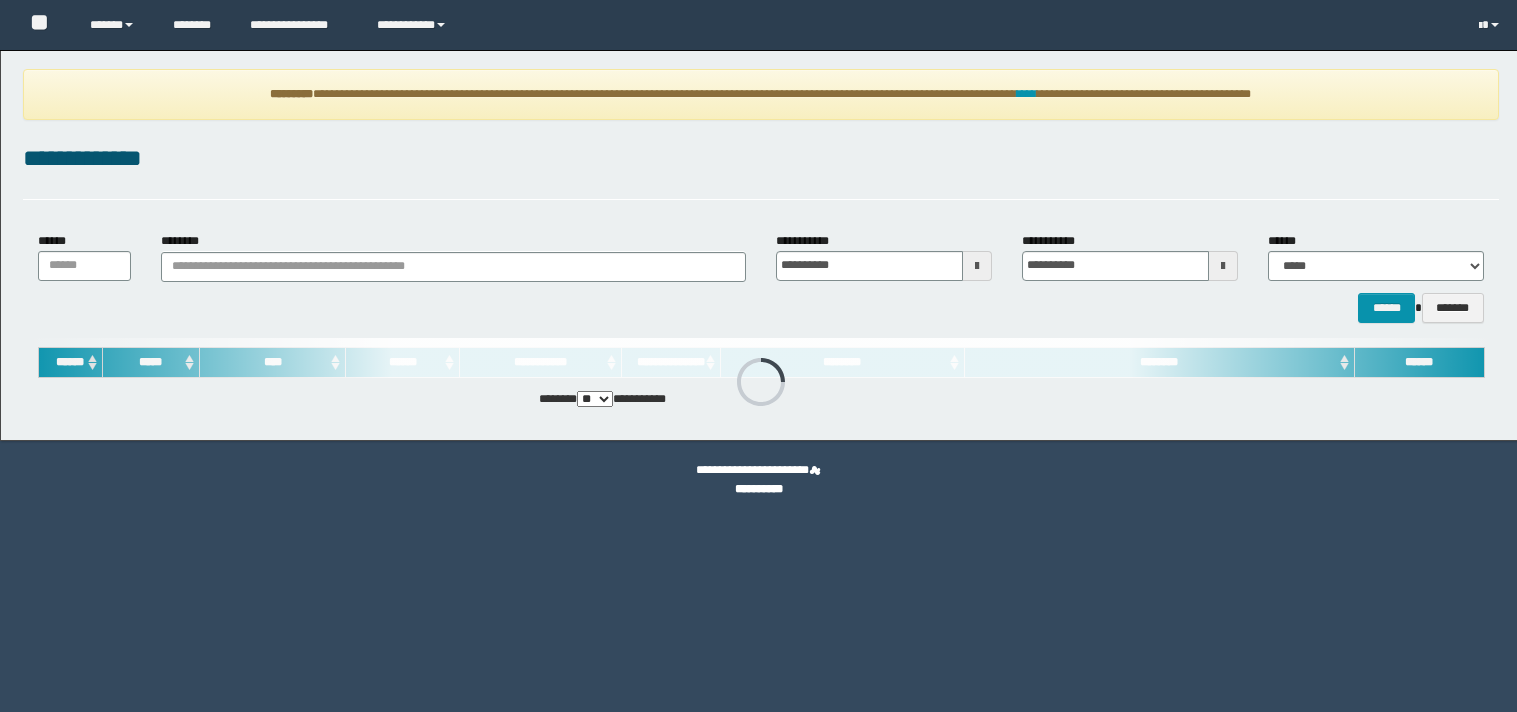scroll, scrollTop: 0, scrollLeft: 0, axis: both 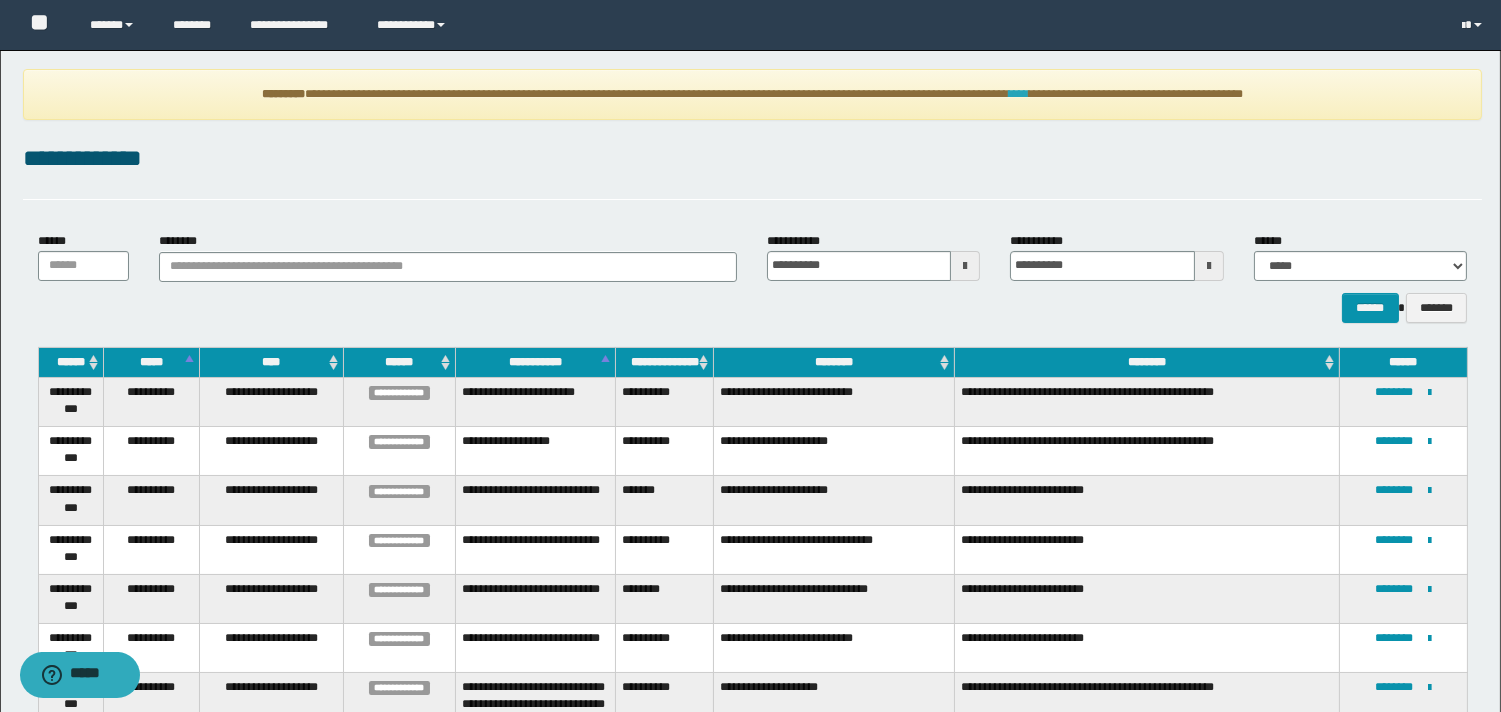 click on "****" at bounding box center [1019, 94] 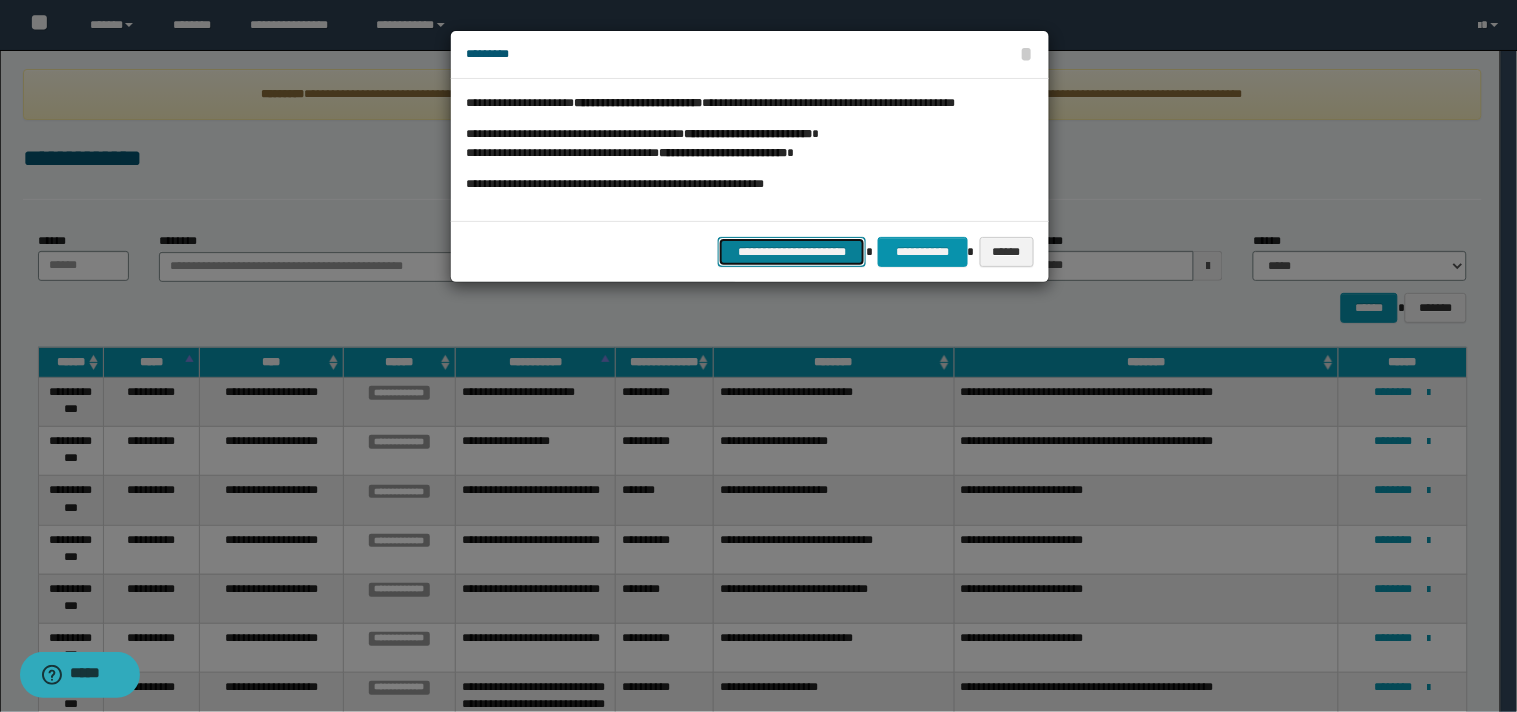 click on "**********" at bounding box center [792, 252] 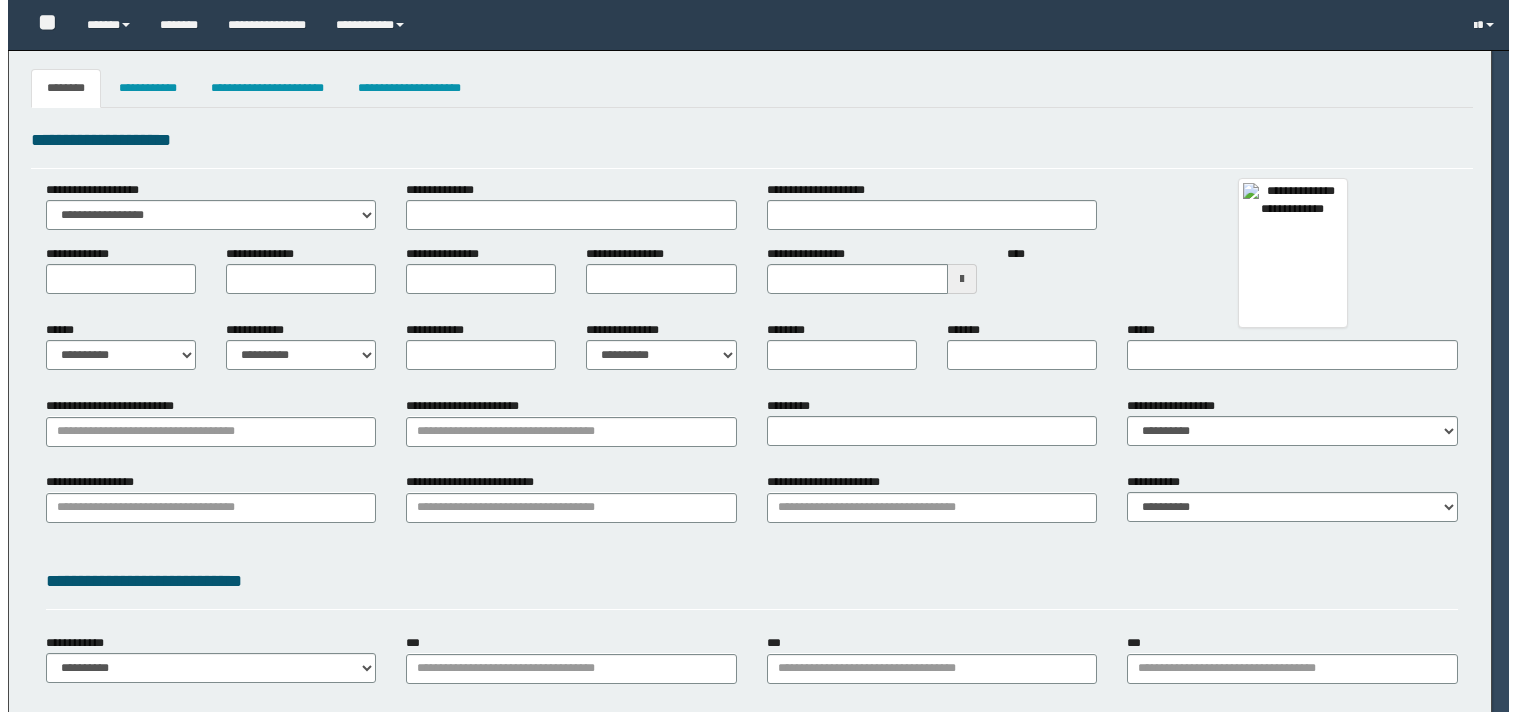 scroll, scrollTop: 0, scrollLeft: 0, axis: both 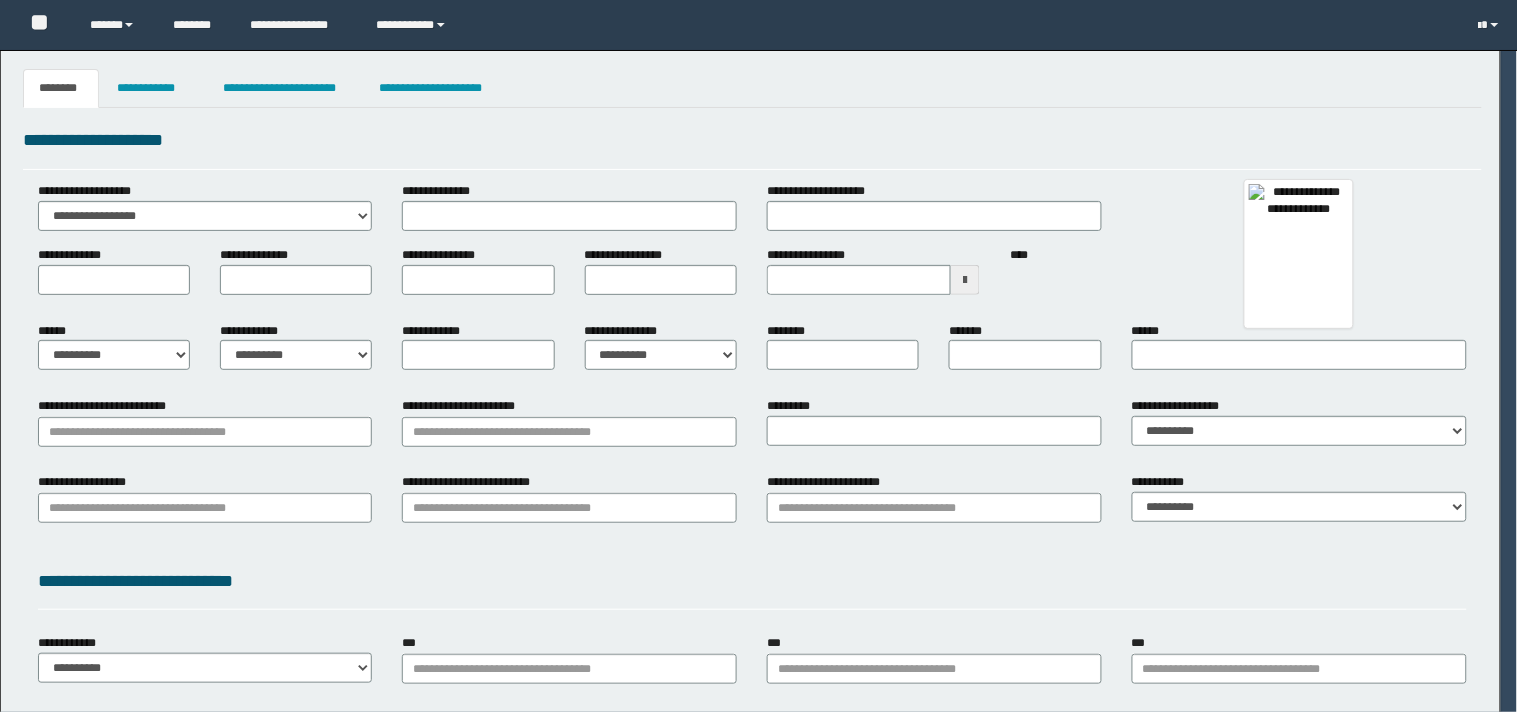 type on "**********" 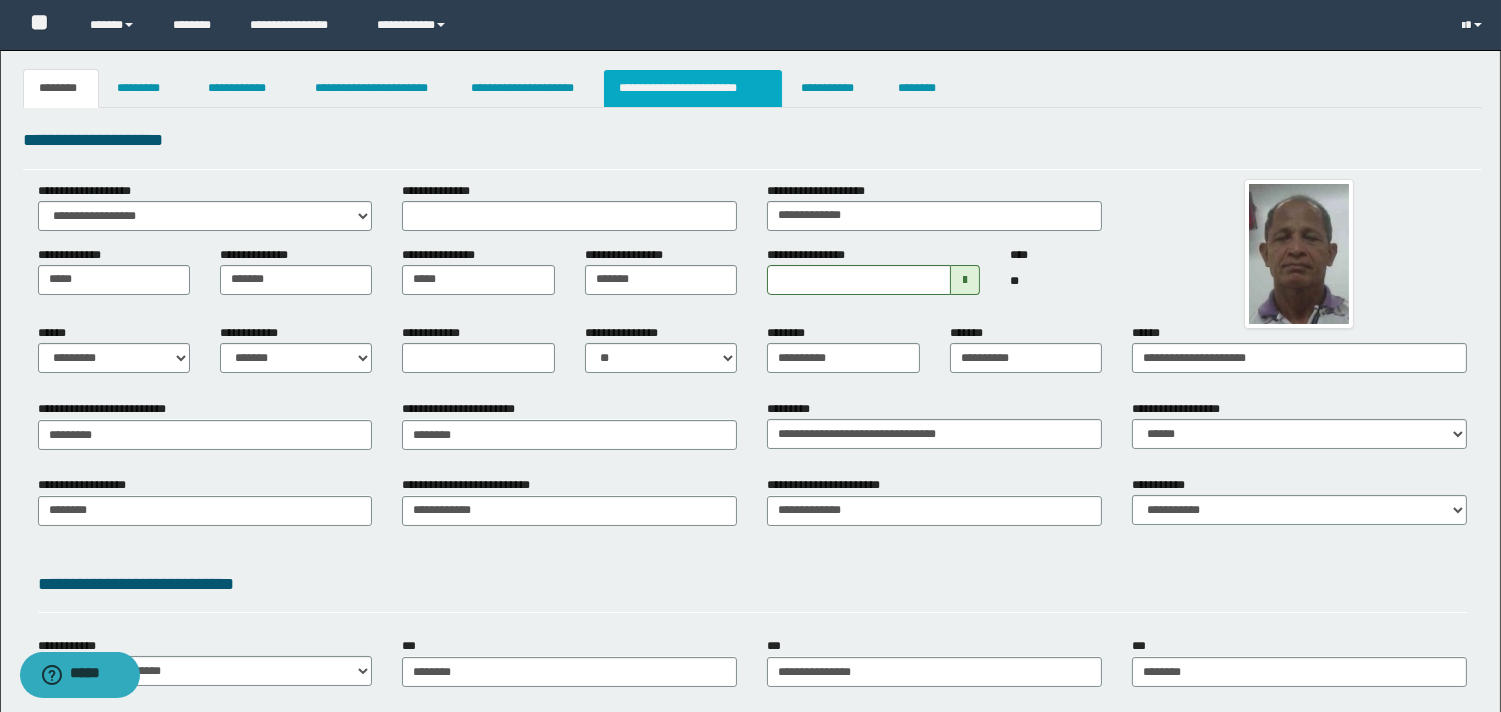 click on "**********" at bounding box center [693, 88] 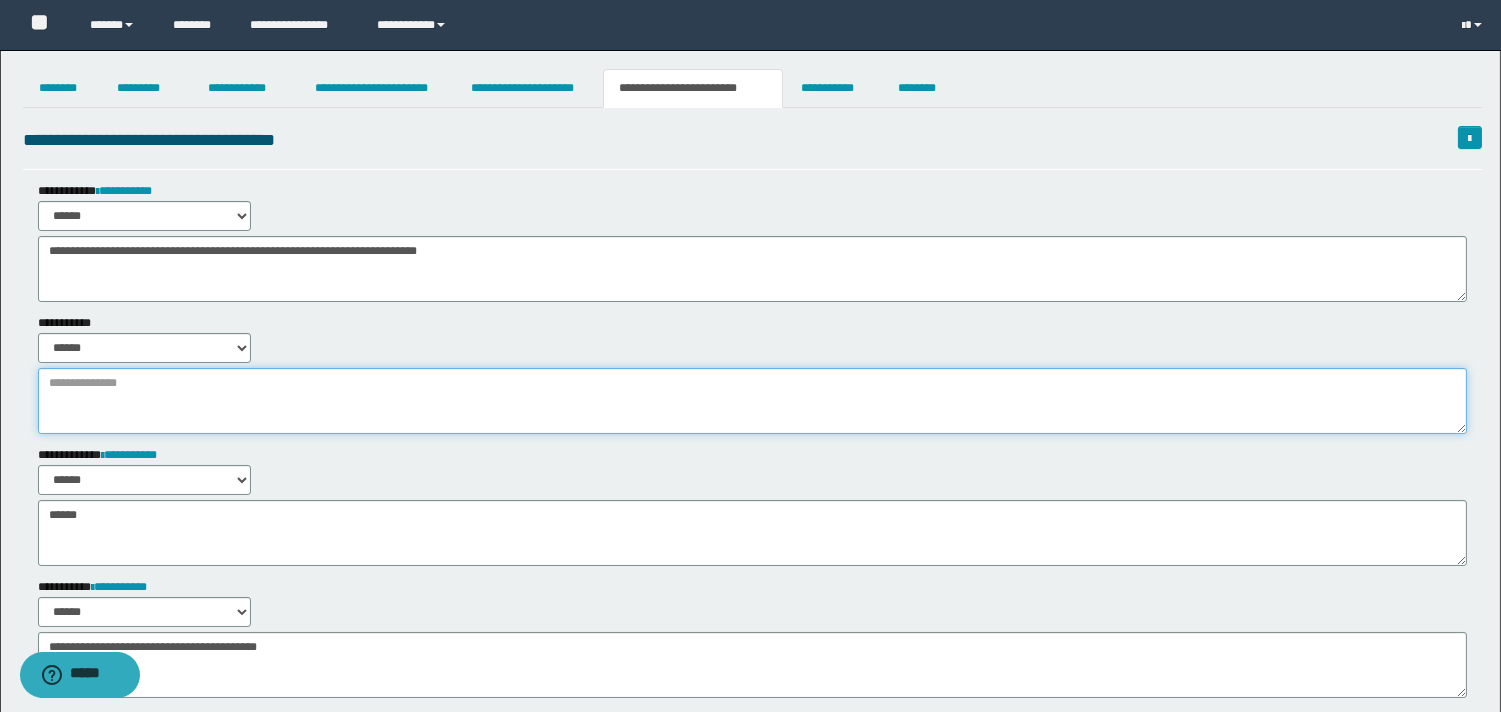 click at bounding box center [752, 401] 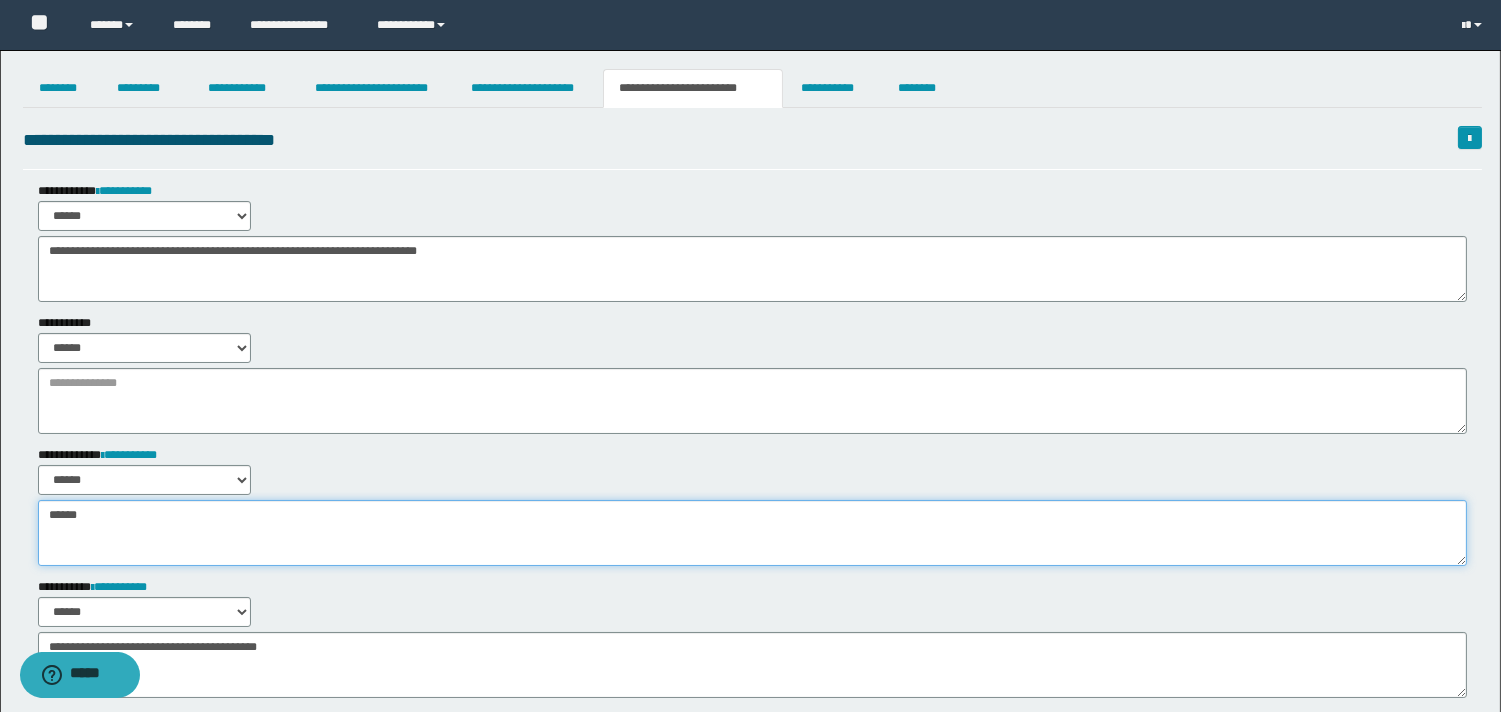 click on "******" at bounding box center (752, 533) 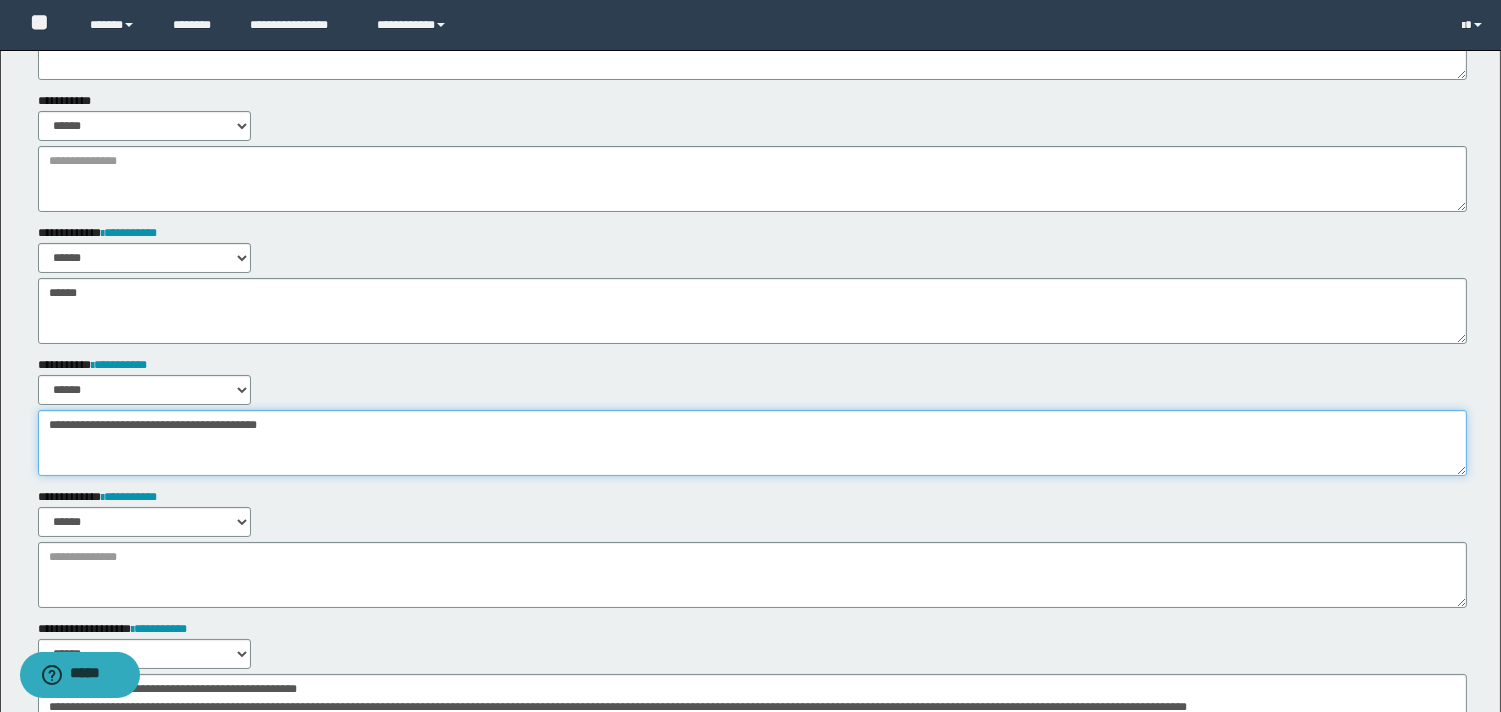 click on "**********" at bounding box center [752, 443] 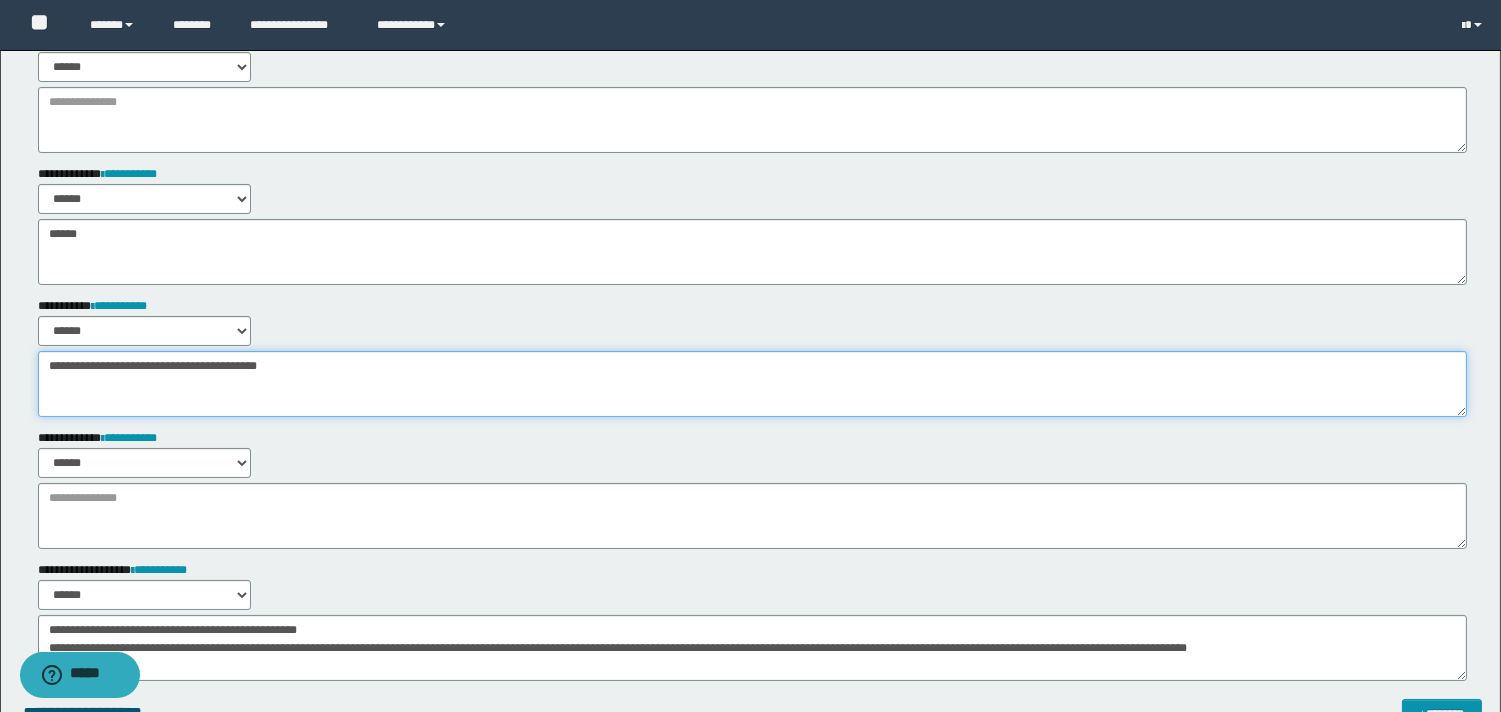 scroll, scrollTop: 333, scrollLeft: 0, axis: vertical 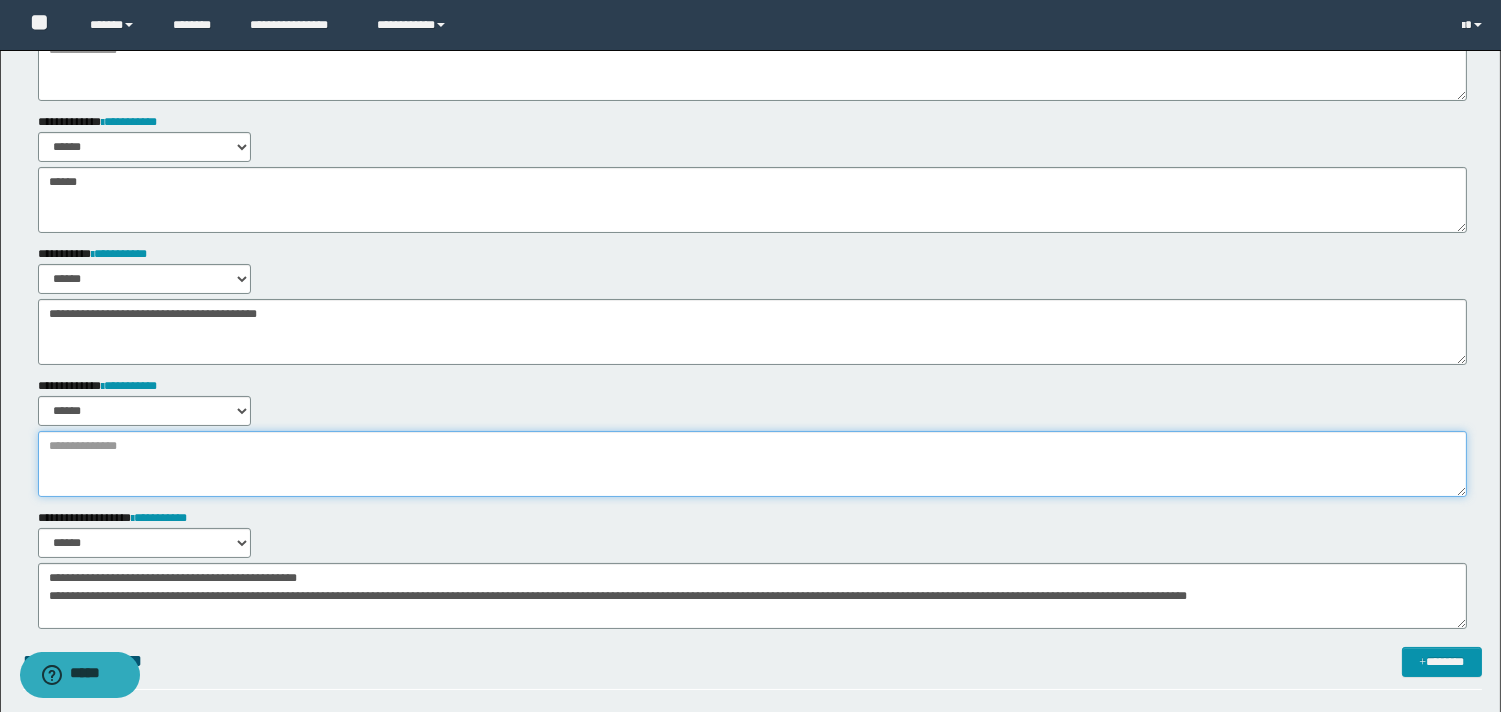 click at bounding box center (752, 464) 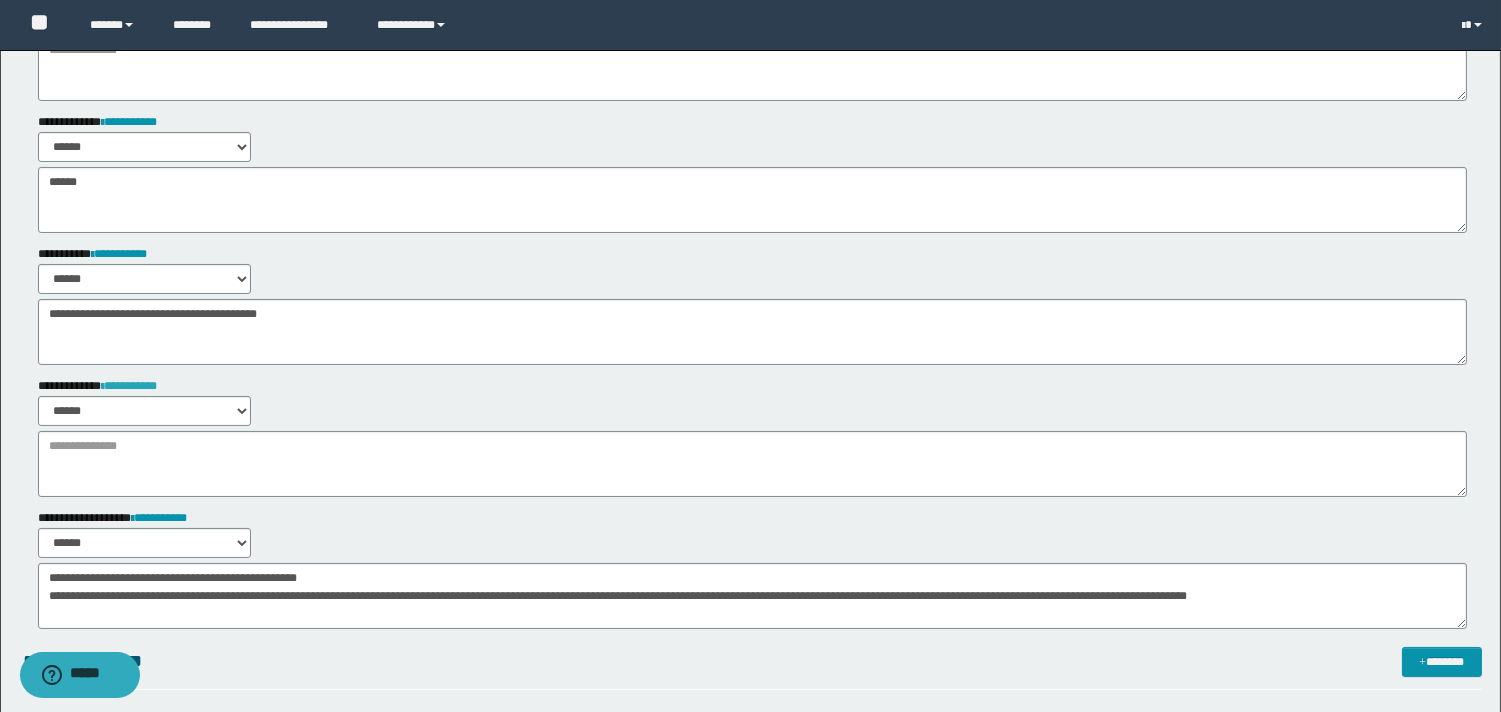 click on "**********" at bounding box center (129, 386) 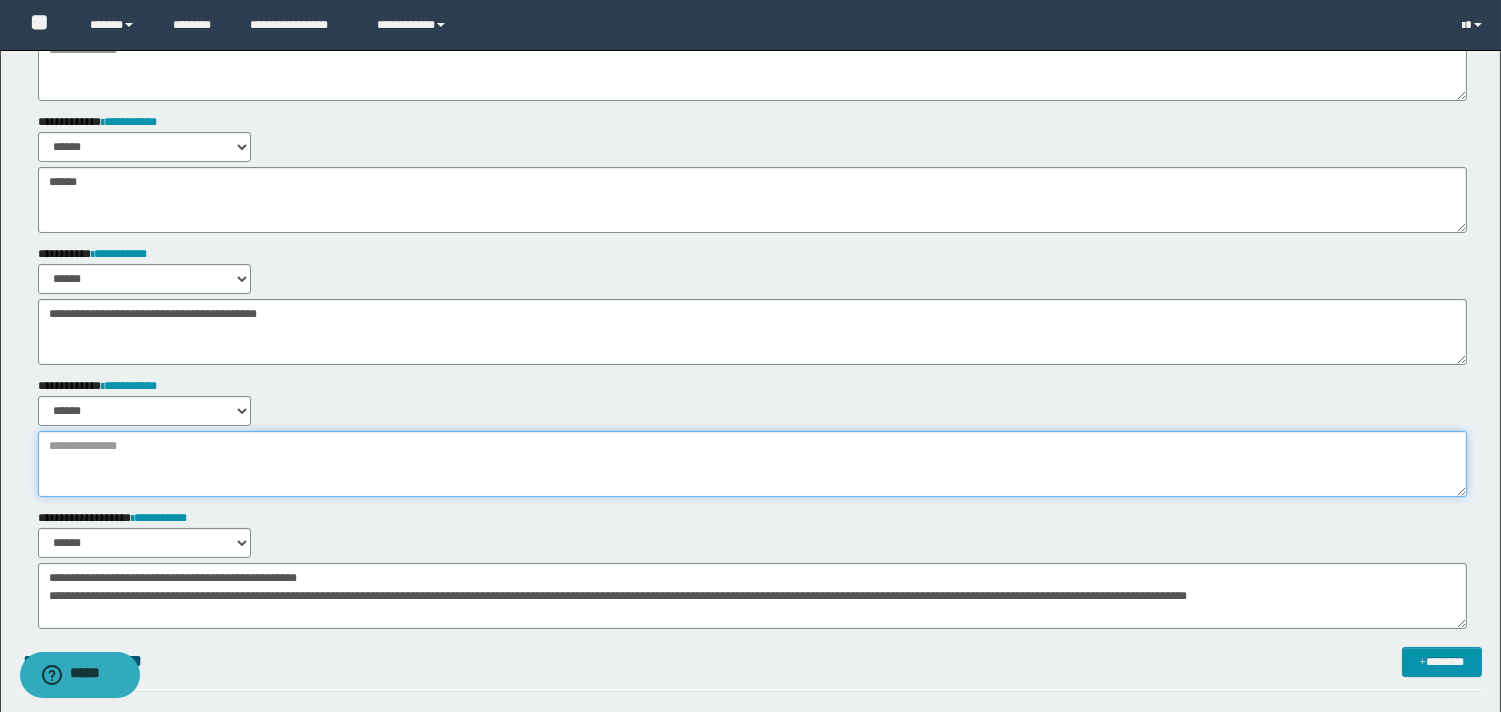 click at bounding box center (752, 464) 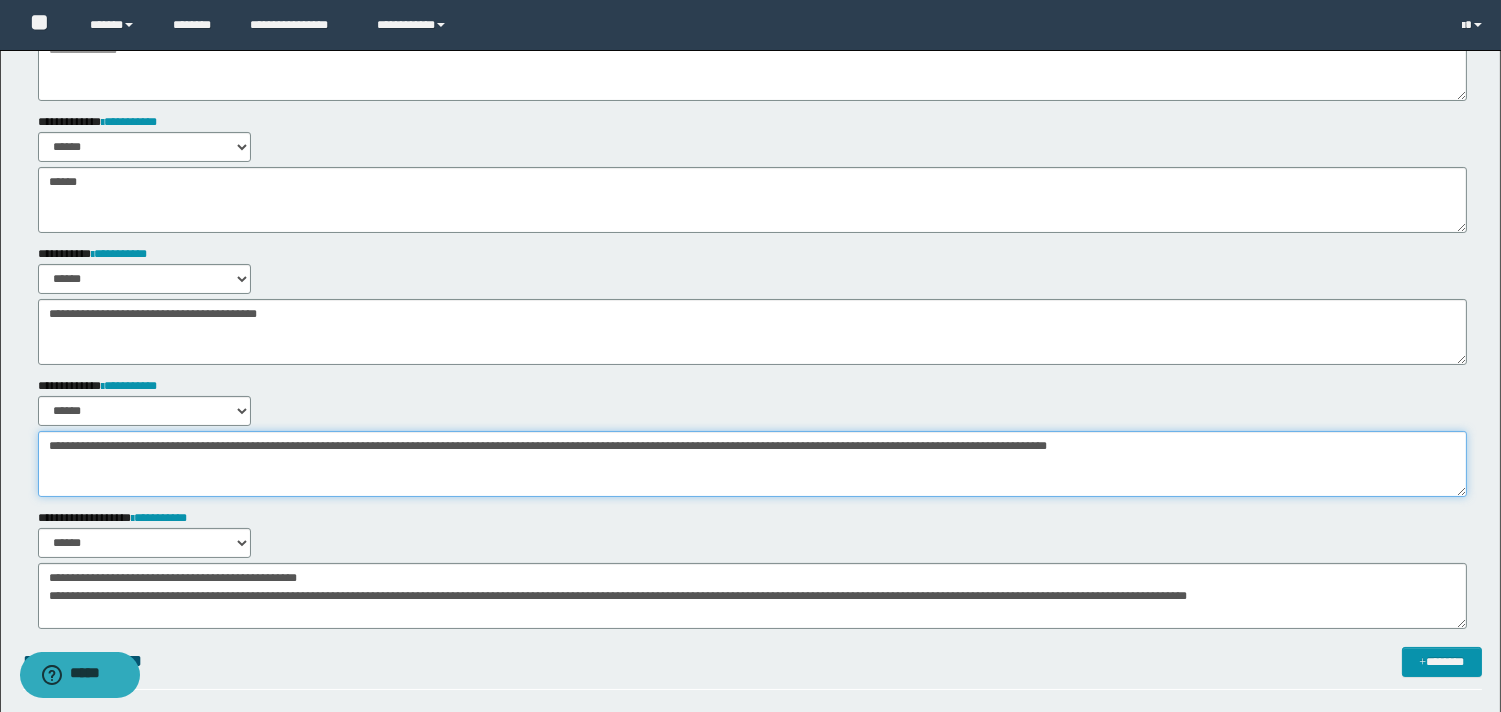 click on "**********" at bounding box center (752, 464) 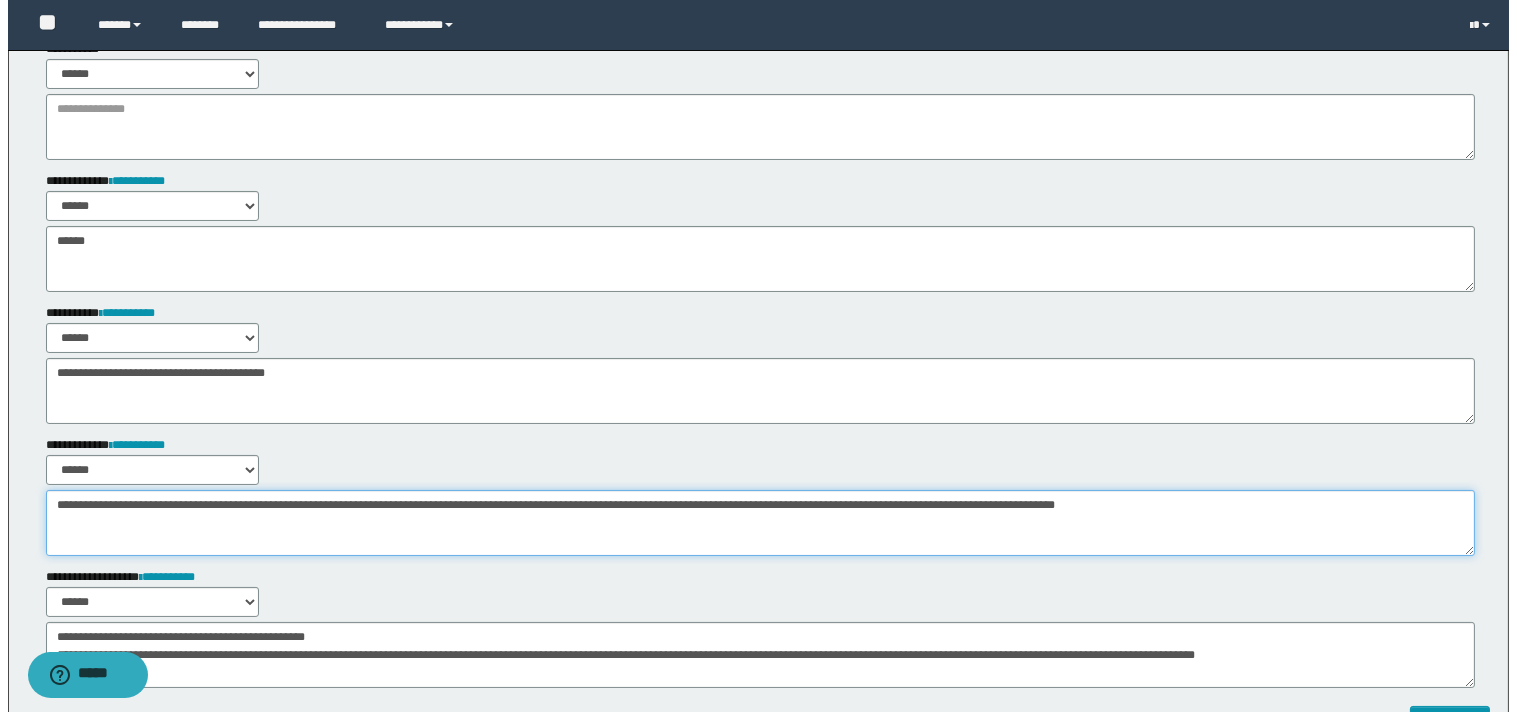 scroll, scrollTop: 0, scrollLeft: 0, axis: both 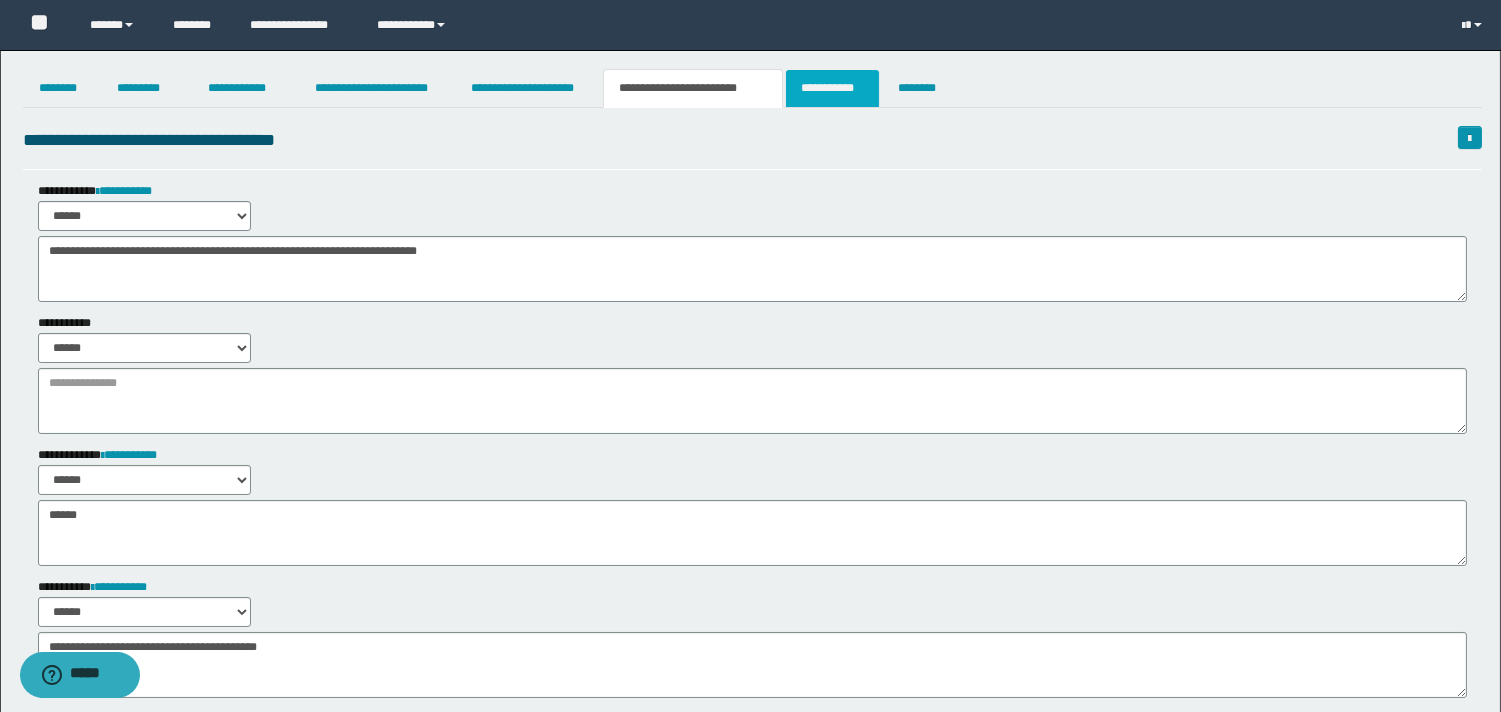 type on "**********" 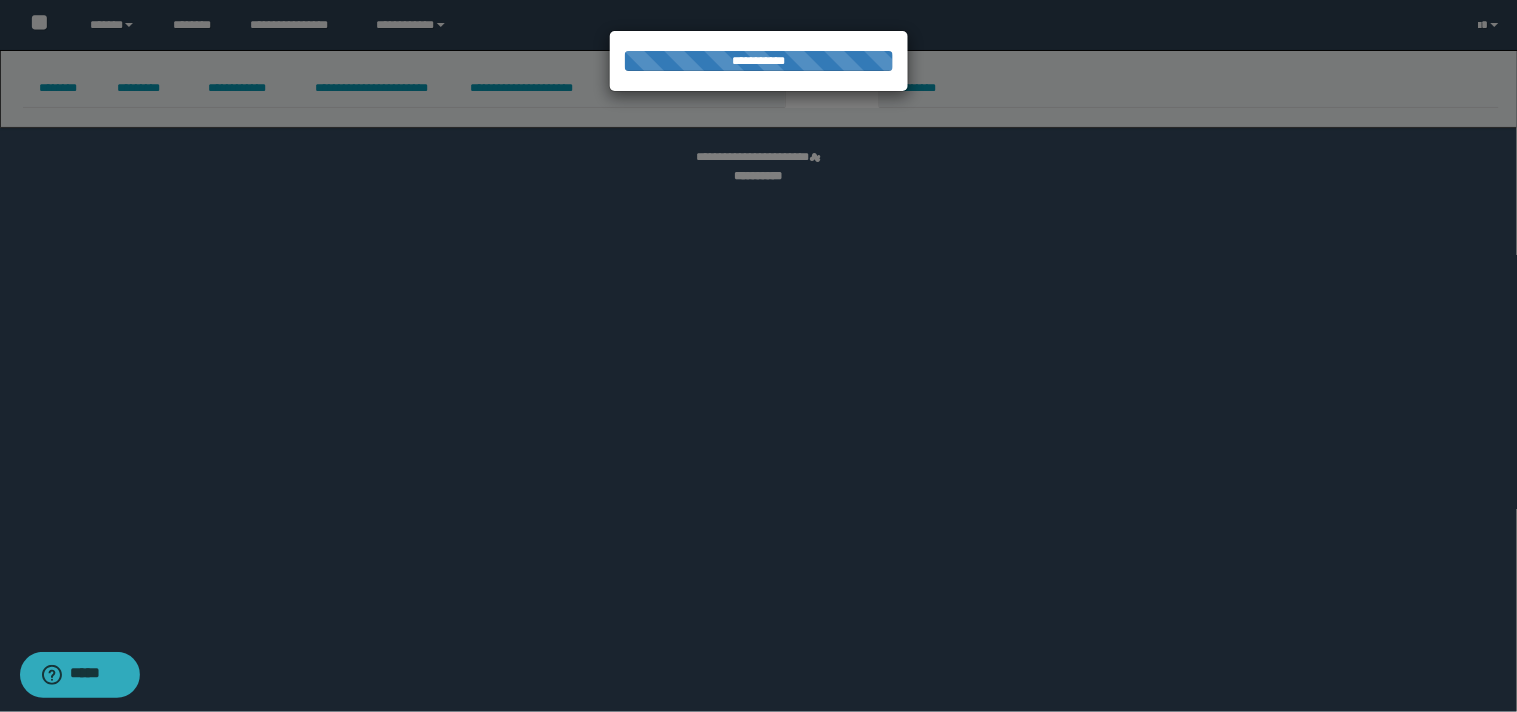 select on "****" 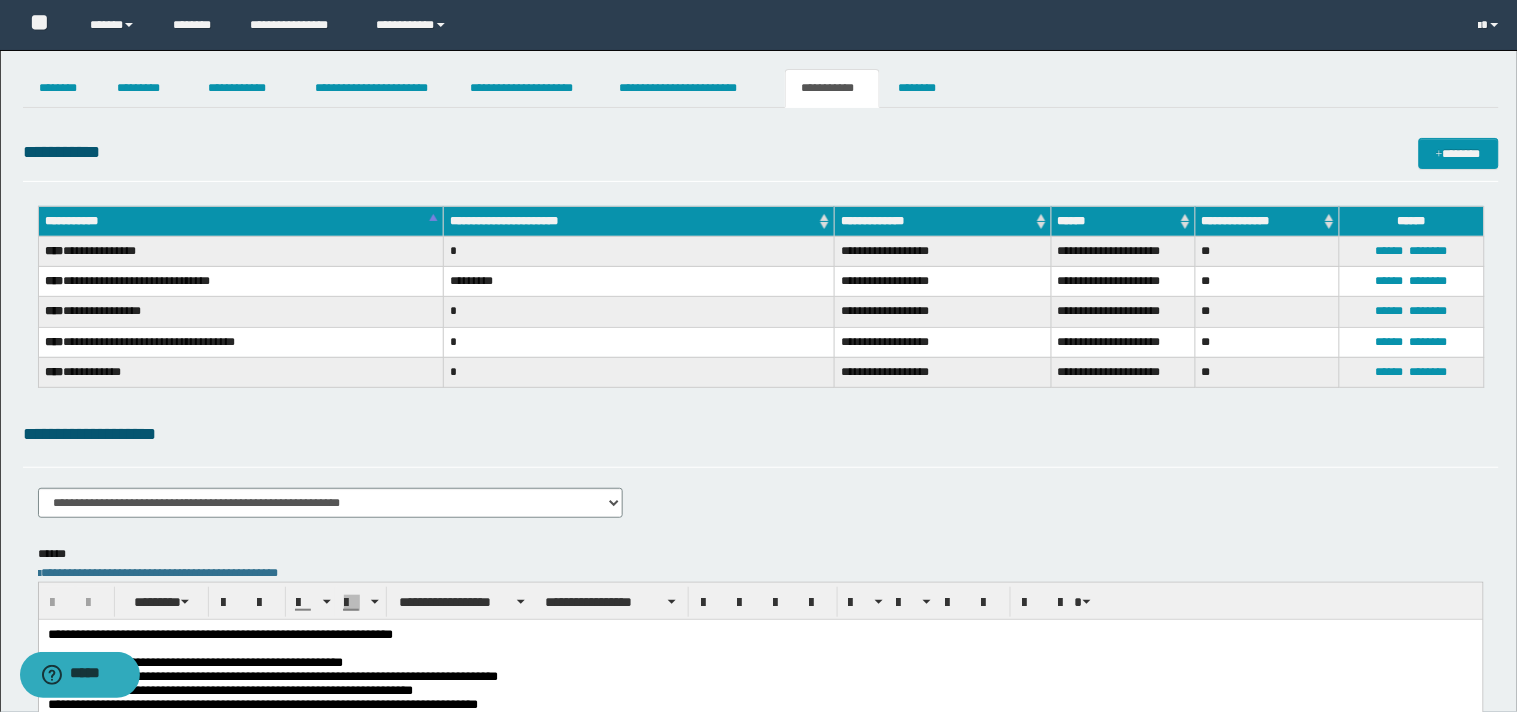 scroll, scrollTop: 0, scrollLeft: 0, axis: both 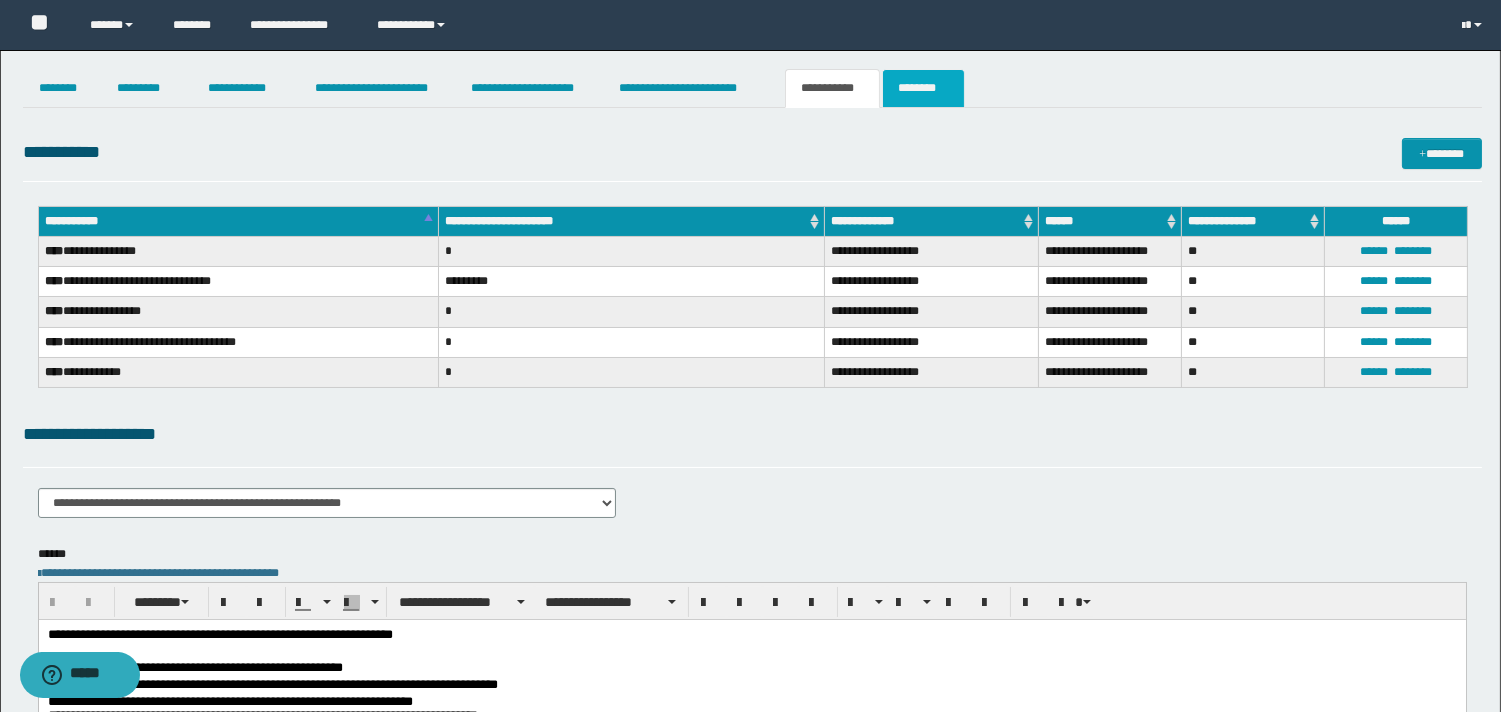 click on "********" at bounding box center [923, 88] 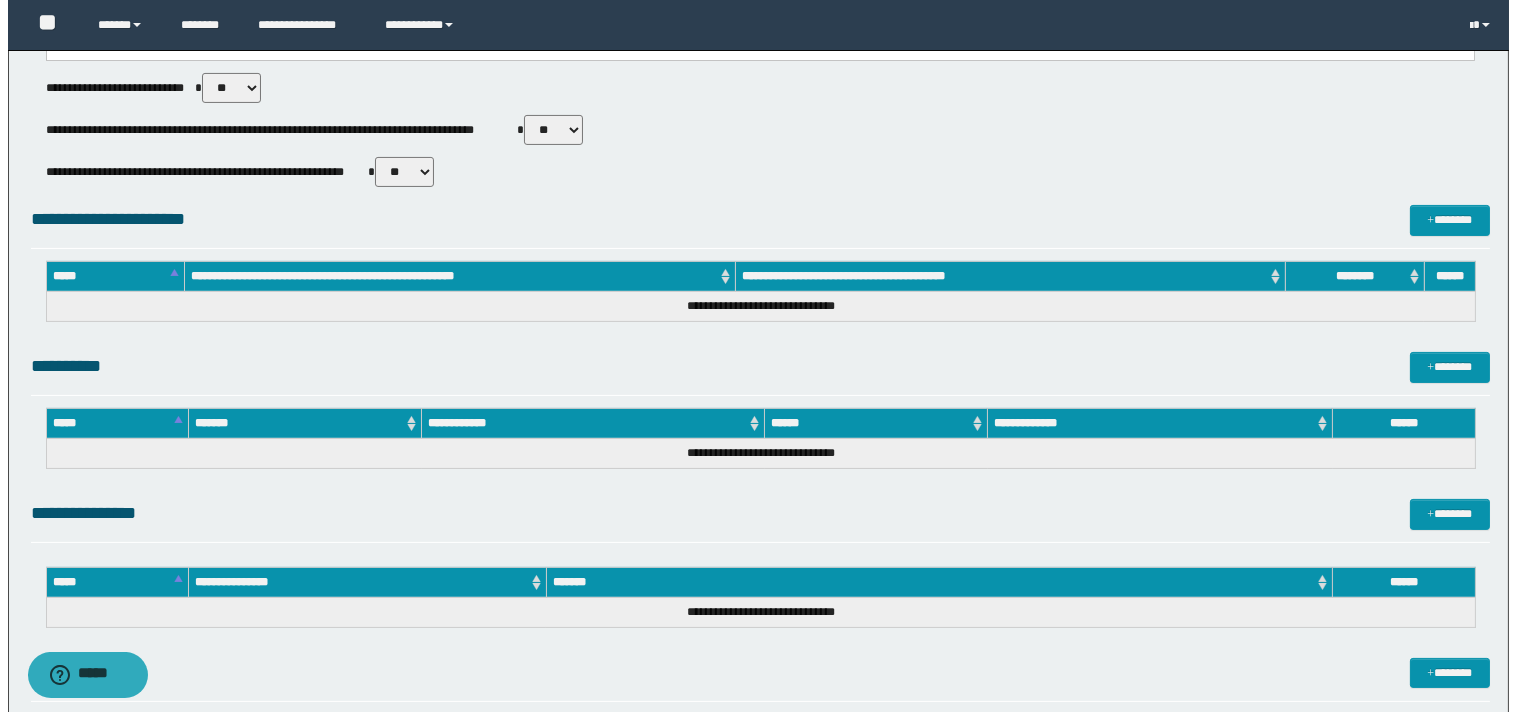 scroll, scrollTop: 1000, scrollLeft: 0, axis: vertical 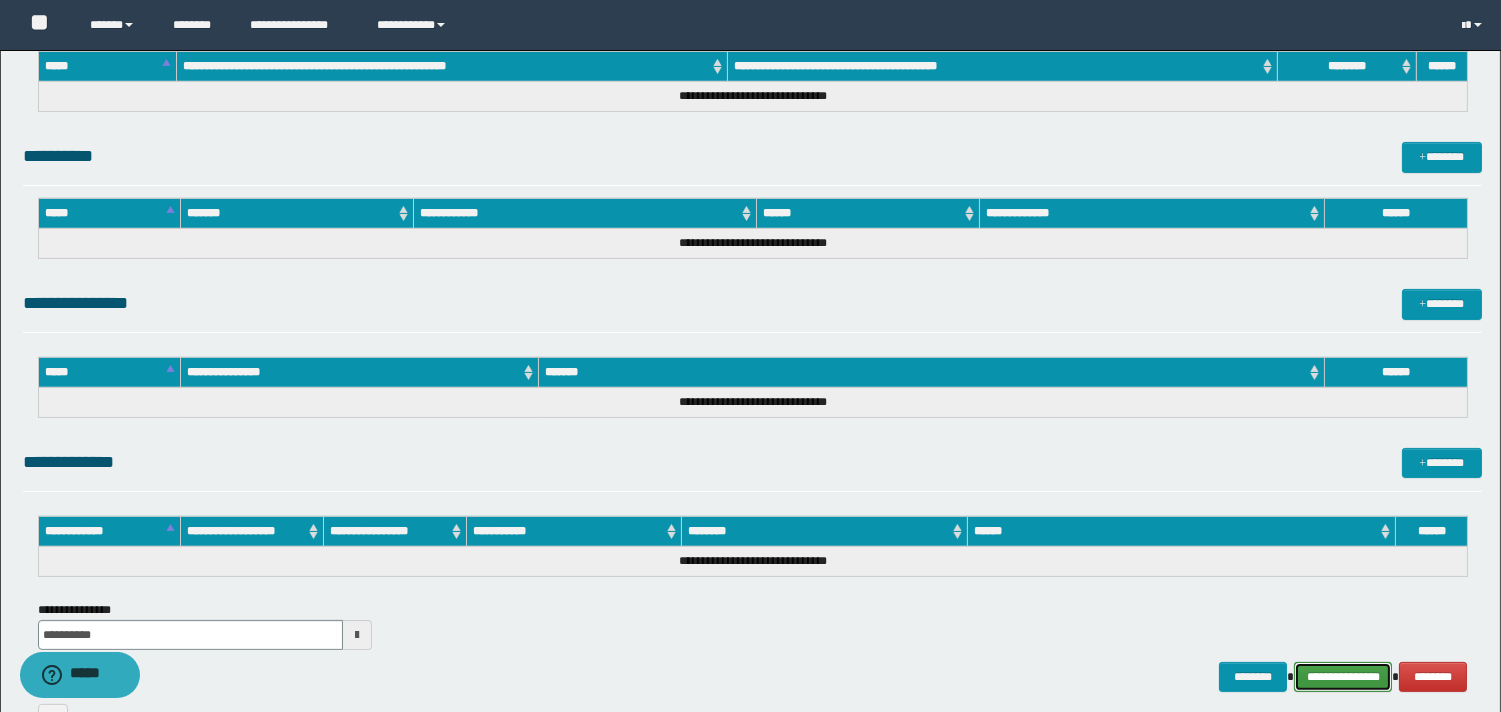 click on "**********" at bounding box center [1343, 677] 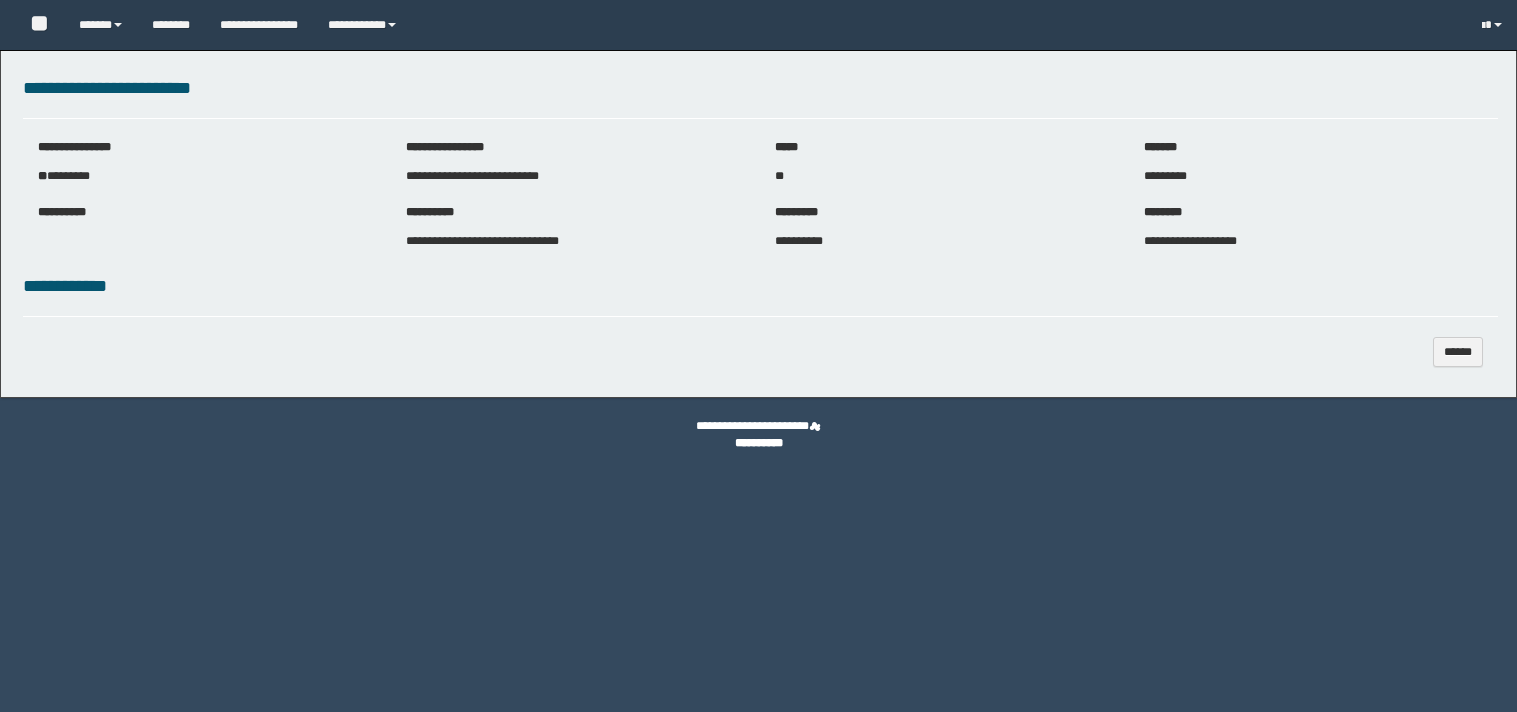scroll, scrollTop: 0, scrollLeft: 0, axis: both 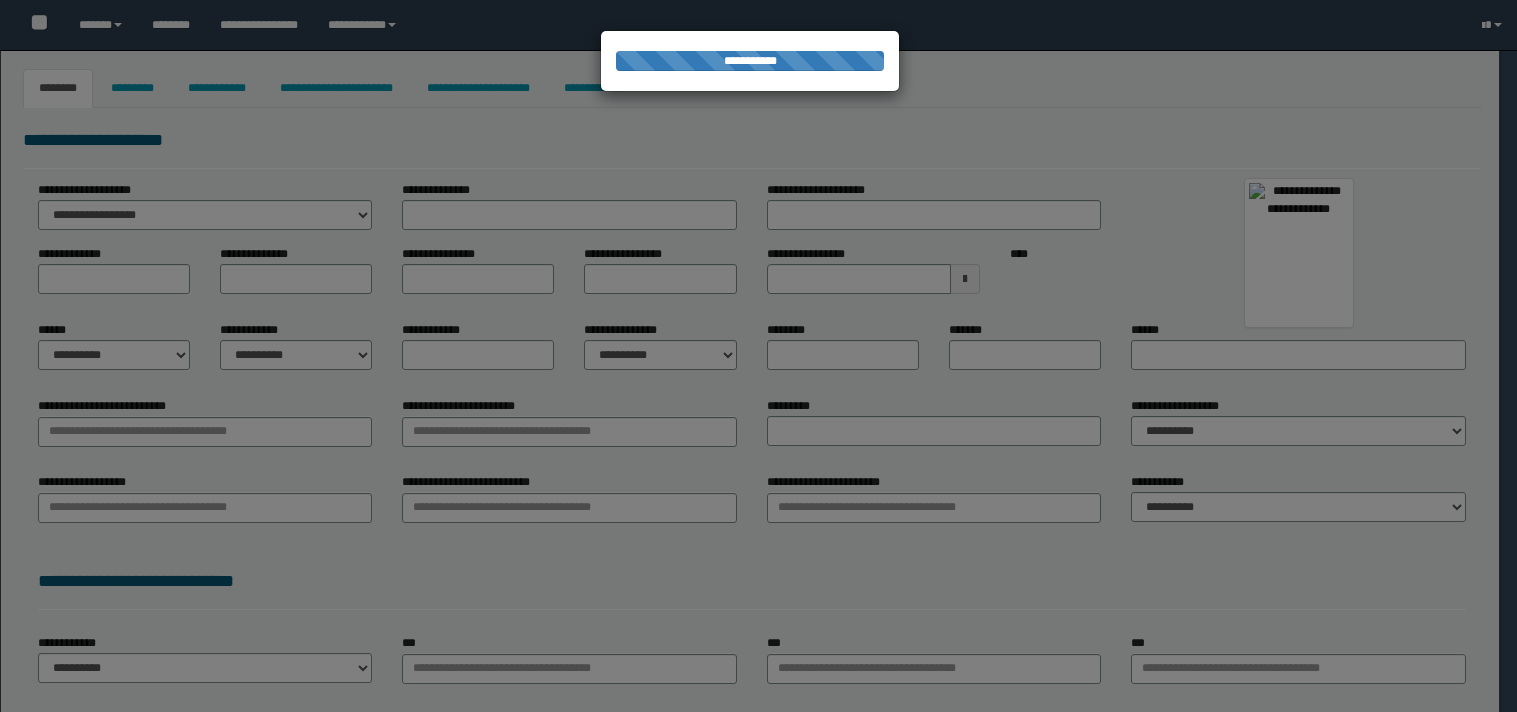 type on "**********" 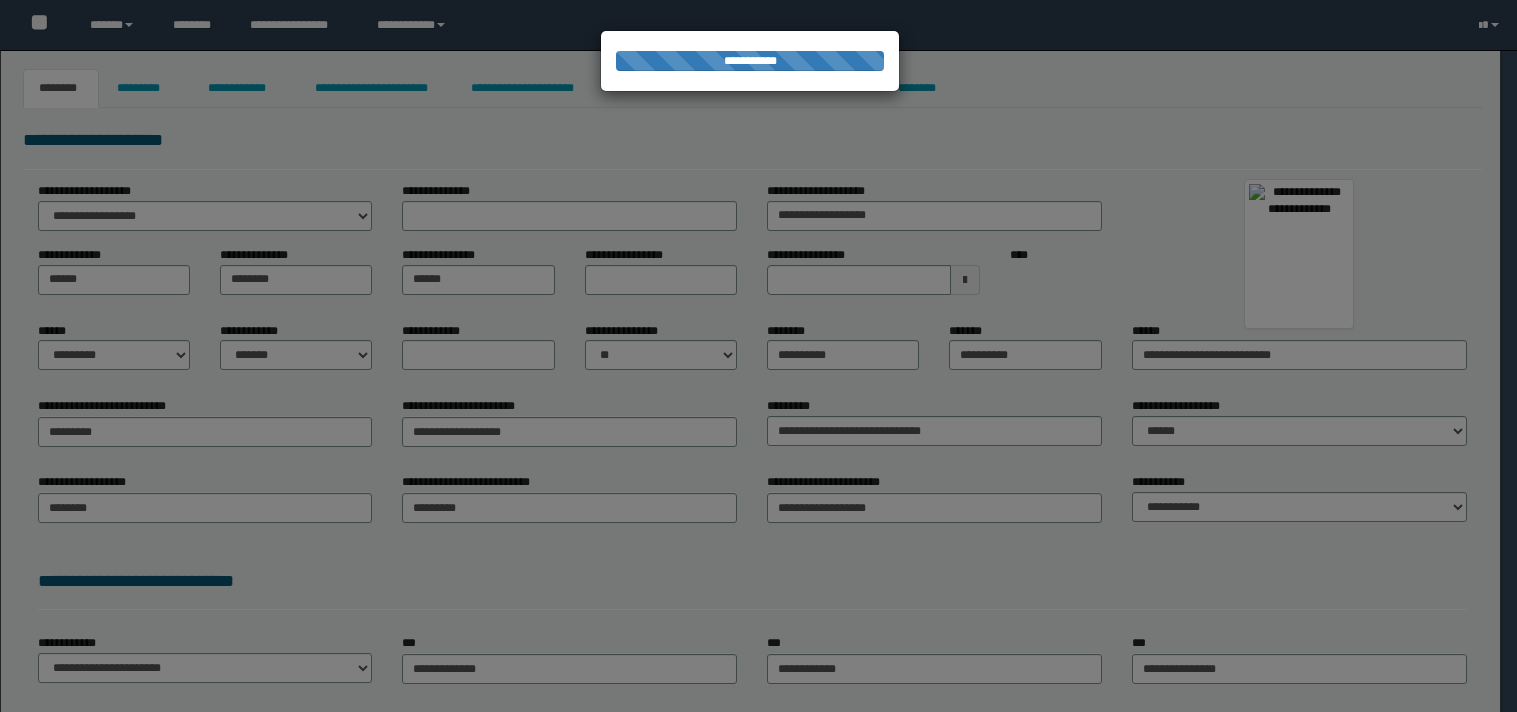 scroll, scrollTop: 0, scrollLeft: 0, axis: both 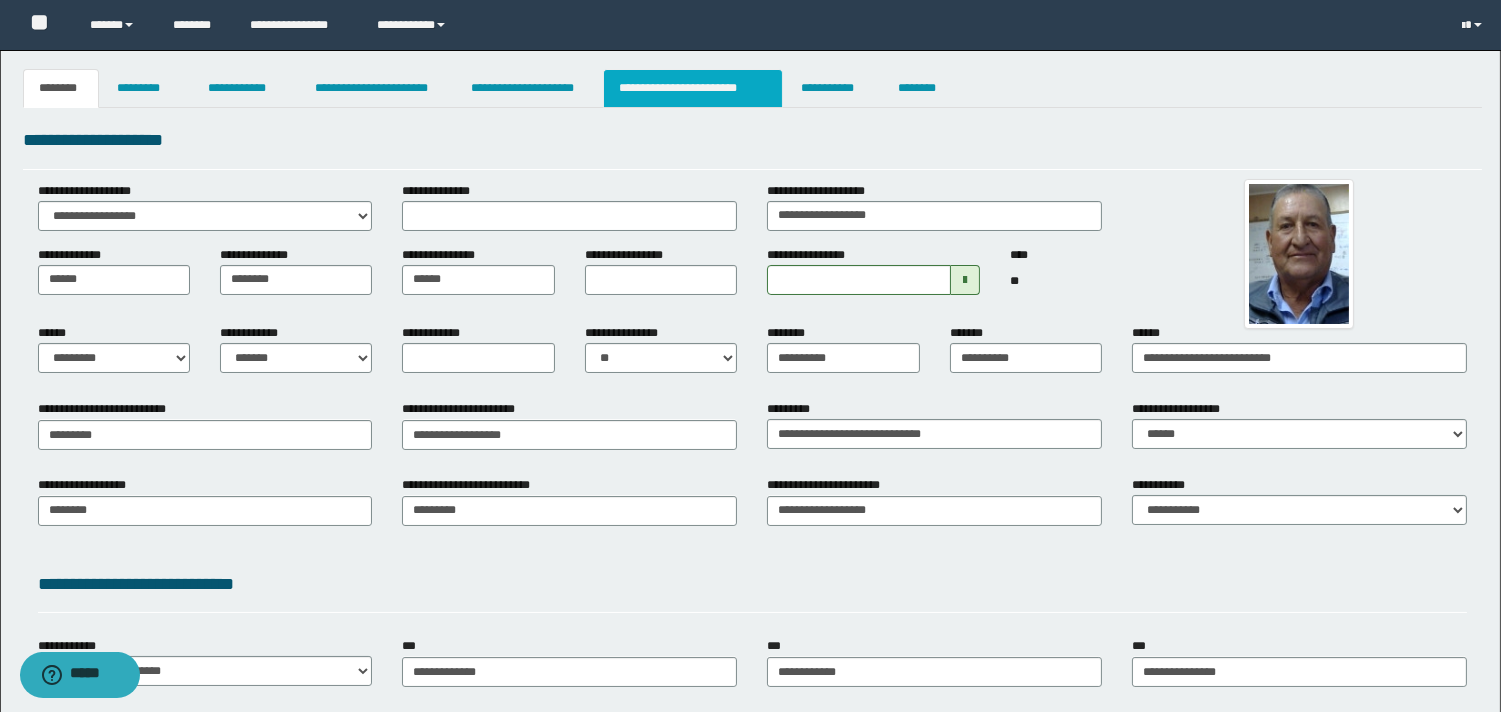 click on "**********" at bounding box center [693, 88] 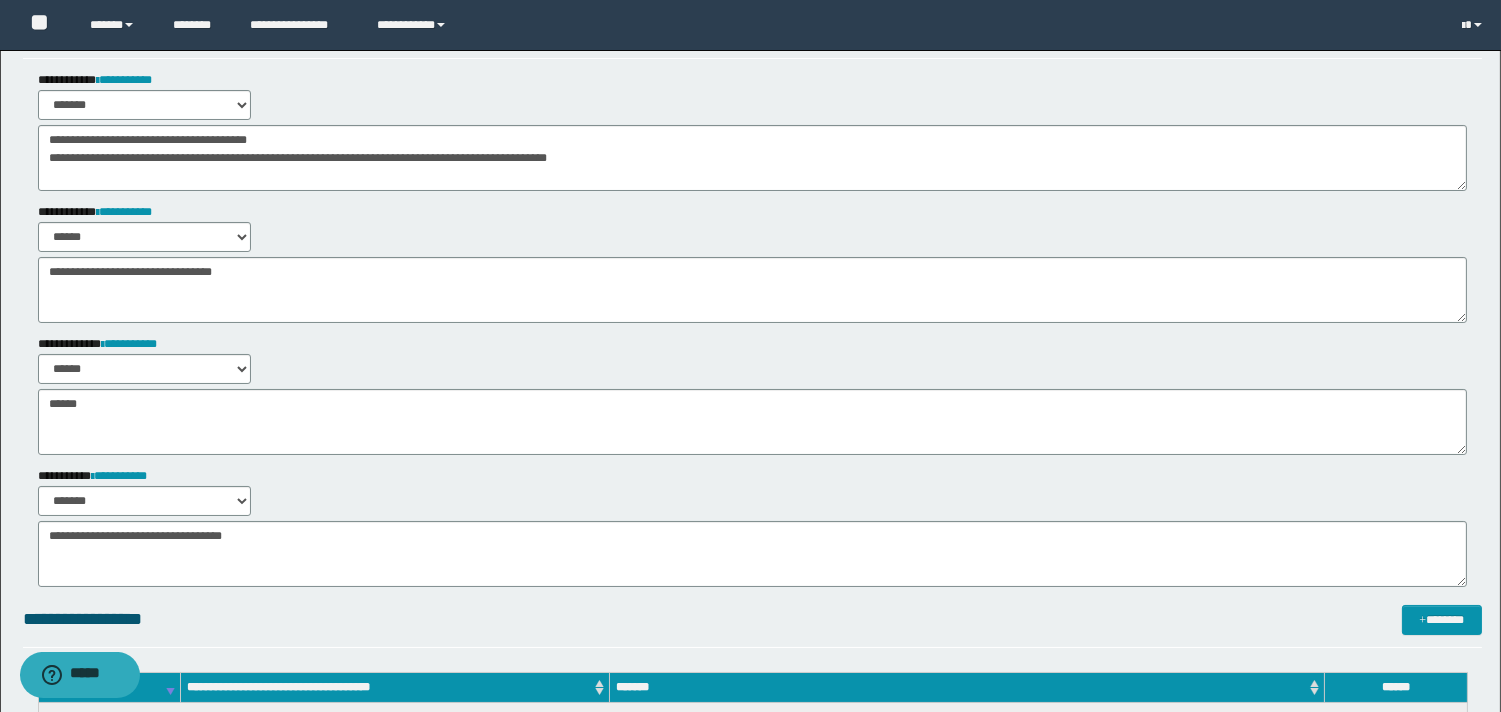 scroll, scrollTop: 0, scrollLeft: 0, axis: both 